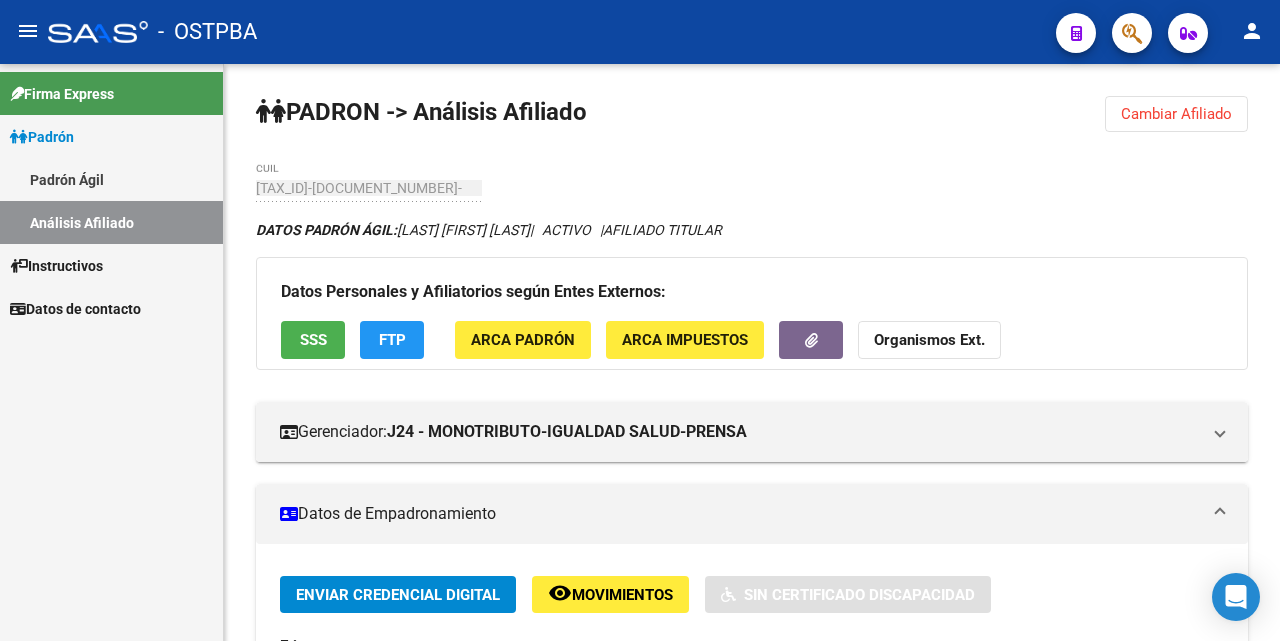 scroll, scrollTop: 0, scrollLeft: 0, axis: both 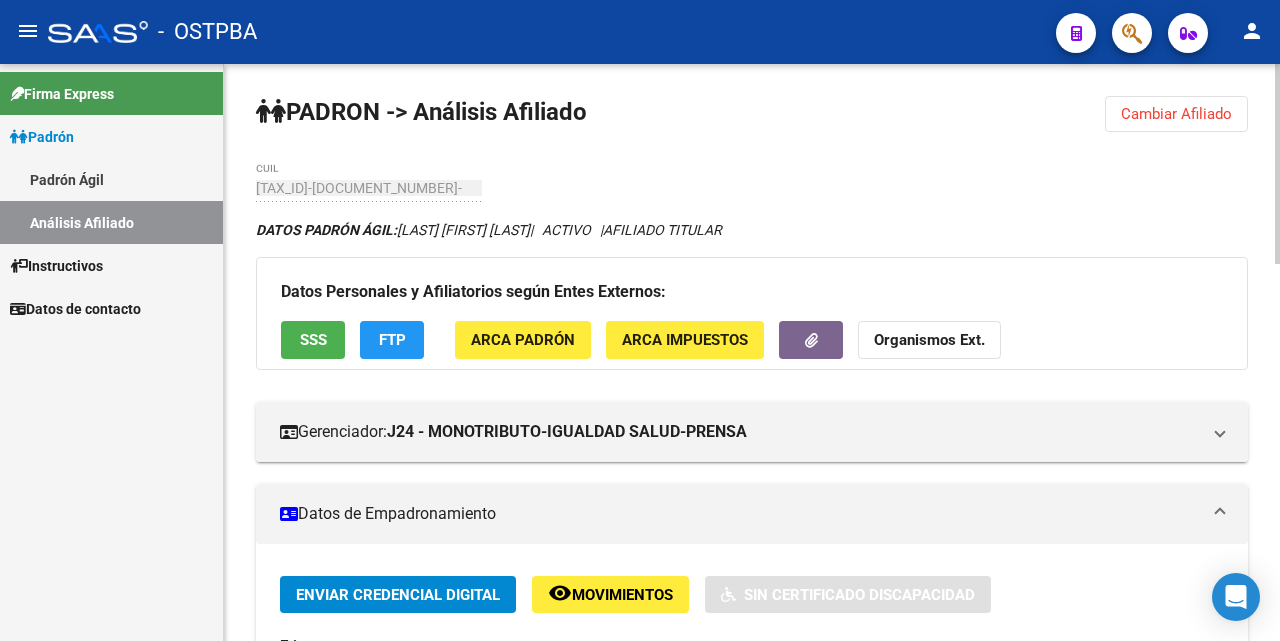 click on "Cambiar Afiliado" 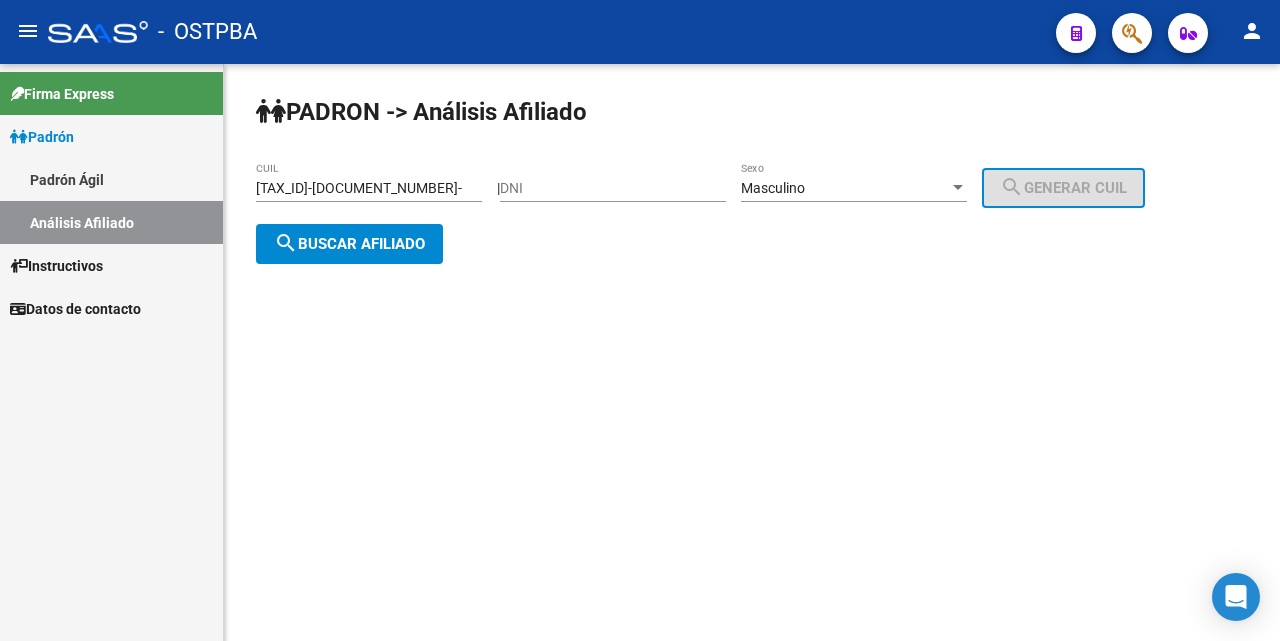 click on "[TAX_ID]-[DOCUMENT_NUMBER]-" at bounding box center (369, 188) 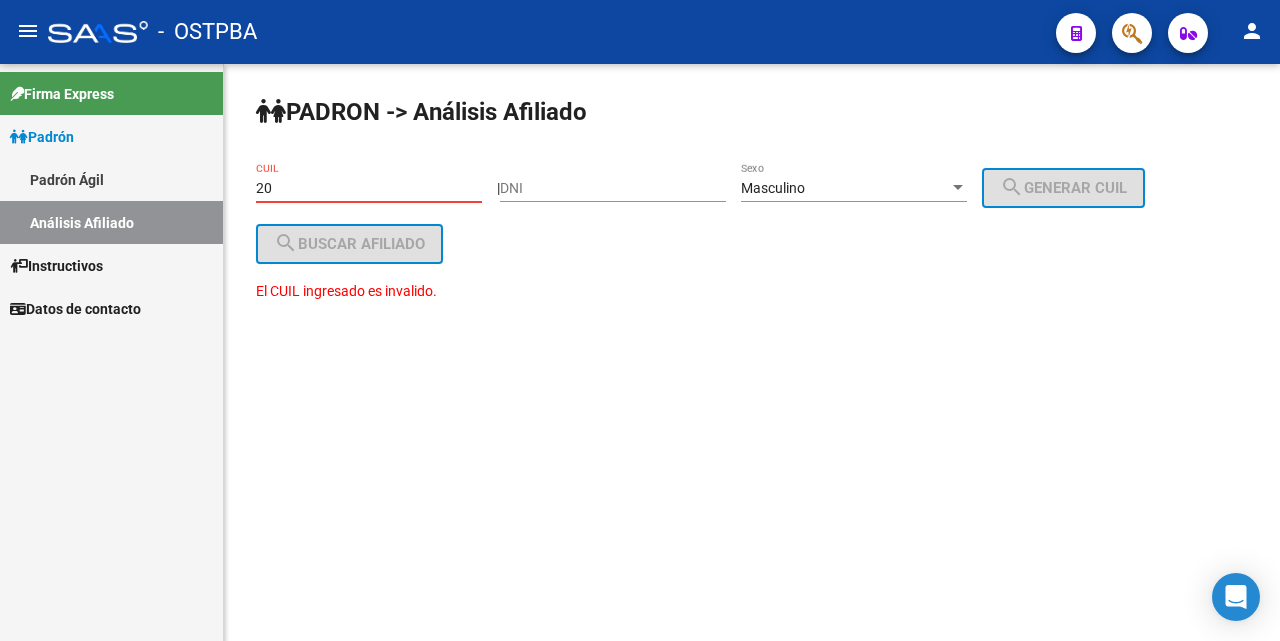 type on "2" 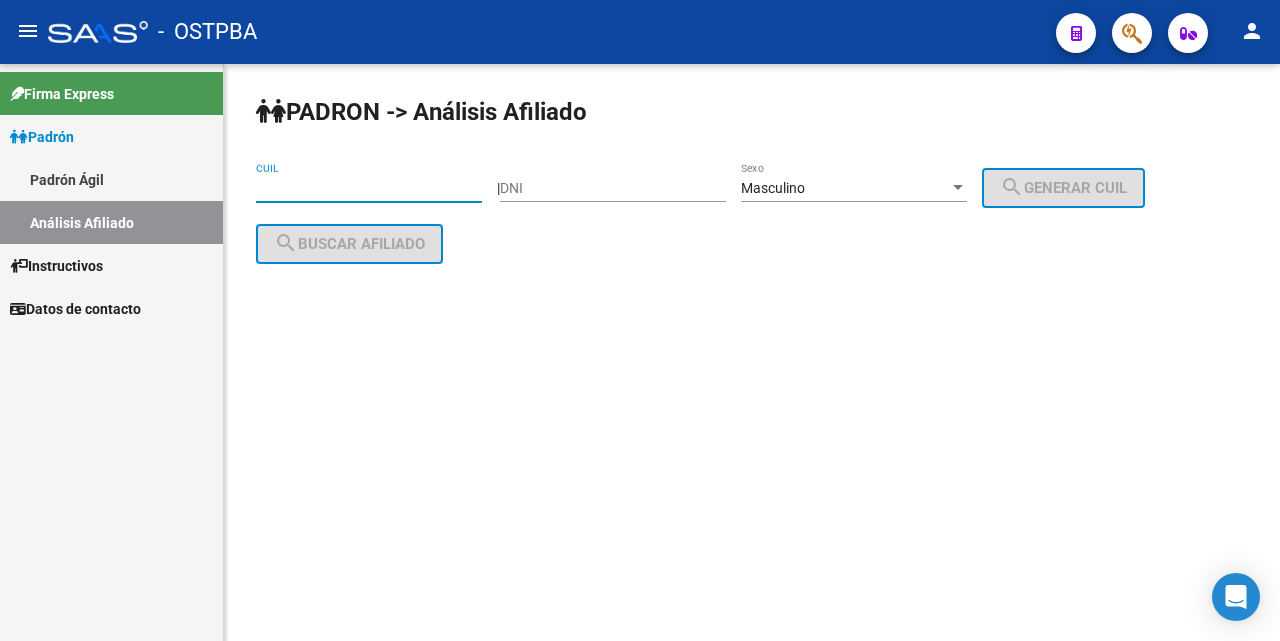type 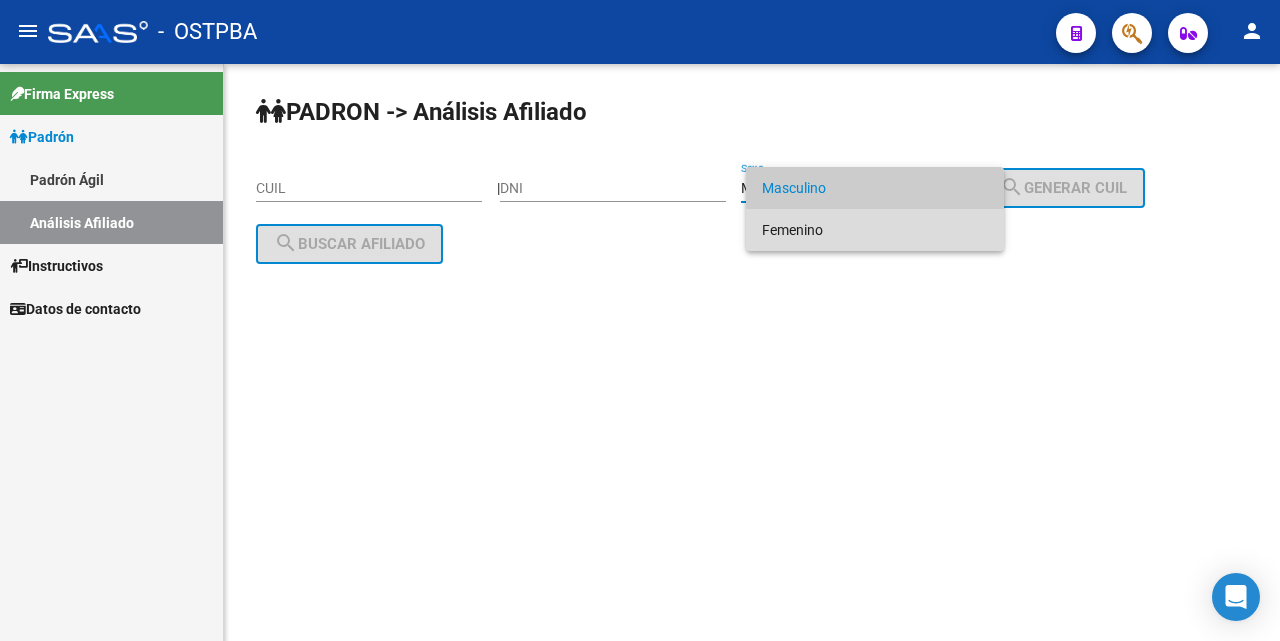 drag, startPoint x: 842, startPoint y: 228, endPoint x: 787, endPoint y: 244, distance: 57.280014 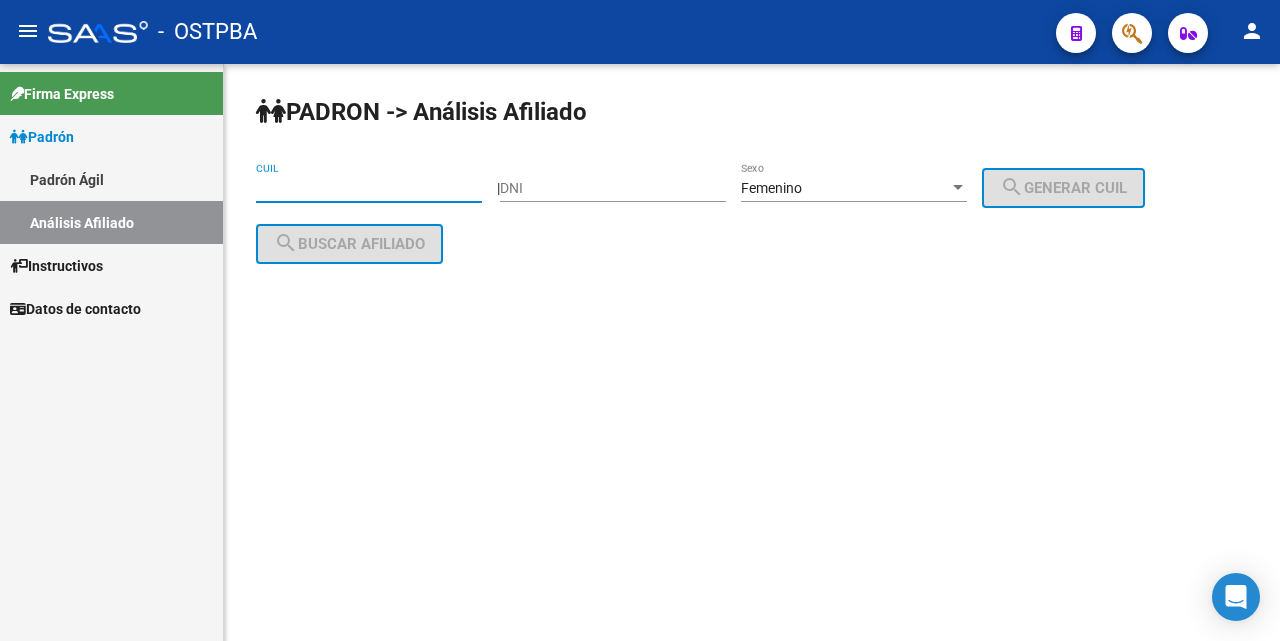 click on "CUIL" at bounding box center [369, 188] 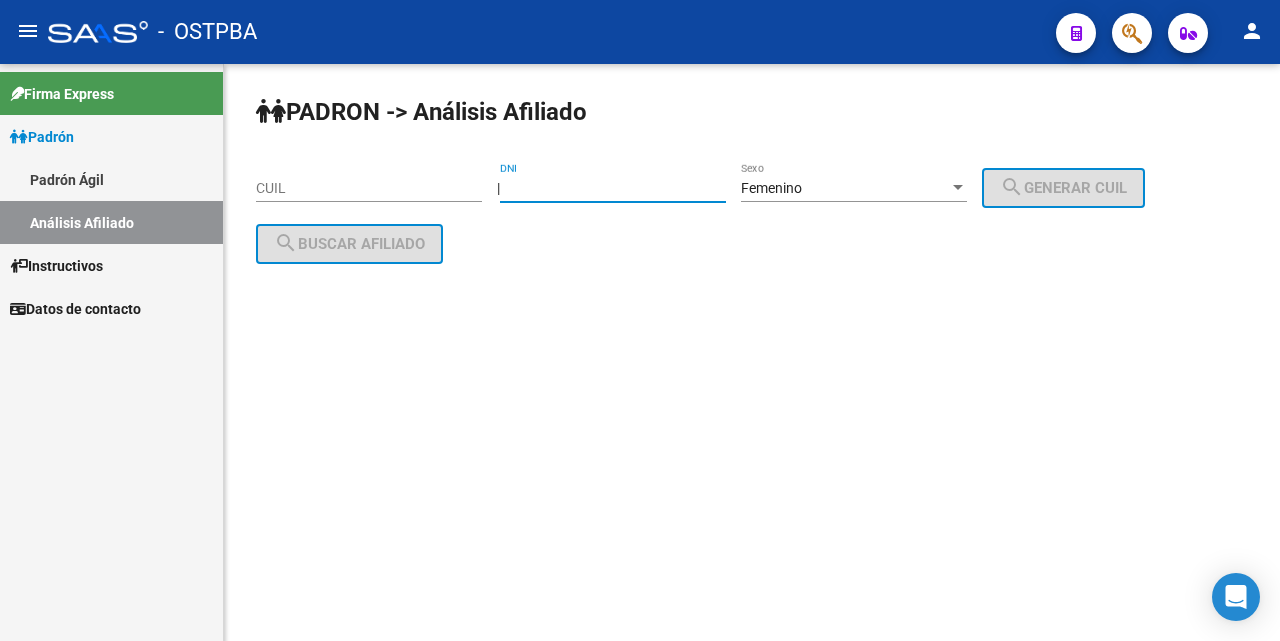 click on "DNI" at bounding box center (613, 188) 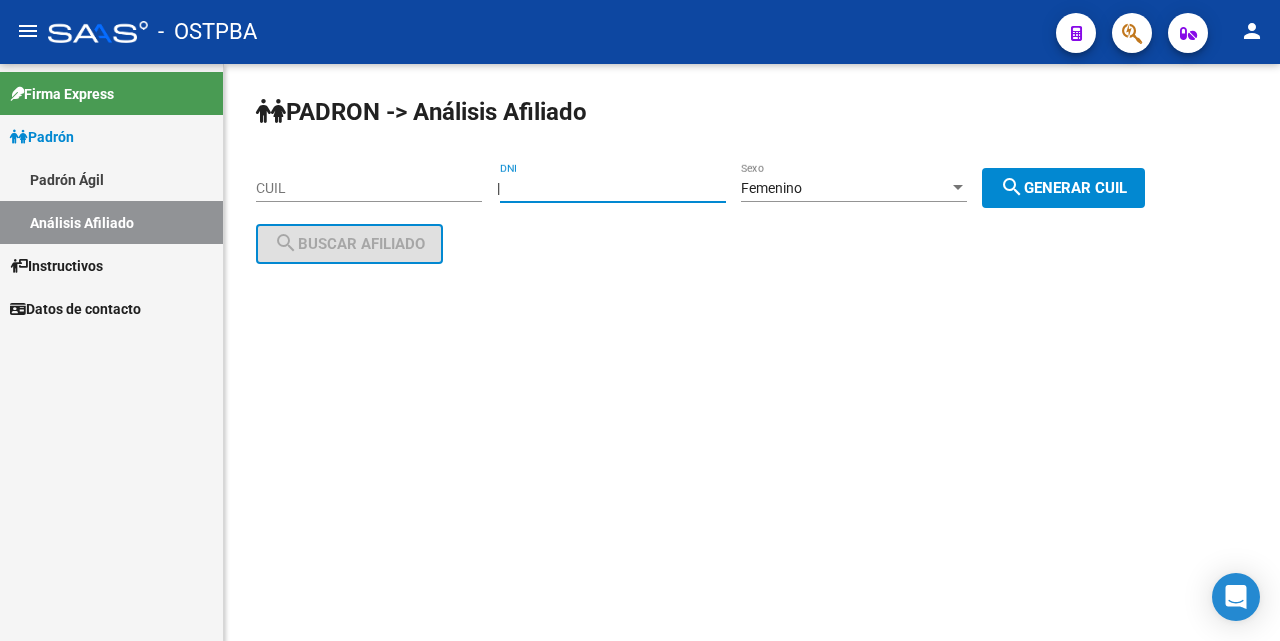 type on "[NUMBER]" 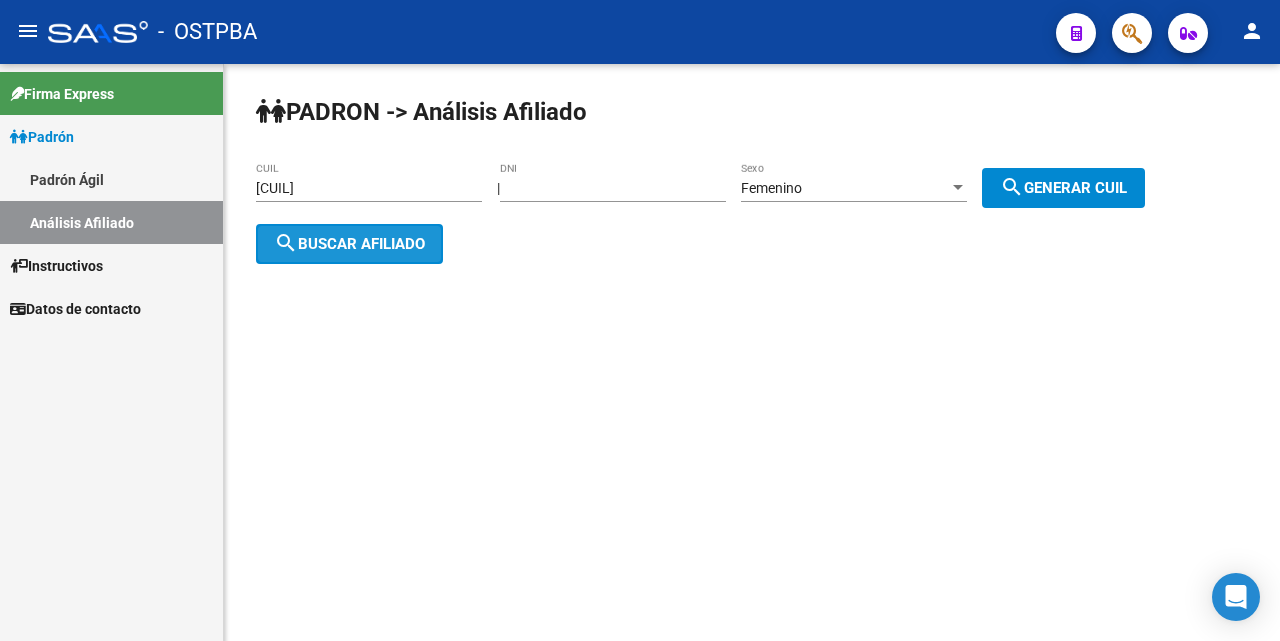 click on "search  Buscar afiliado" 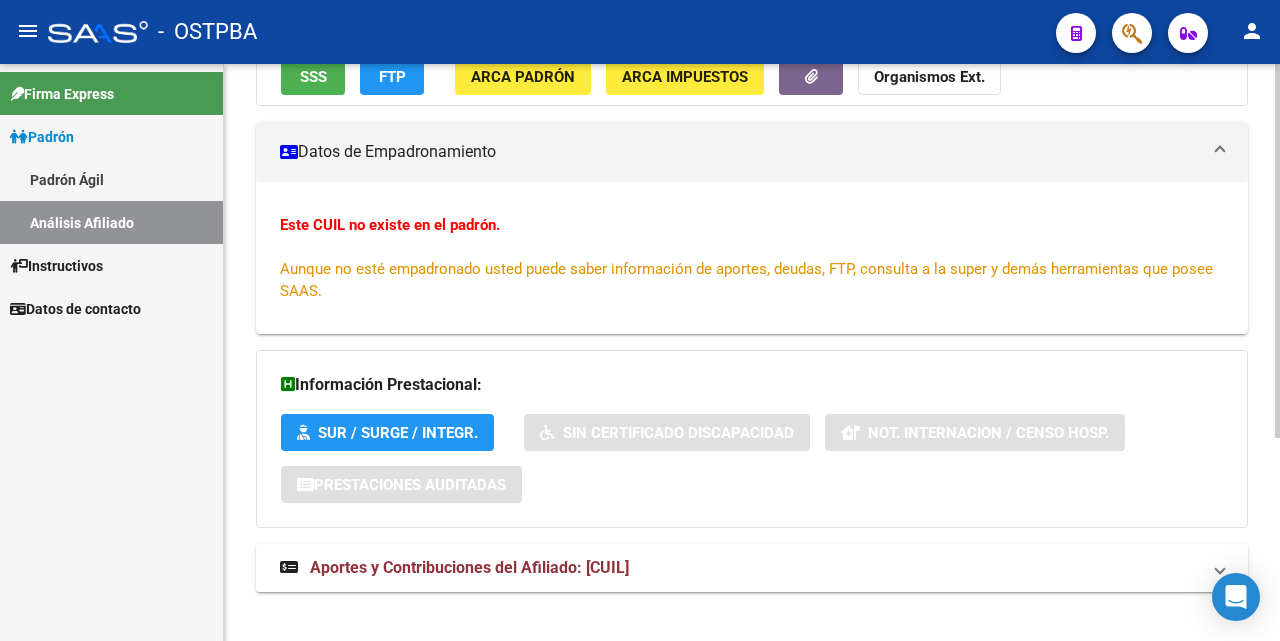 scroll, scrollTop: 312, scrollLeft: 0, axis: vertical 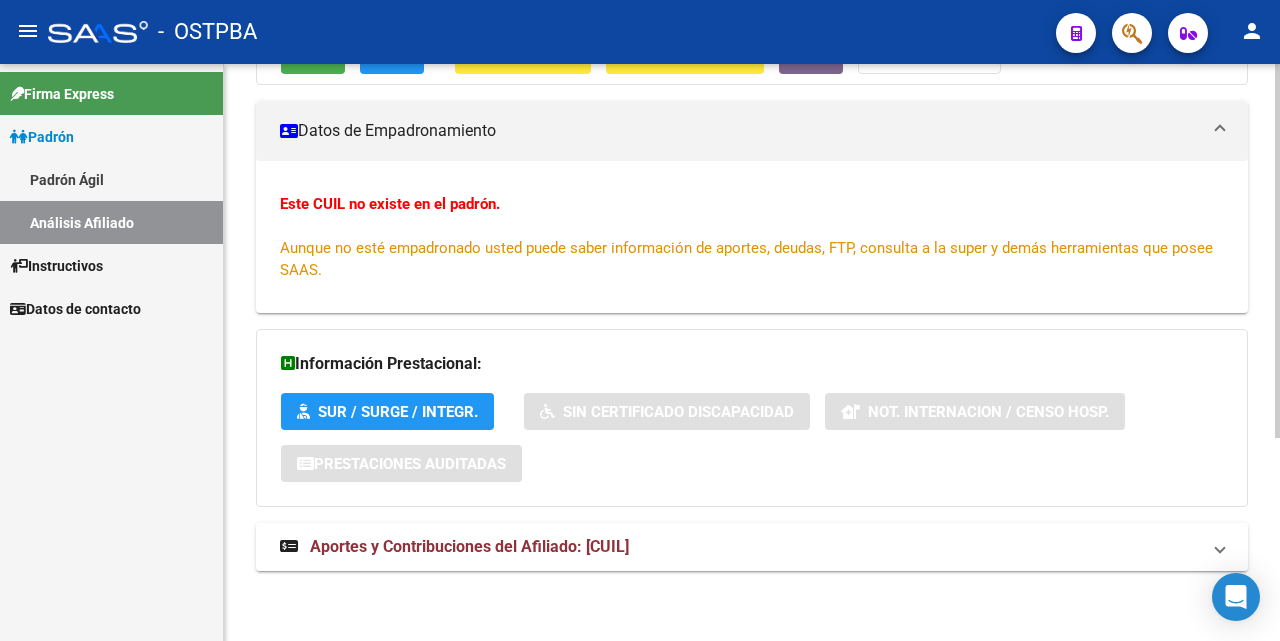 click on "Aportes y Contribuciones del Afiliado: [CUIL]" at bounding box center [469, 546] 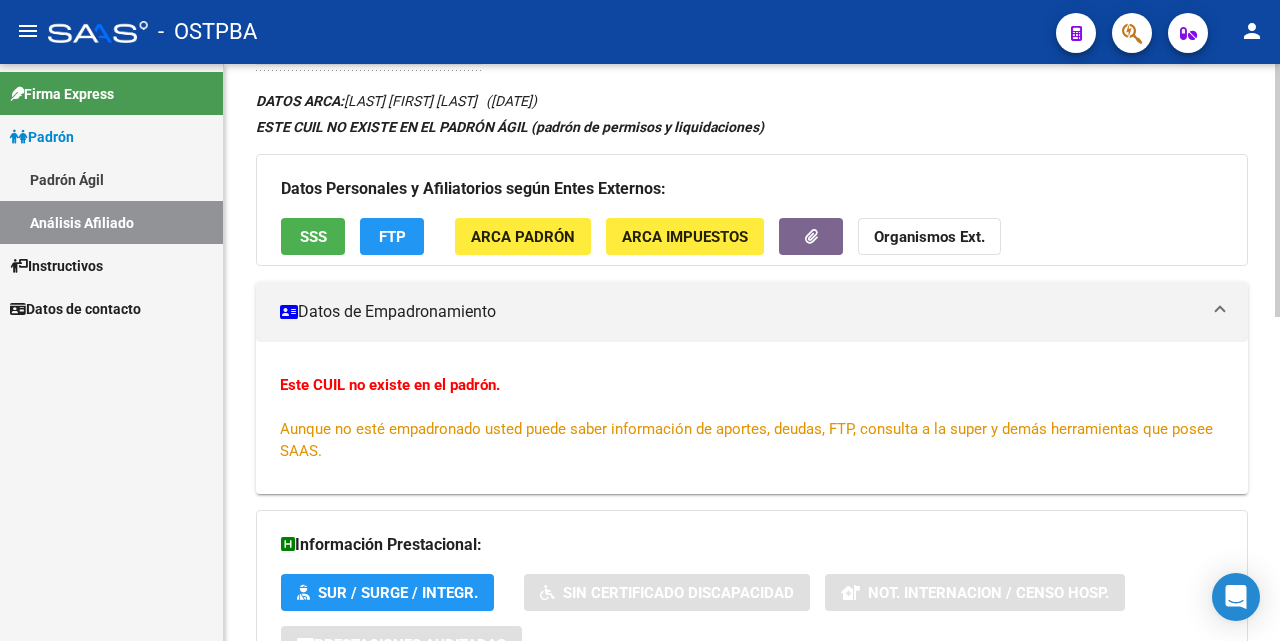 scroll, scrollTop: 0, scrollLeft: 0, axis: both 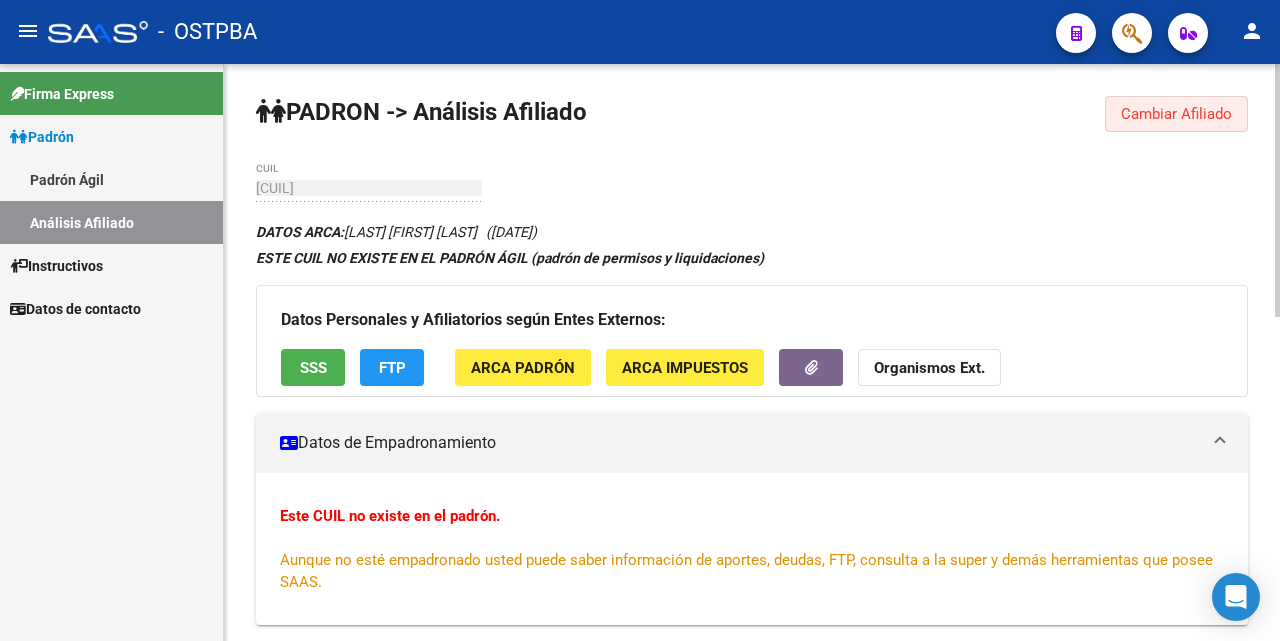 click on "Cambiar Afiliado" 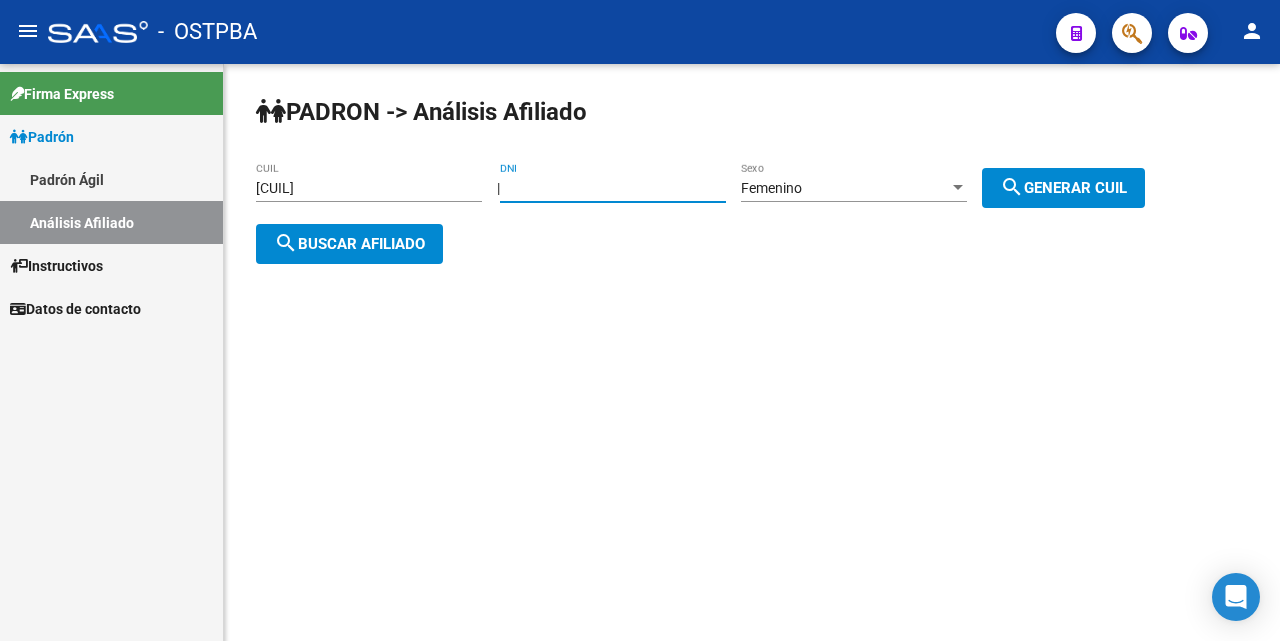 click on "[NUMBER]" at bounding box center [613, 188] 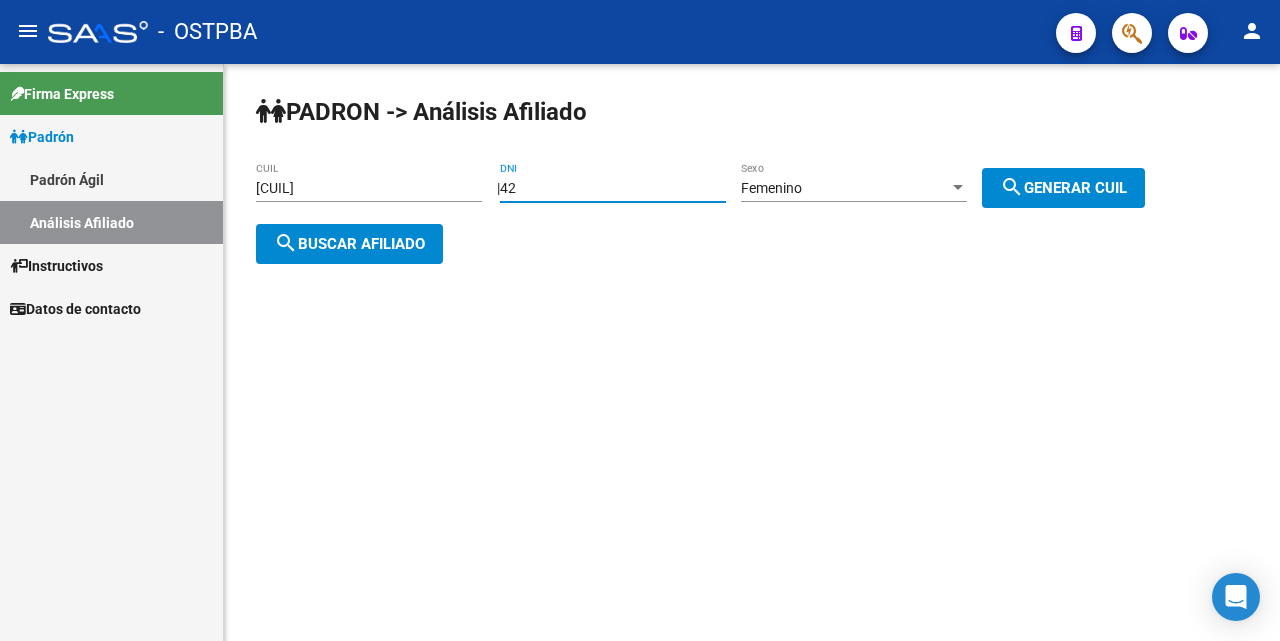 type on "4" 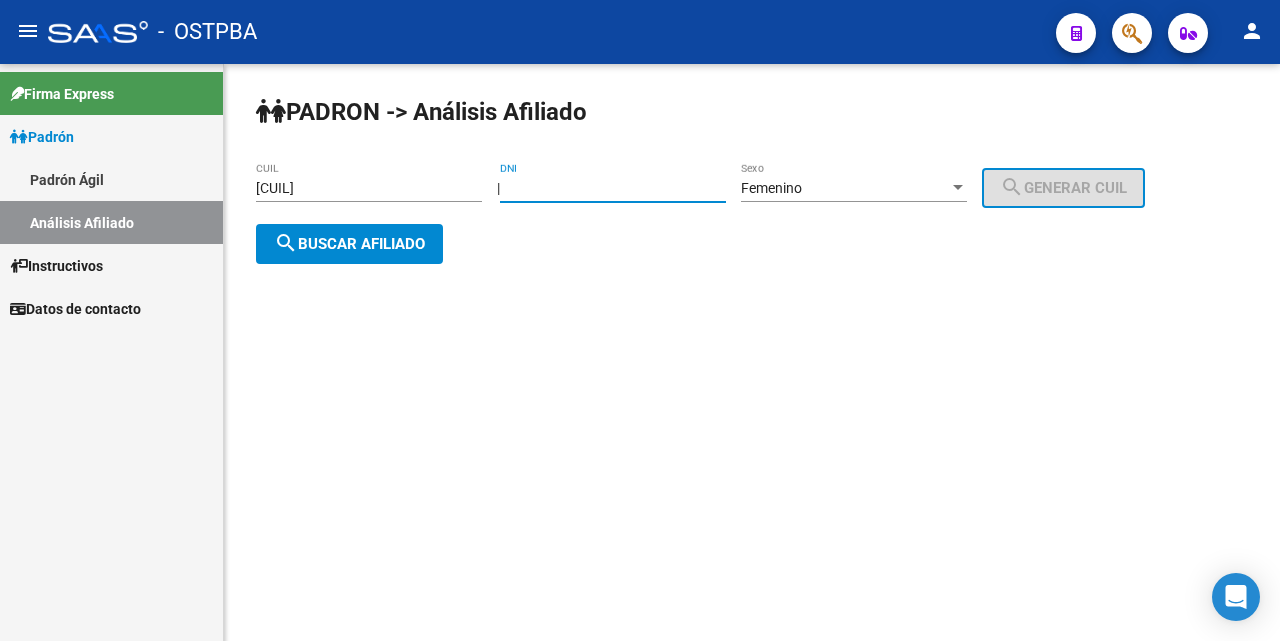 type 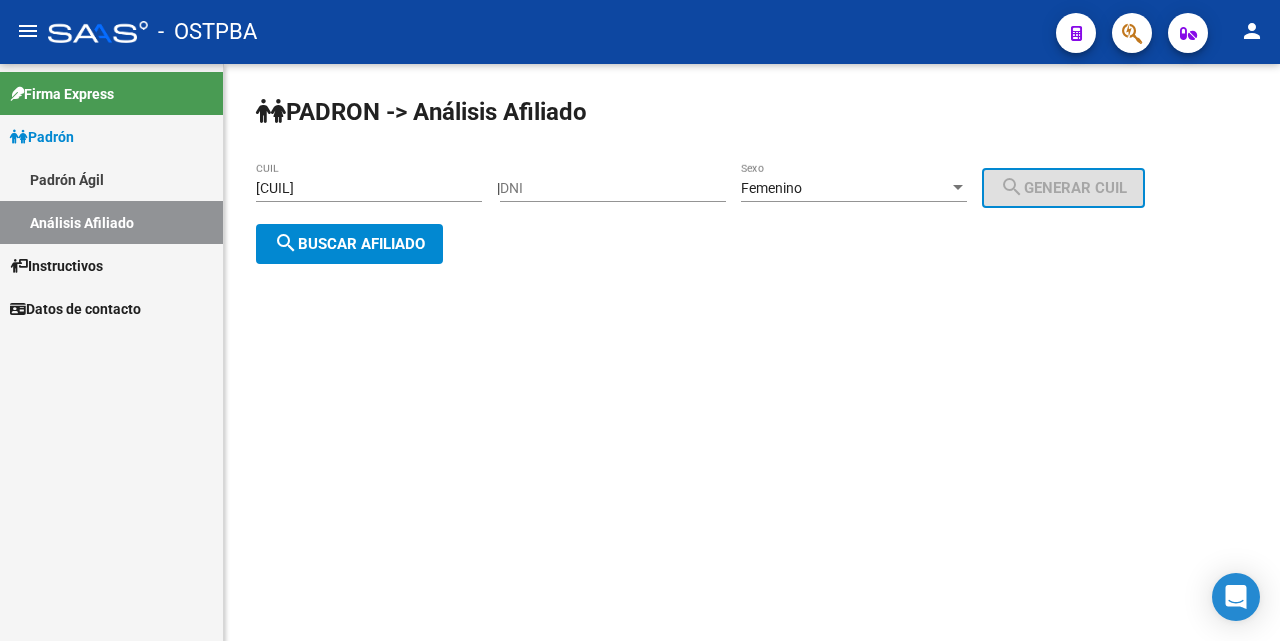 click on "[TAX_ID]-[TAX_ID]-[TAX_ID] CUIL" 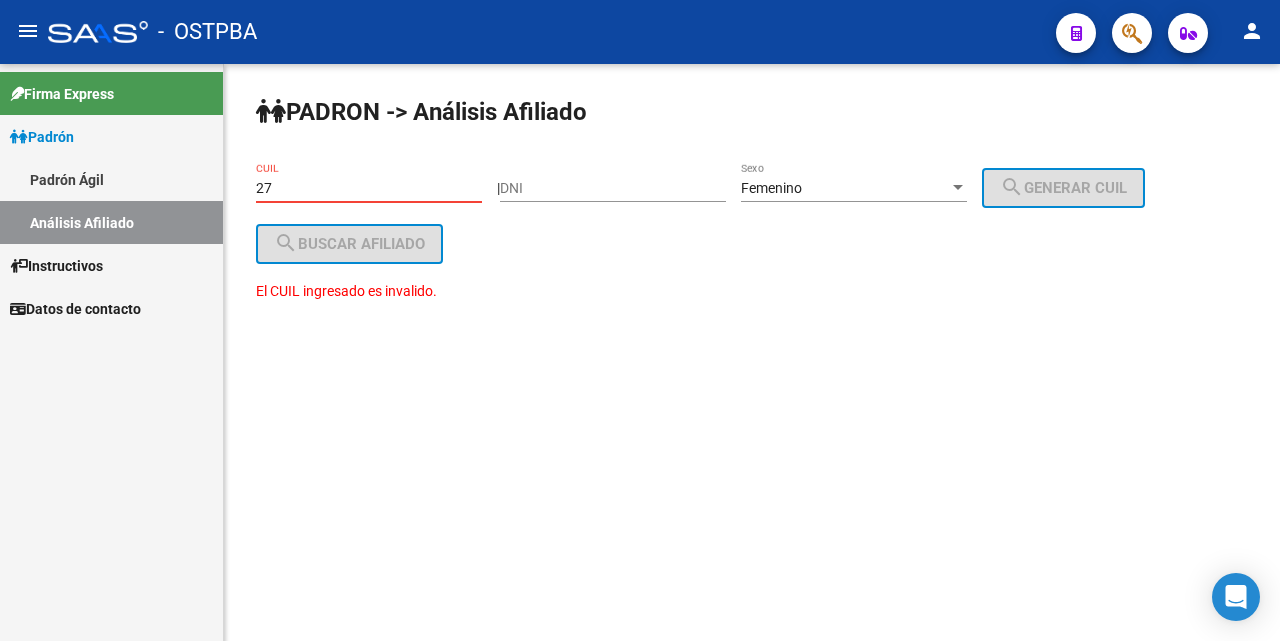 type on "2" 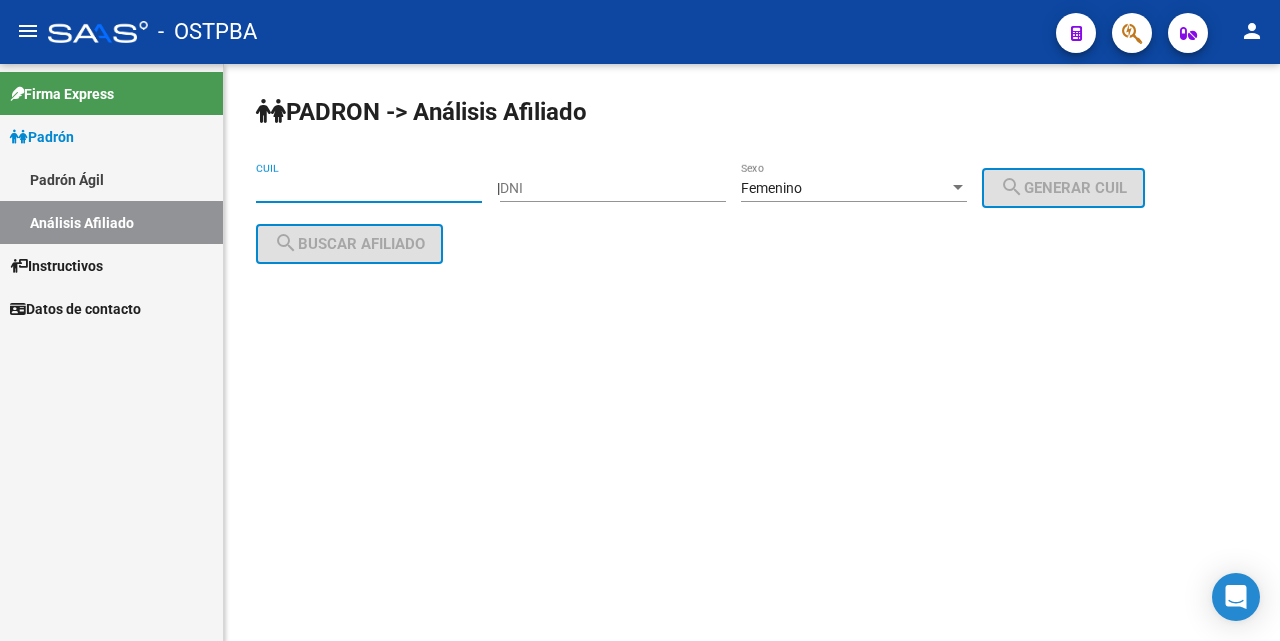 type 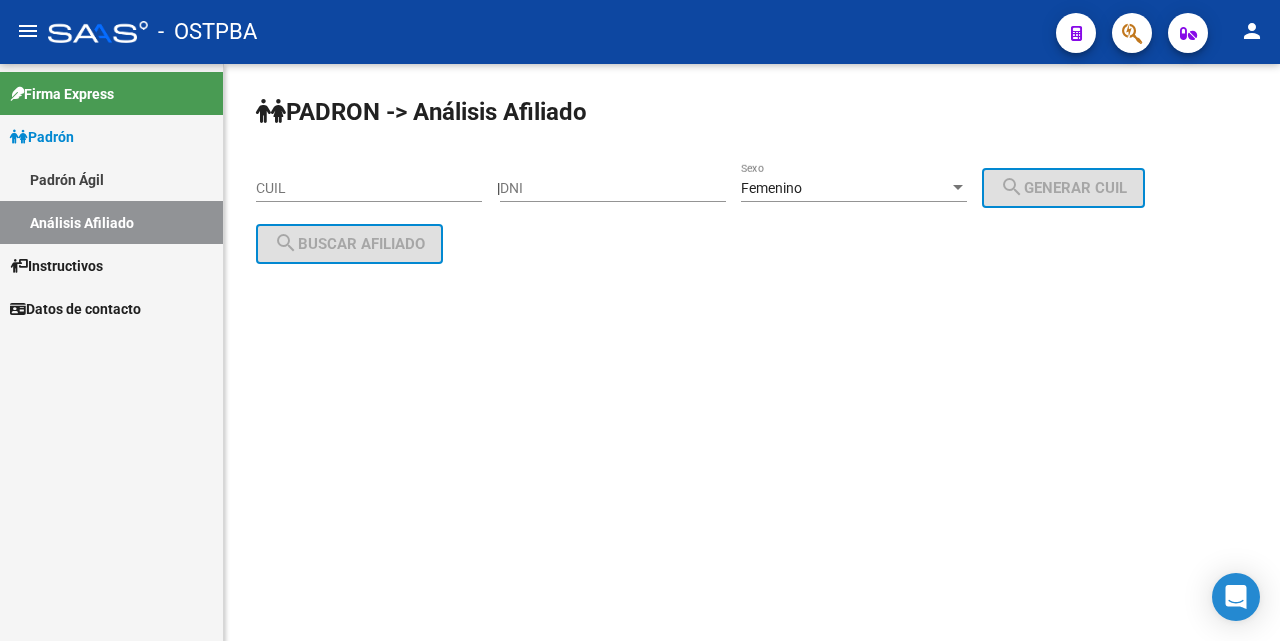 drag, startPoint x: 546, startPoint y: 199, endPoint x: 526, endPoint y: 175, distance: 31.241 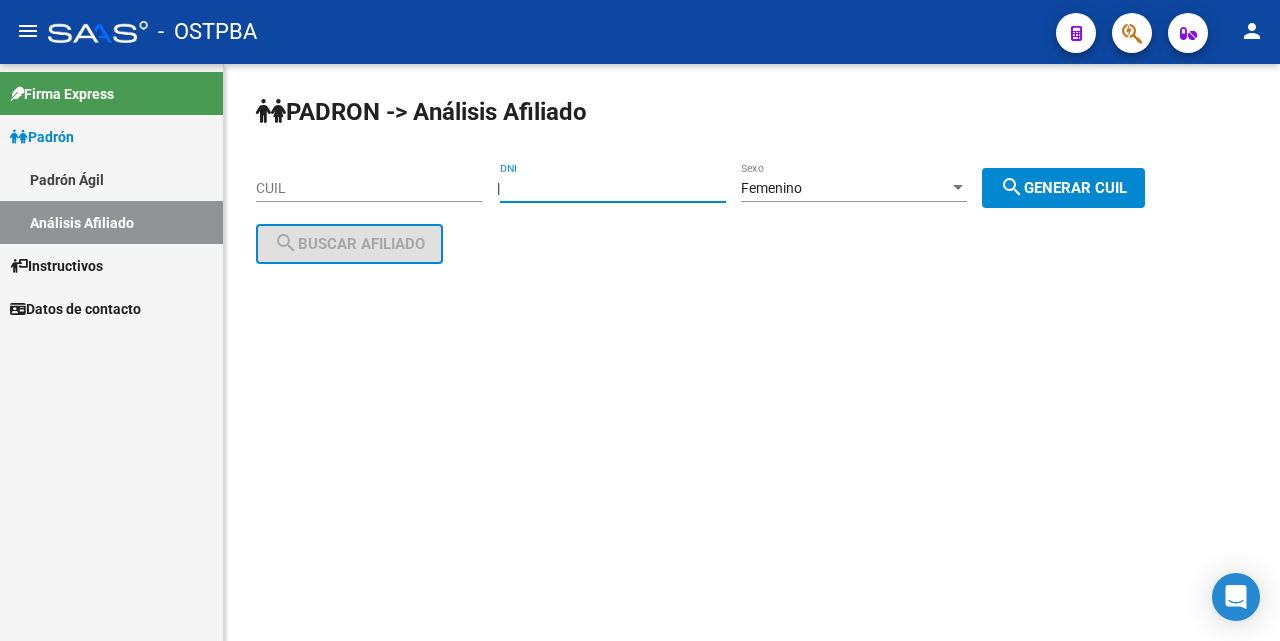 type on "[DOCUMENT_NUMBER]" 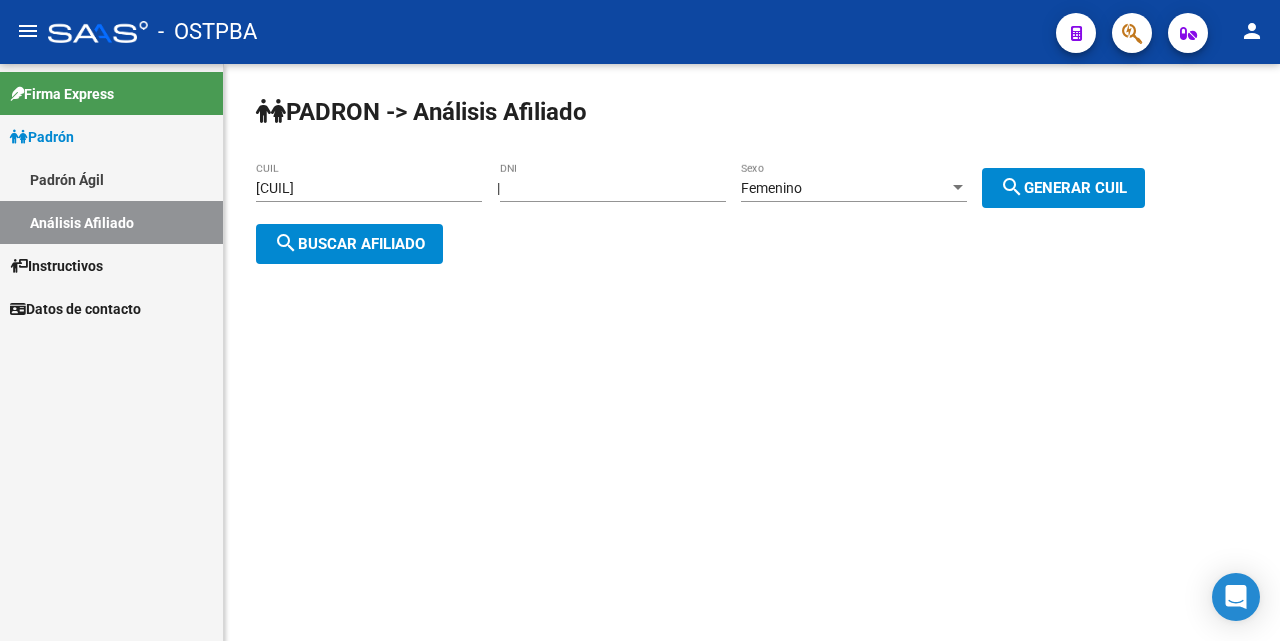 click on "search  Buscar afiliado" 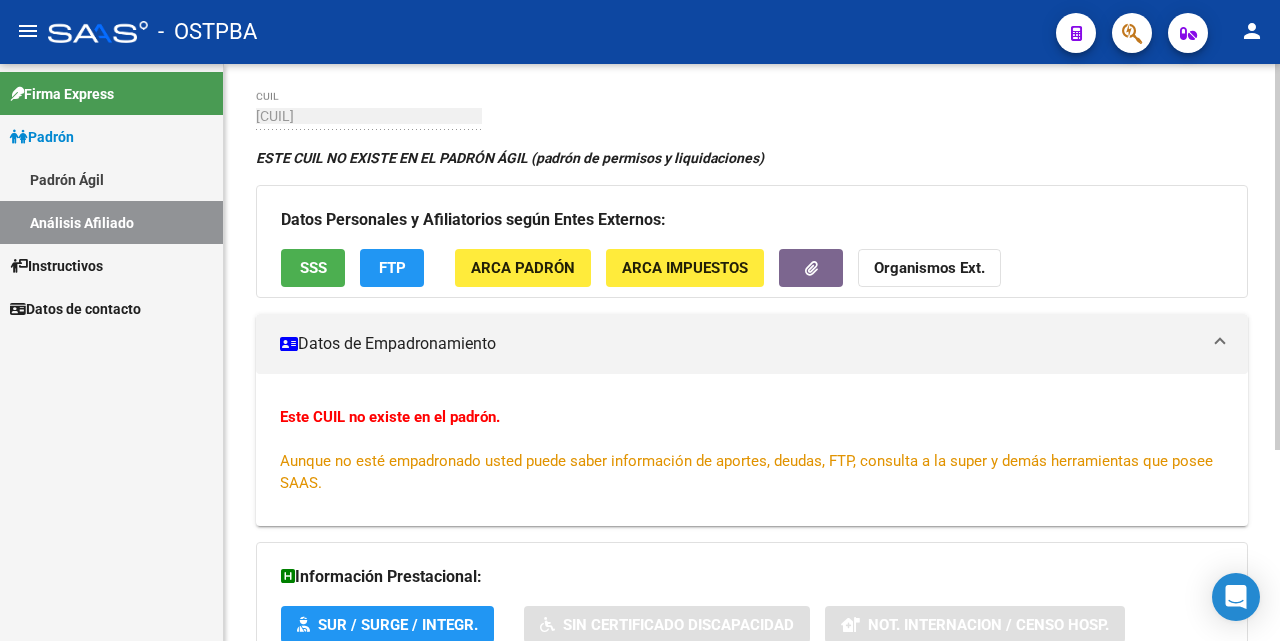 scroll, scrollTop: 0, scrollLeft: 0, axis: both 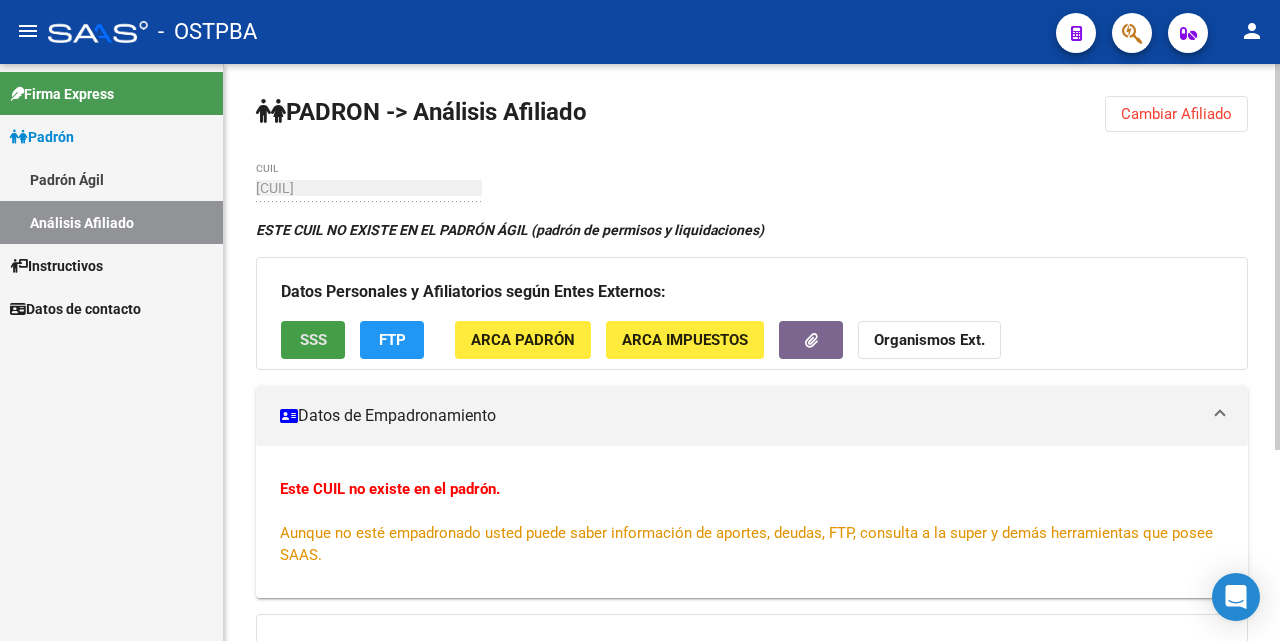 click on "SSS" 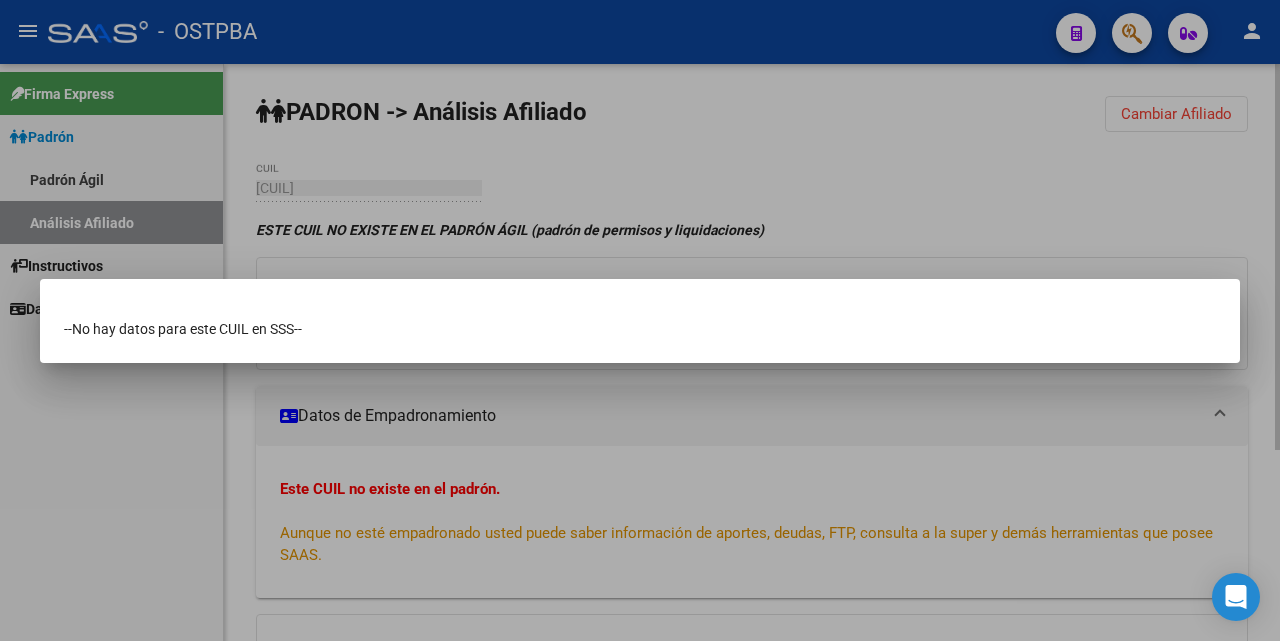 click at bounding box center (640, 320) 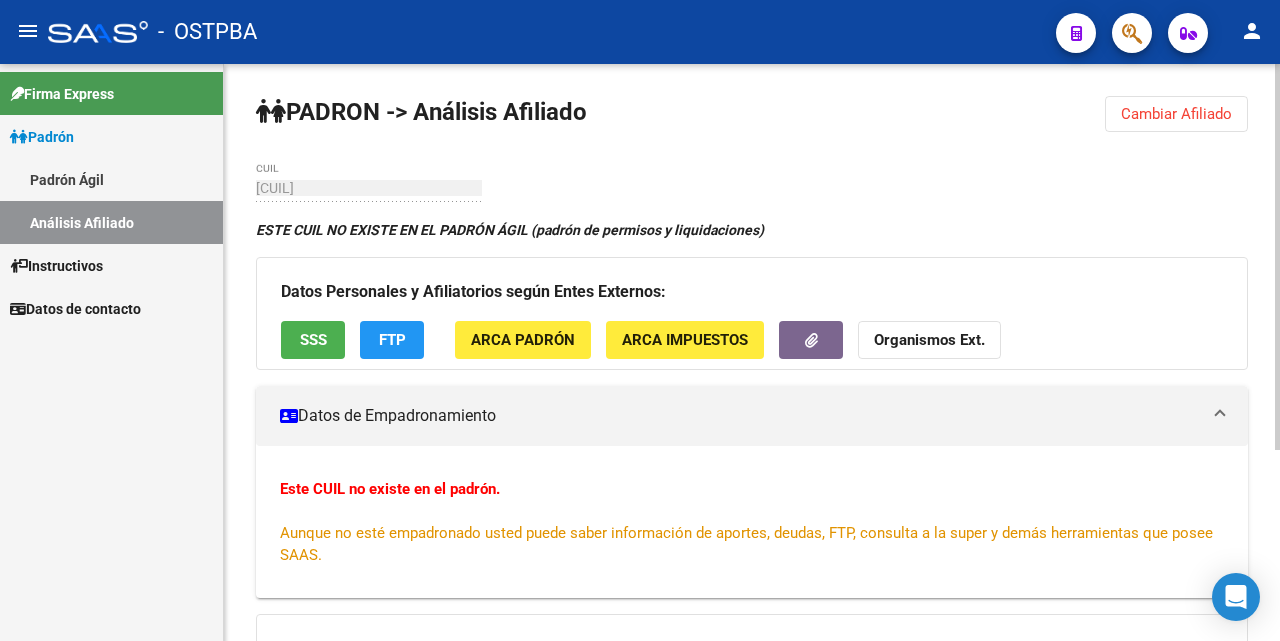 click on "FTP" 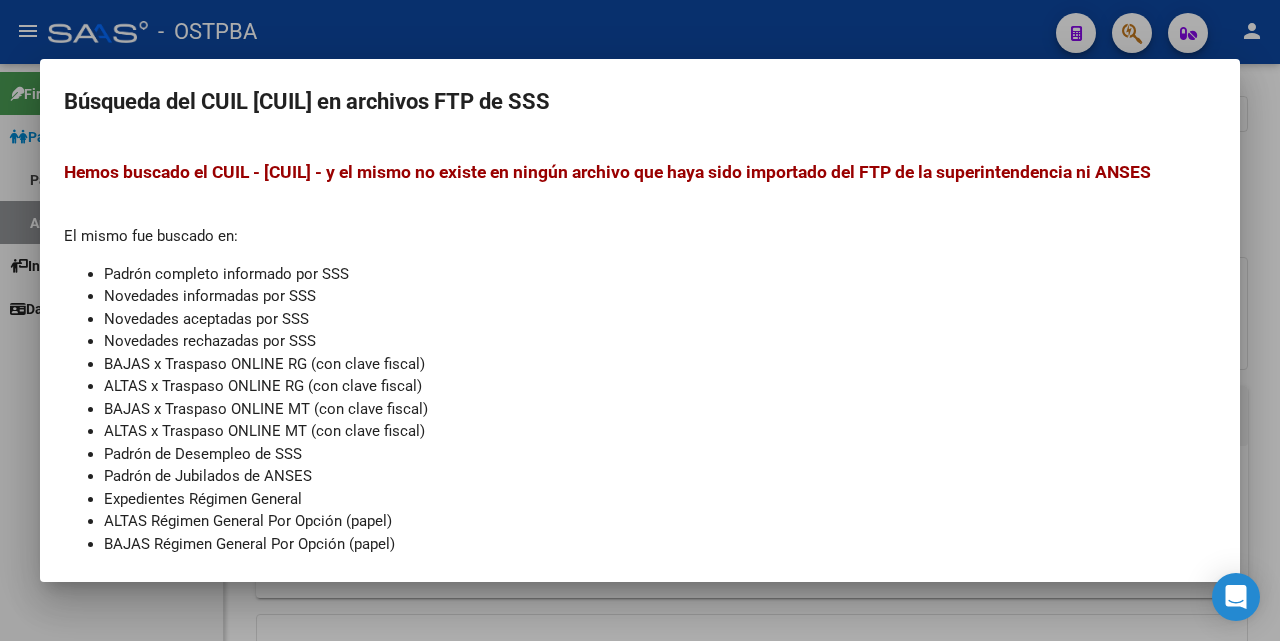 click at bounding box center [640, 320] 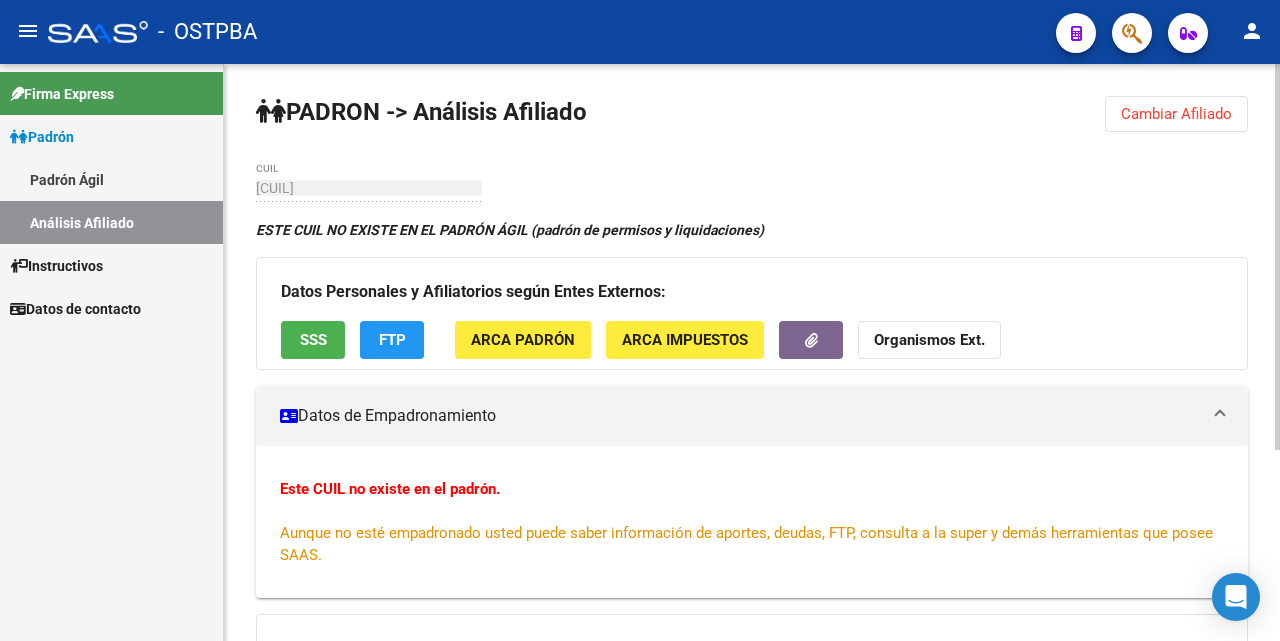 click on "ARCA Padrón" 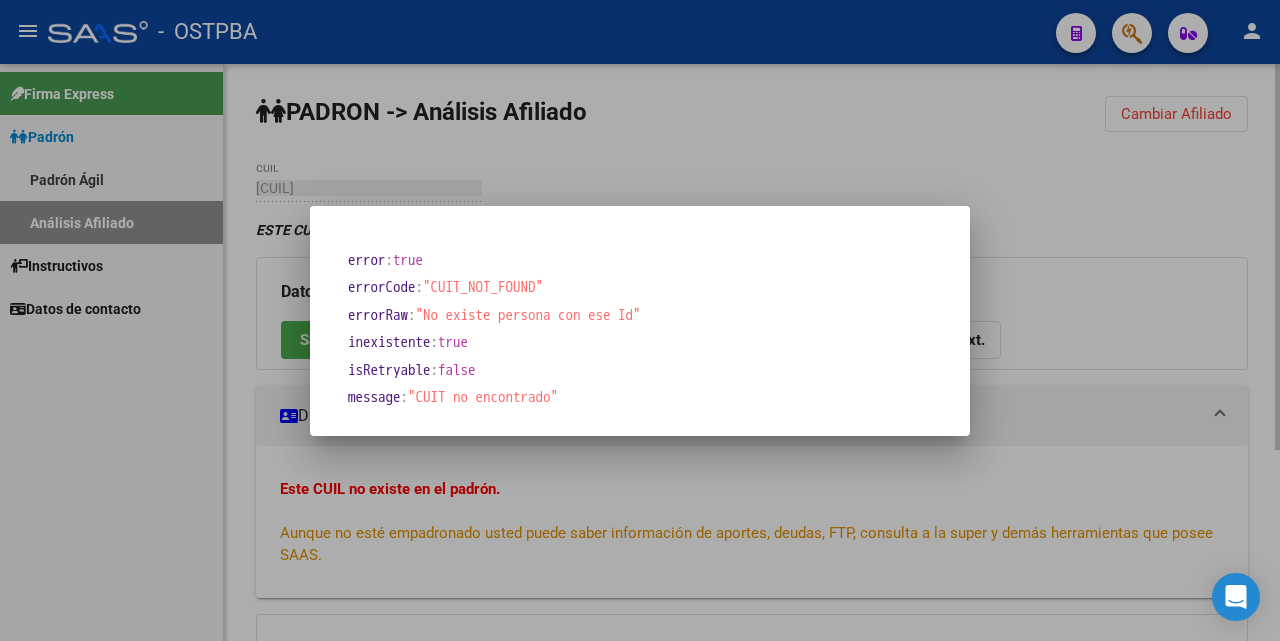 click at bounding box center [640, 320] 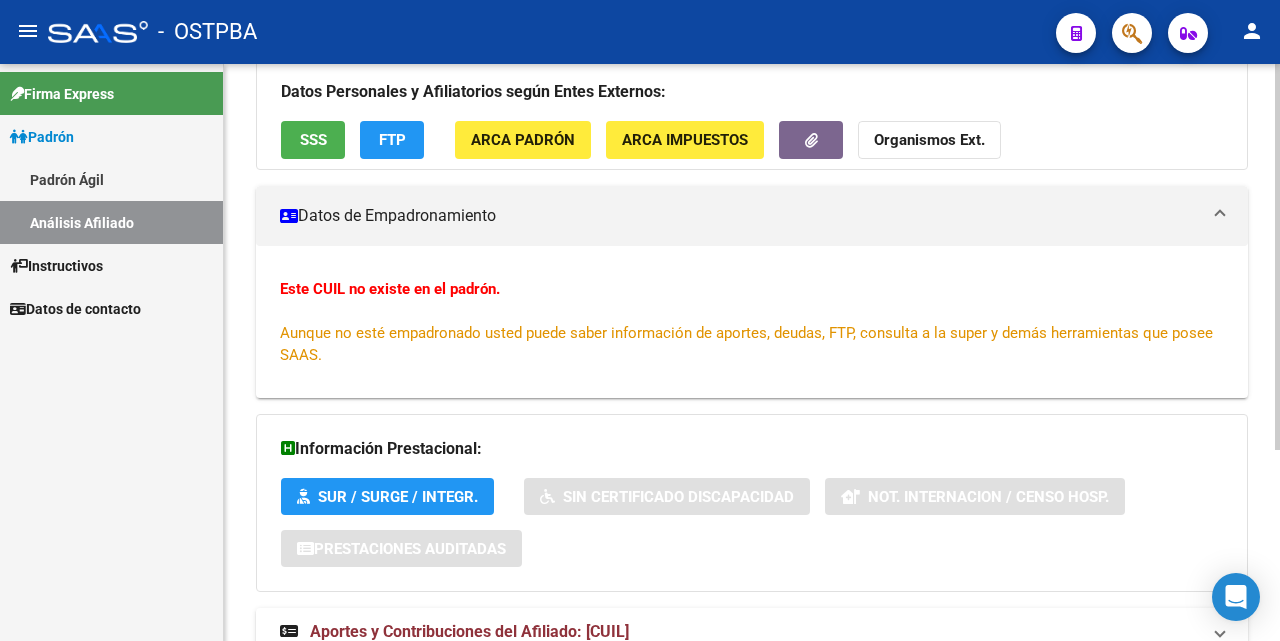 scroll, scrollTop: 285, scrollLeft: 0, axis: vertical 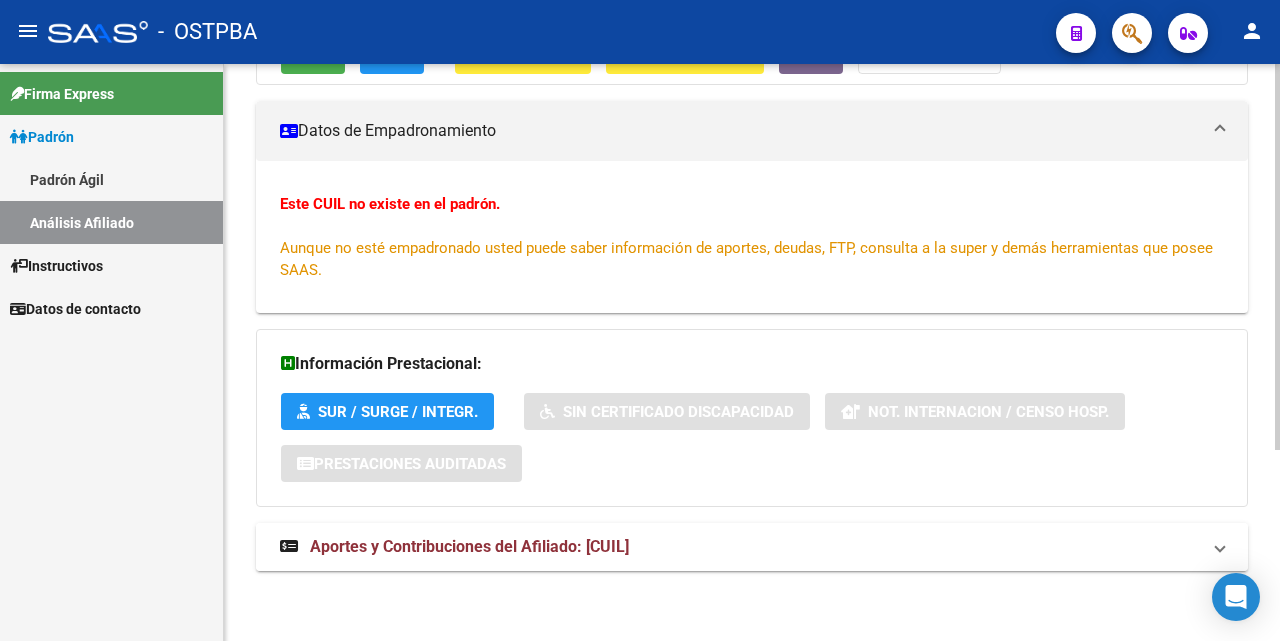 click on "Aportes y Contribuciones del Afiliado: [CUIL]" at bounding box center [469, 546] 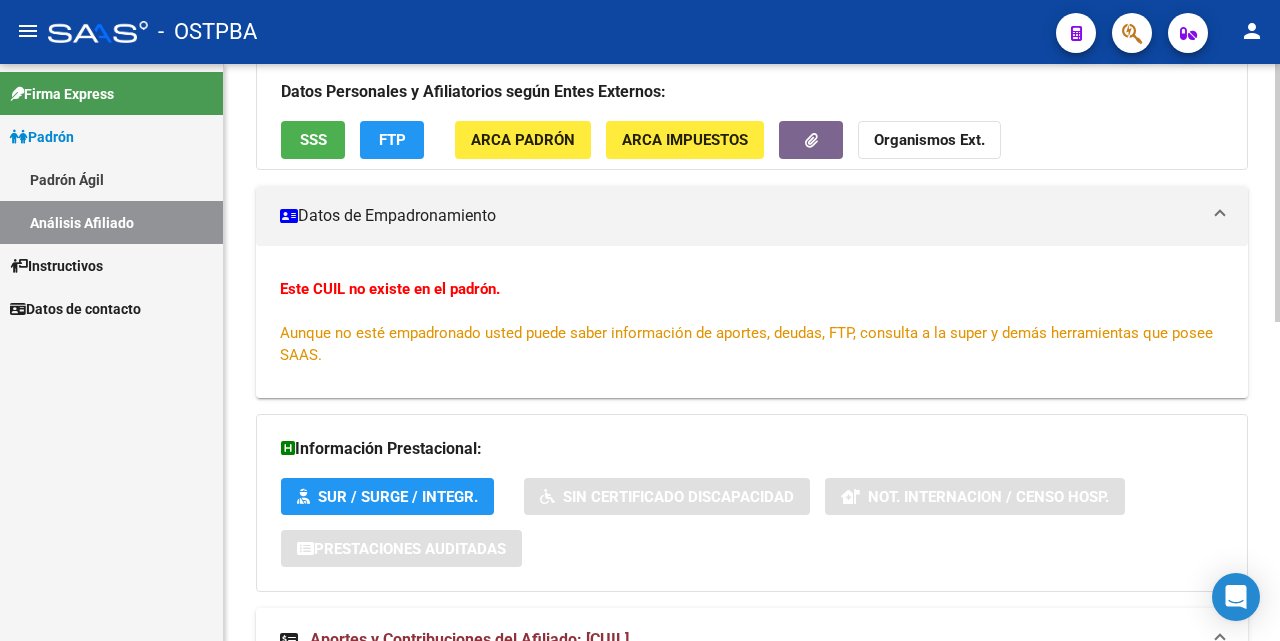 scroll, scrollTop: 0, scrollLeft: 0, axis: both 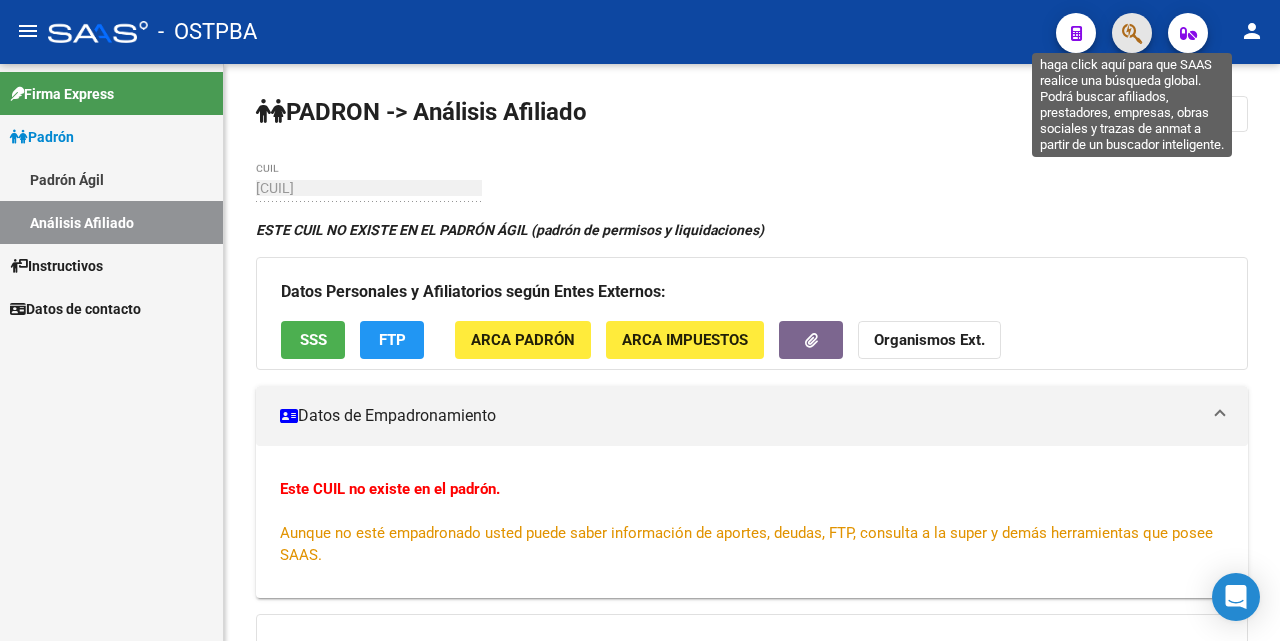 click 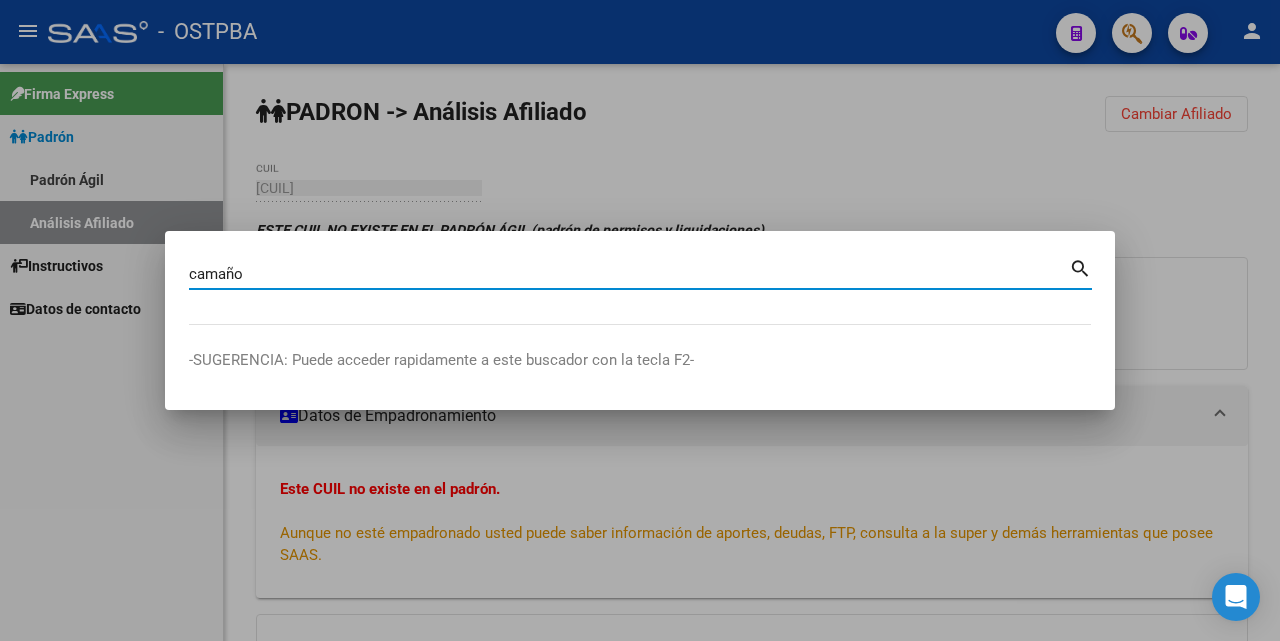 type on "camaño" 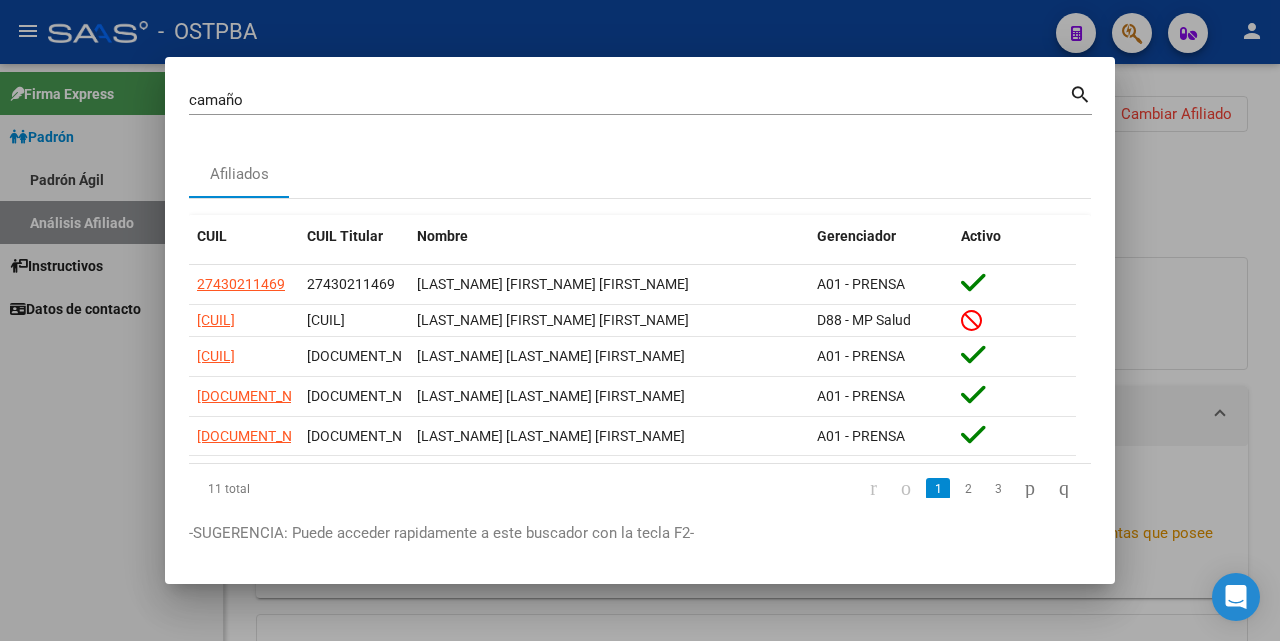 scroll, scrollTop: 51, scrollLeft: 0, axis: vertical 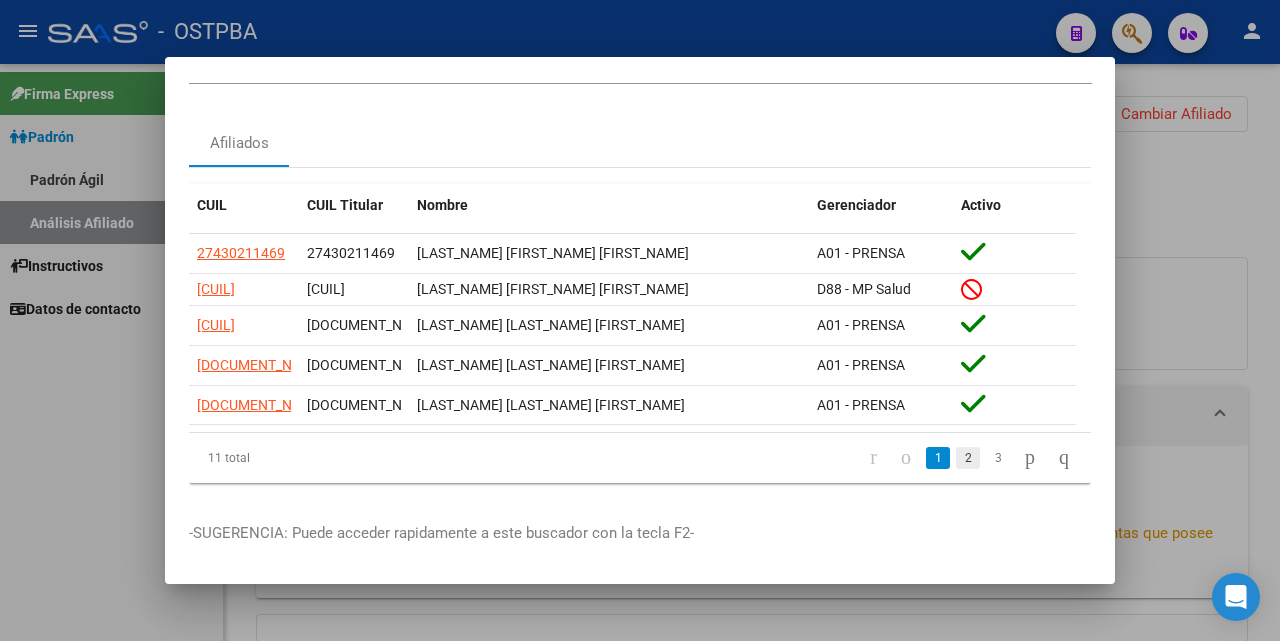 click on "2" 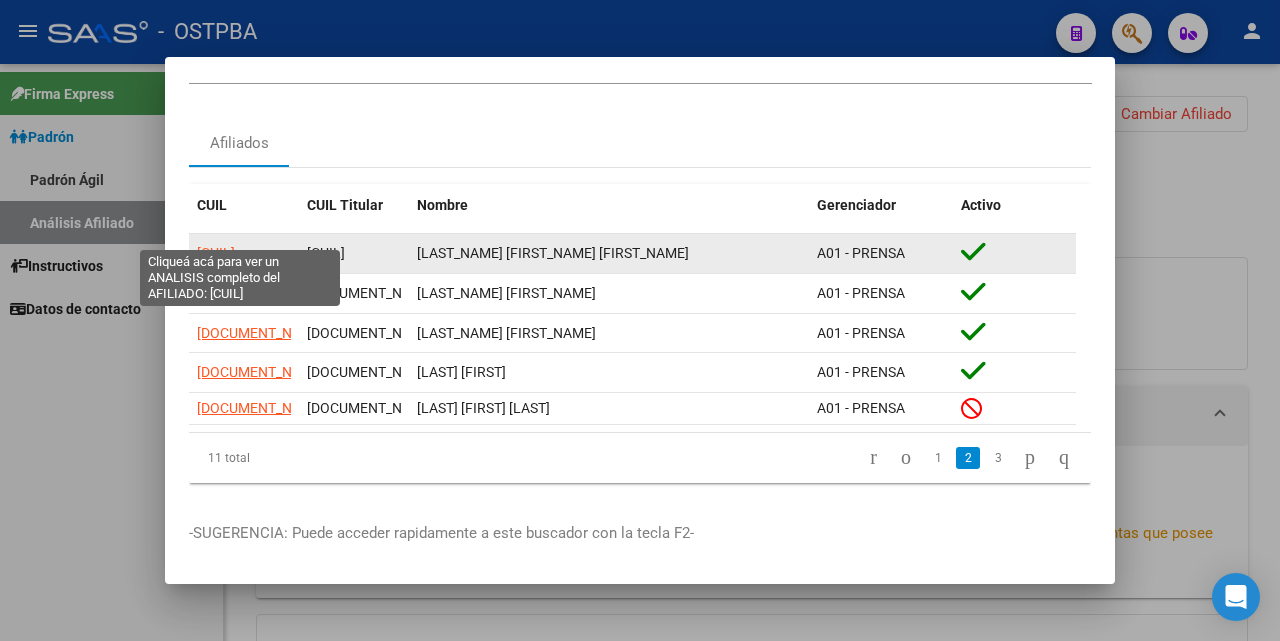click on "[CUIL]" 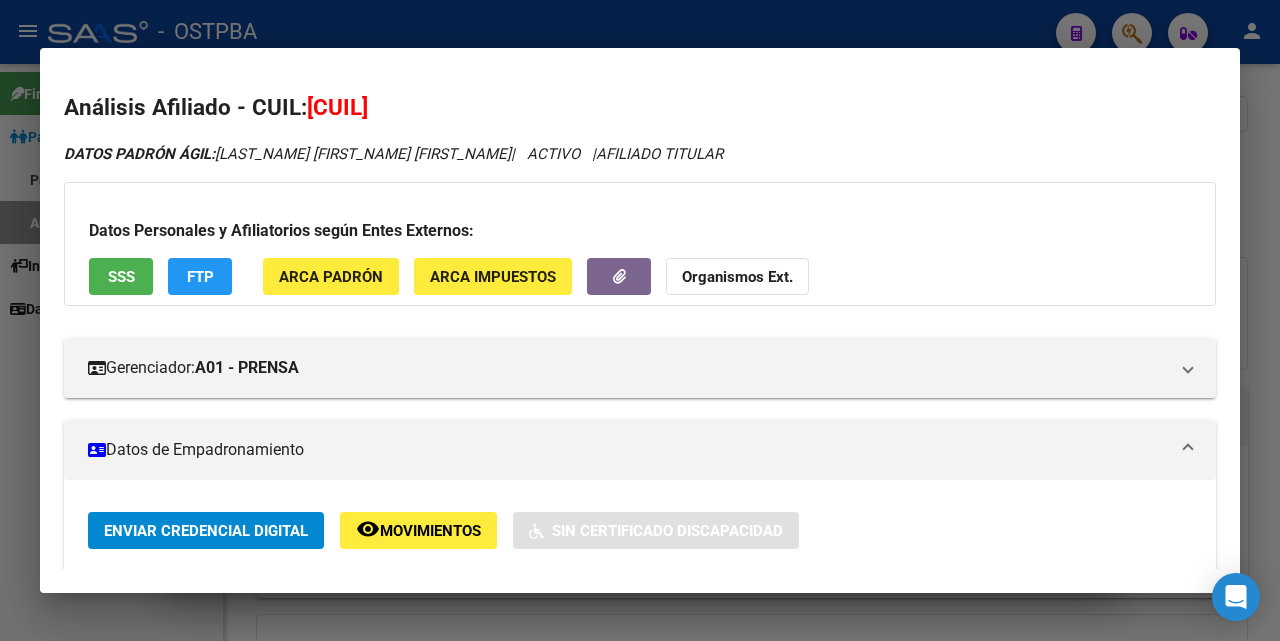 click on "[CUIL]" at bounding box center [337, 107] 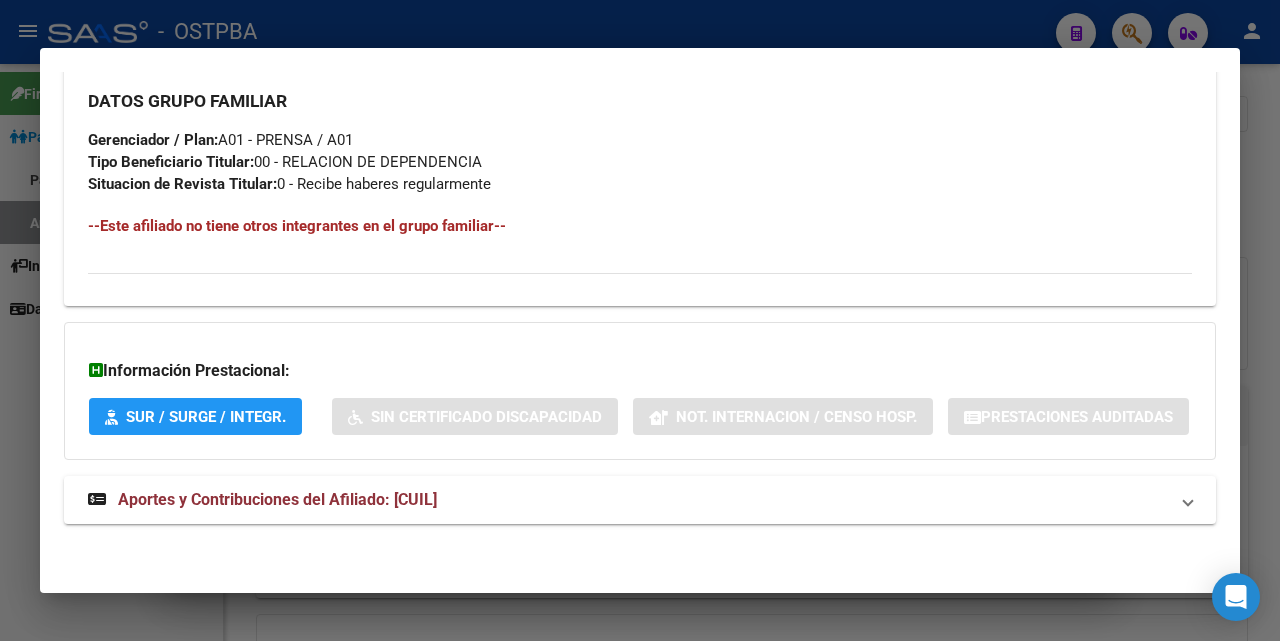scroll, scrollTop: 950, scrollLeft: 0, axis: vertical 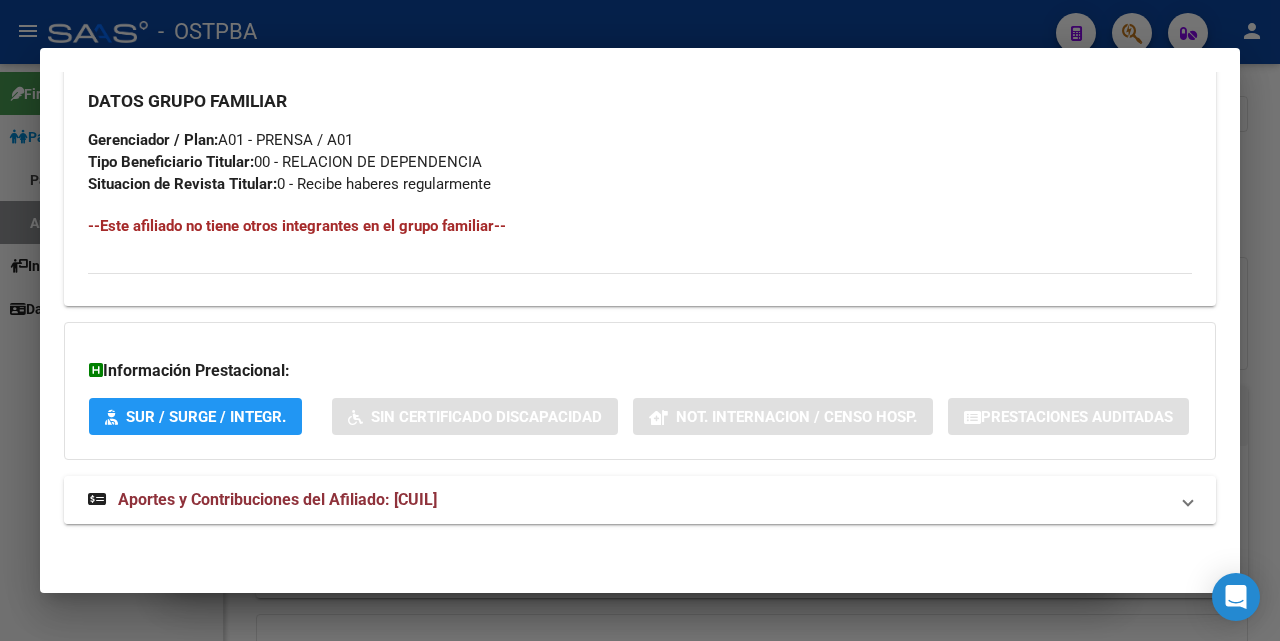click on "Aportes y Contribuciones del Afiliado: [CUIL]" at bounding box center (277, 499) 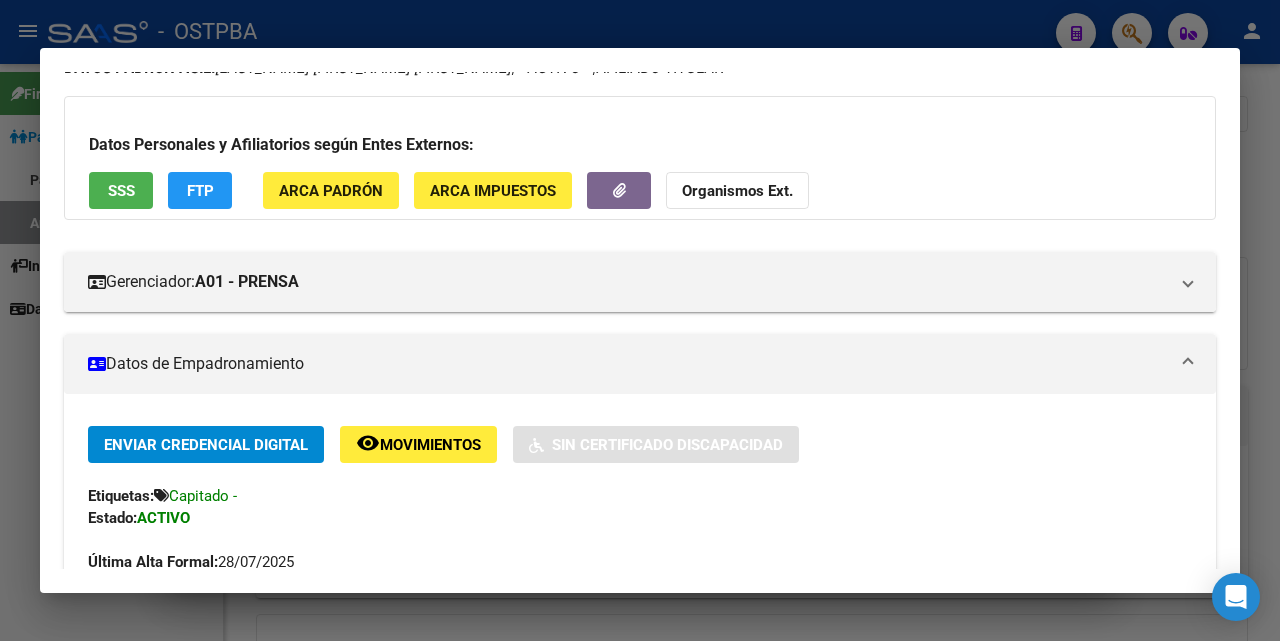scroll, scrollTop: 0, scrollLeft: 0, axis: both 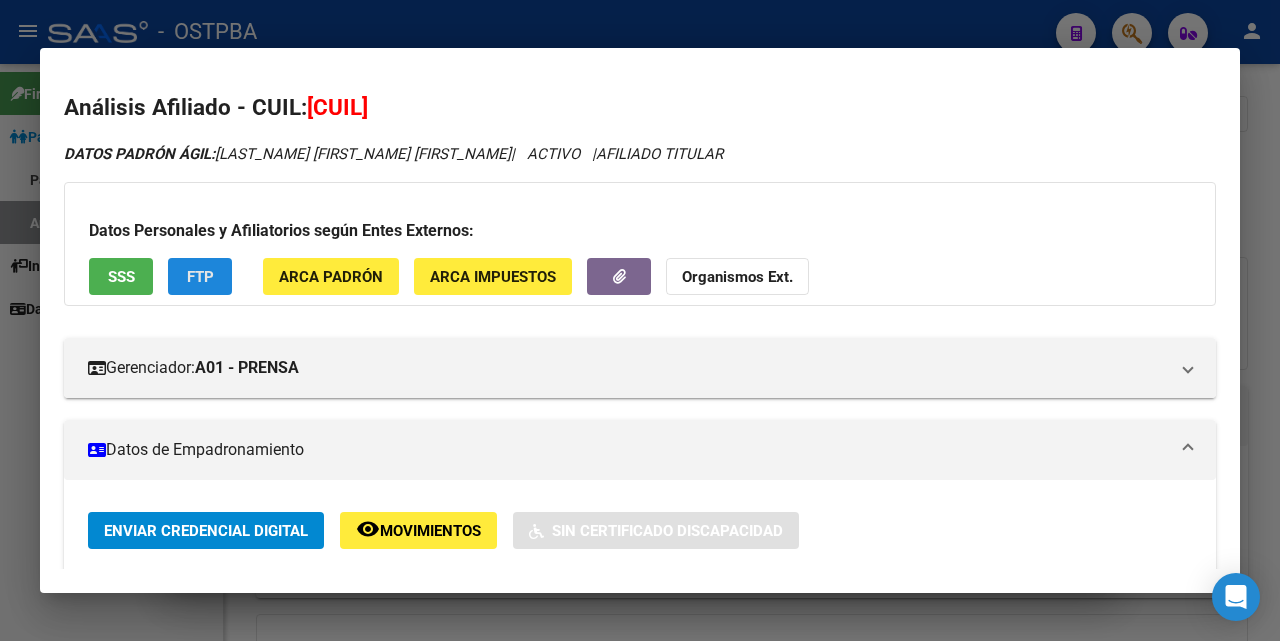 click on "FTP" 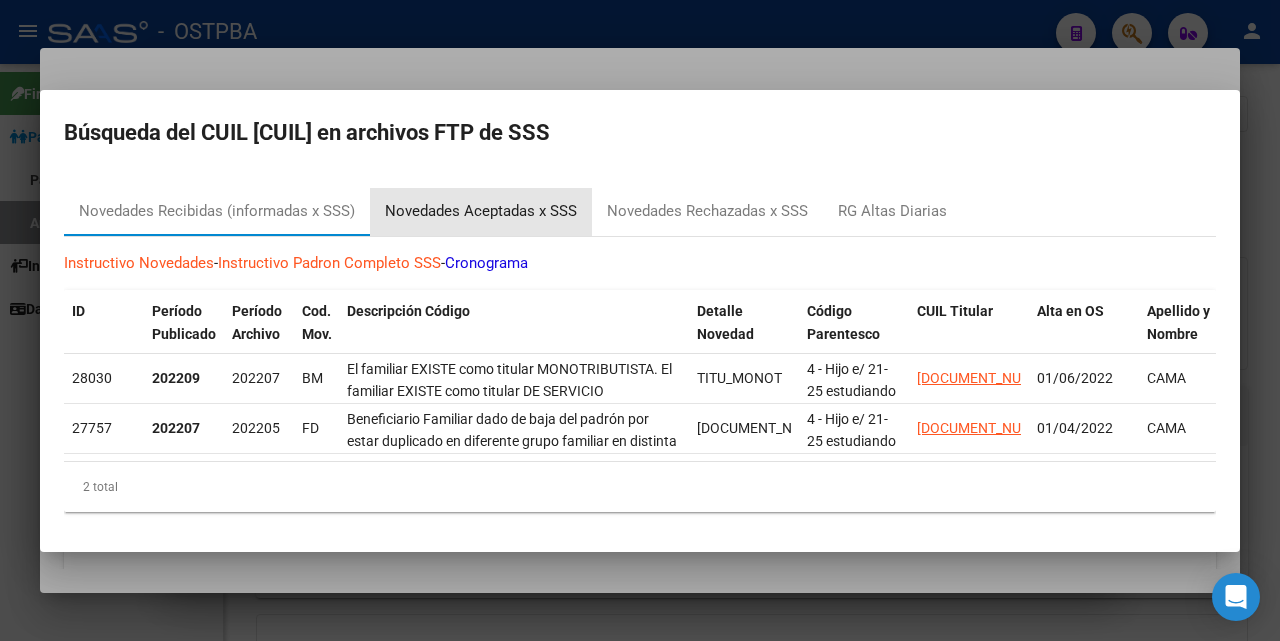 click on "Novedades Aceptadas x SSS" at bounding box center (481, 211) 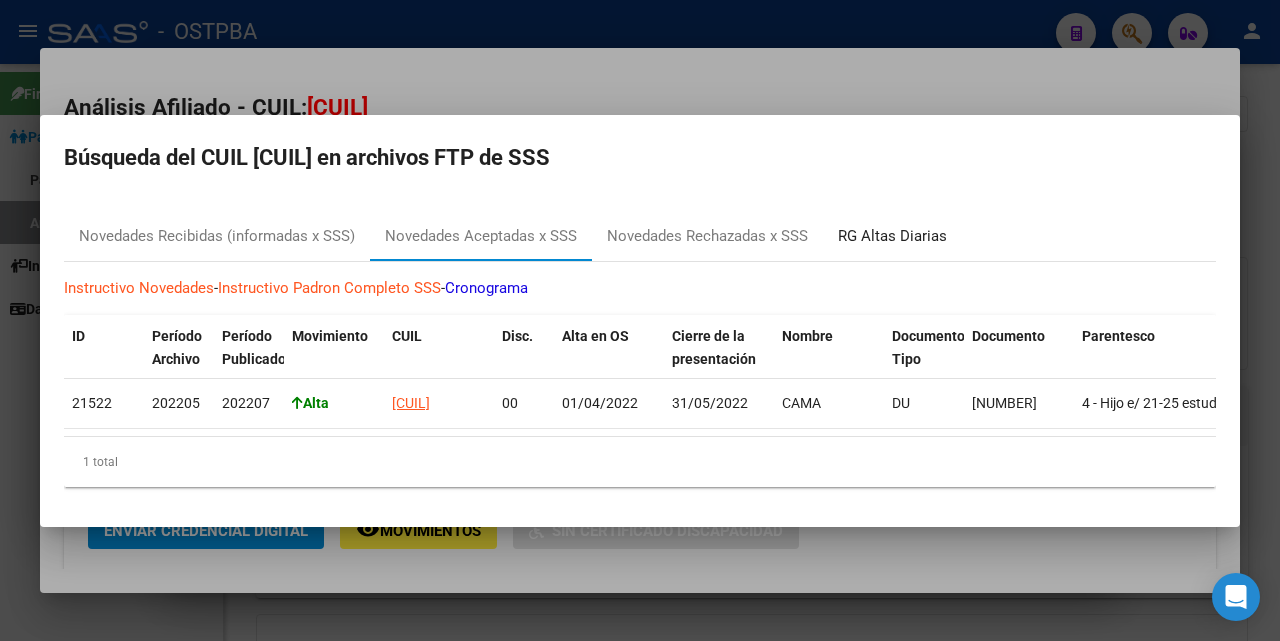 click on "RG Altas Diarias" at bounding box center (892, 236) 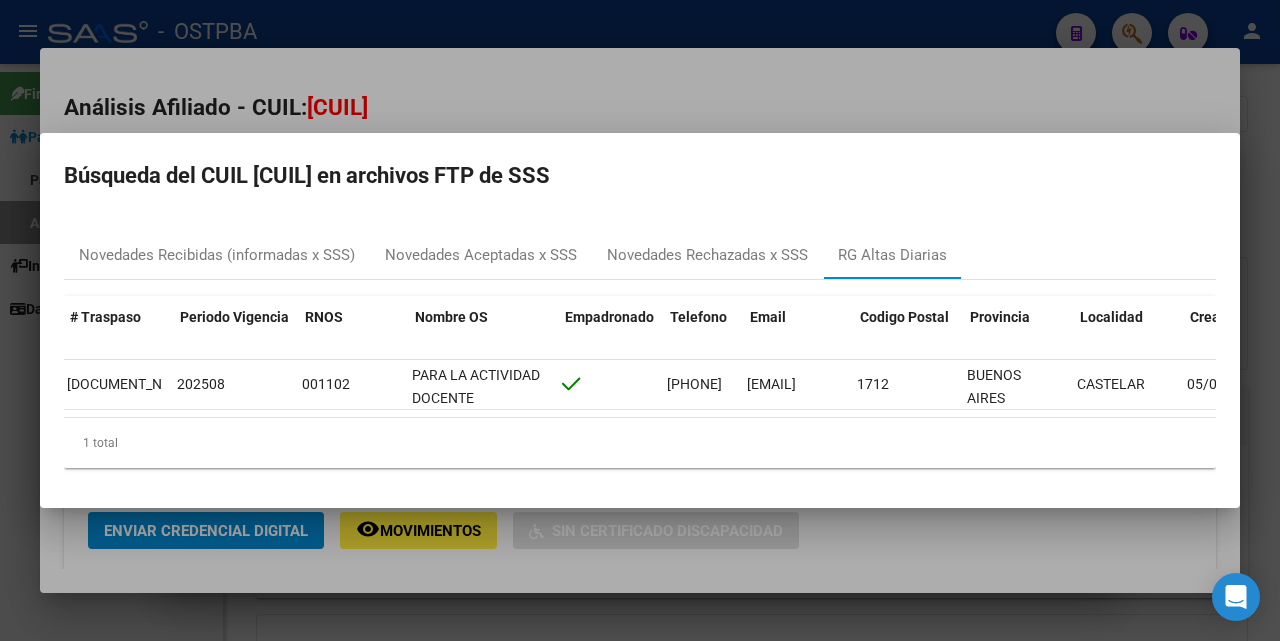 scroll, scrollTop: 0, scrollLeft: 404, axis: horizontal 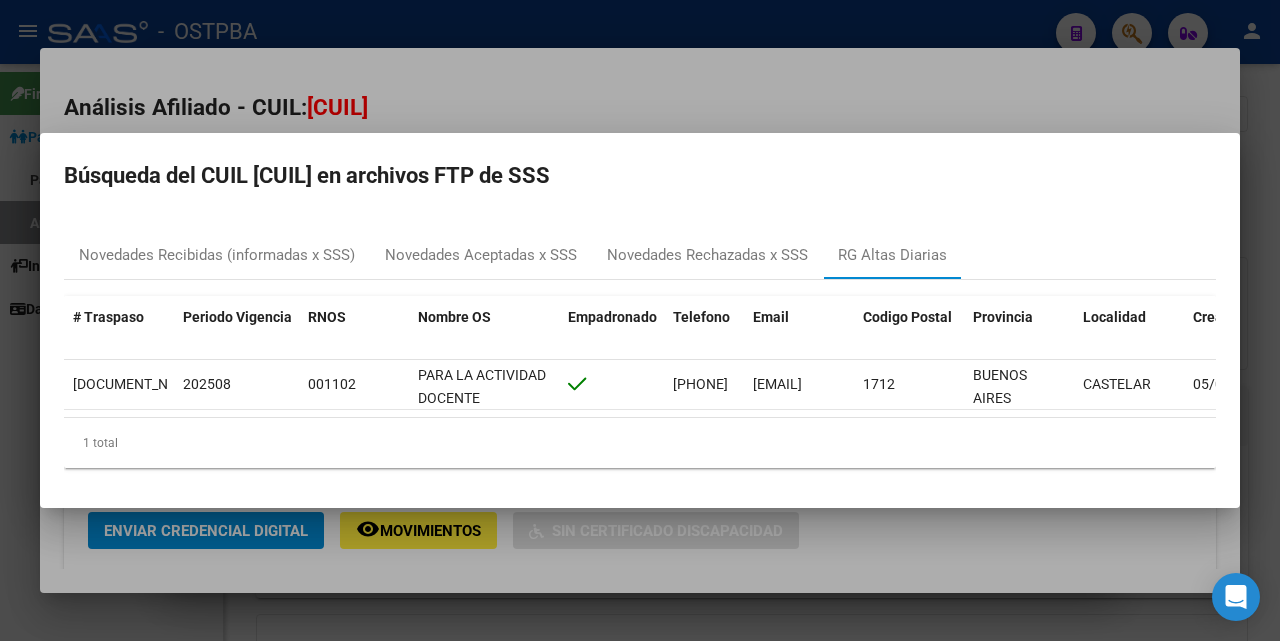 click at bounding box center [640, 320] 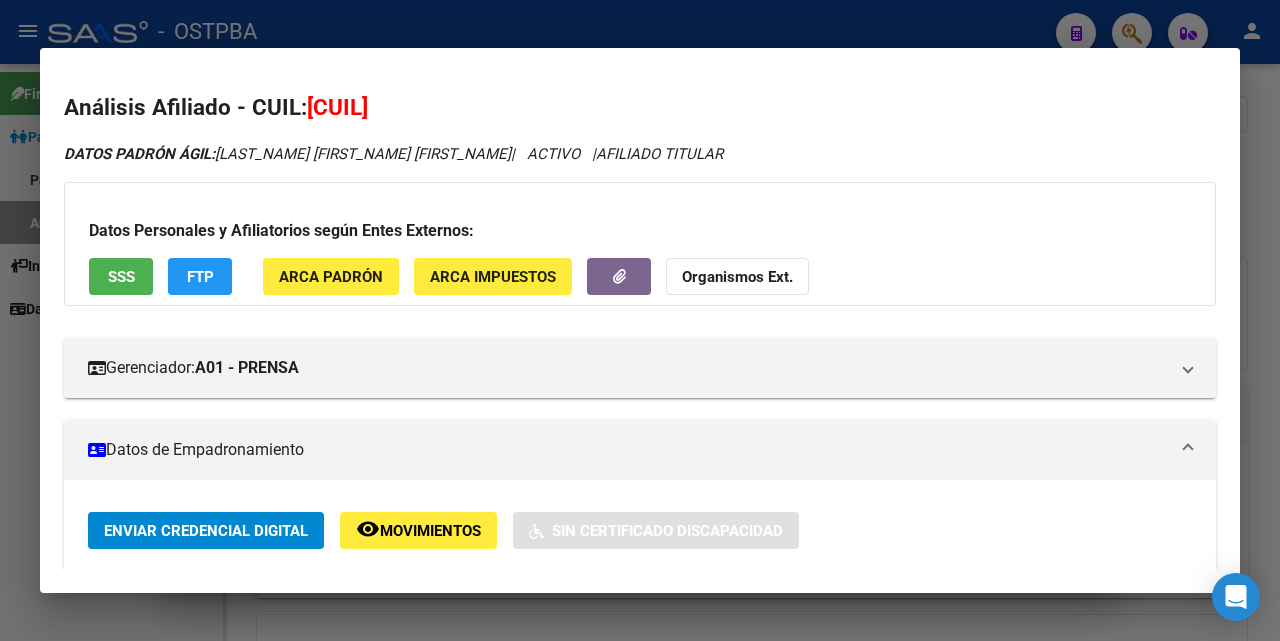 click at bounding box center [640, 320] 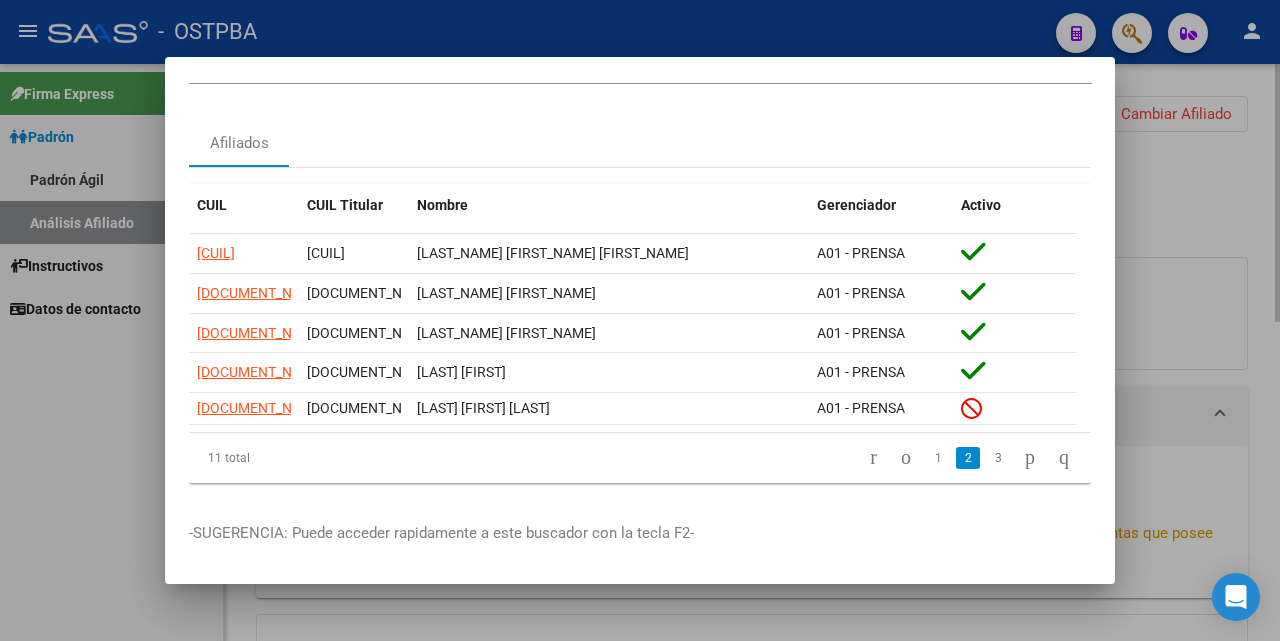 click at bounding box center [640, 320] 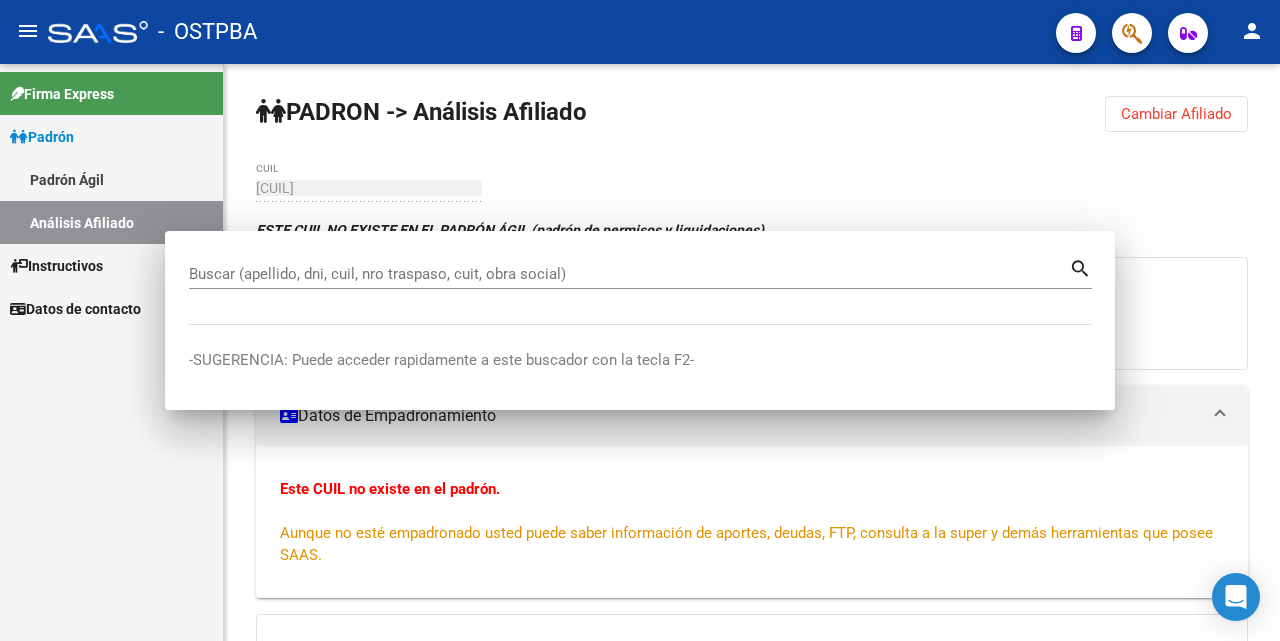 scroll, scrollTop: 0, scrollLeft: 0, axis: both 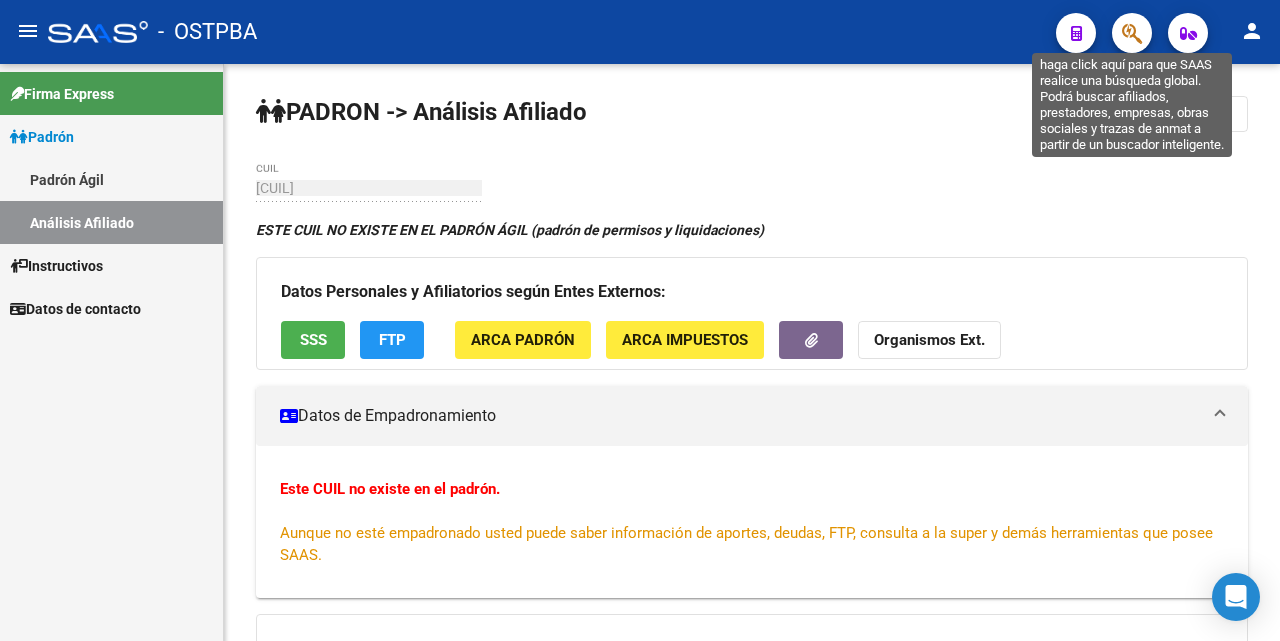 click 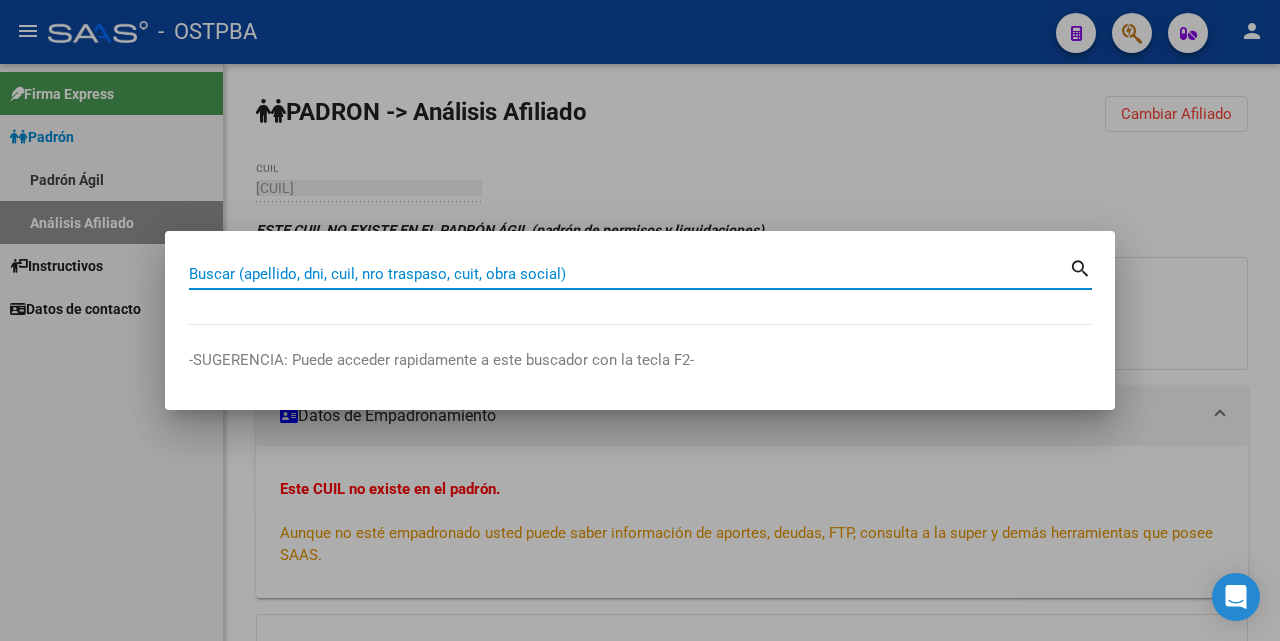 click at bounding box center [640, 320] 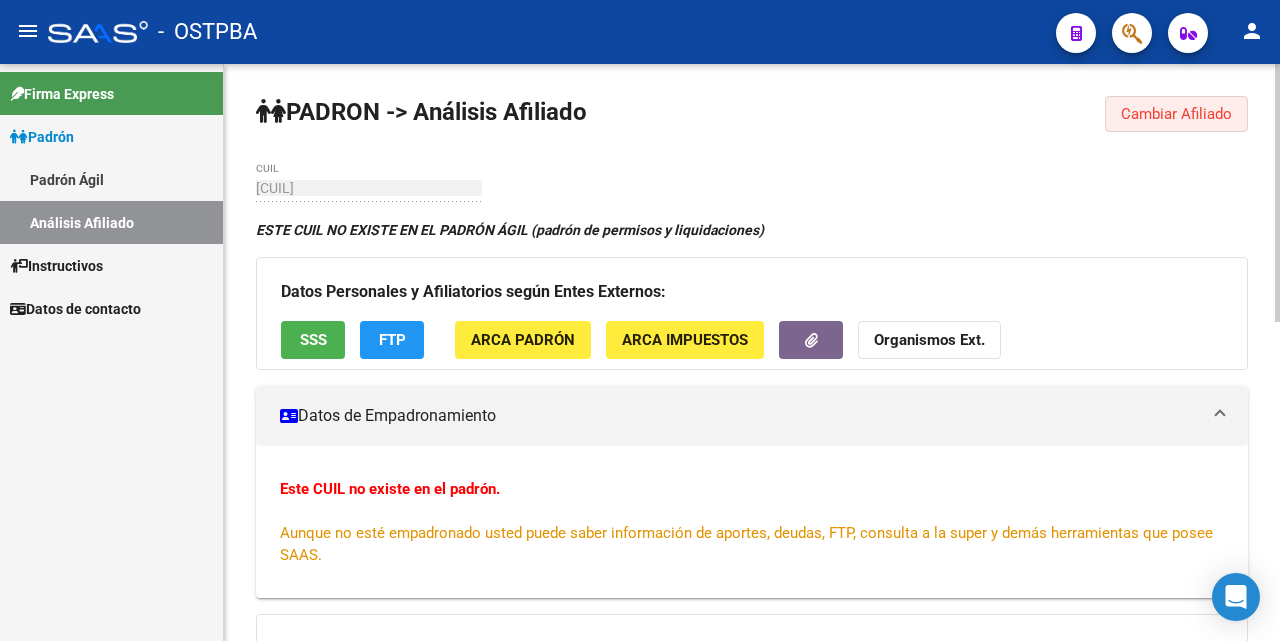 click on "Cambiar Afiliado" 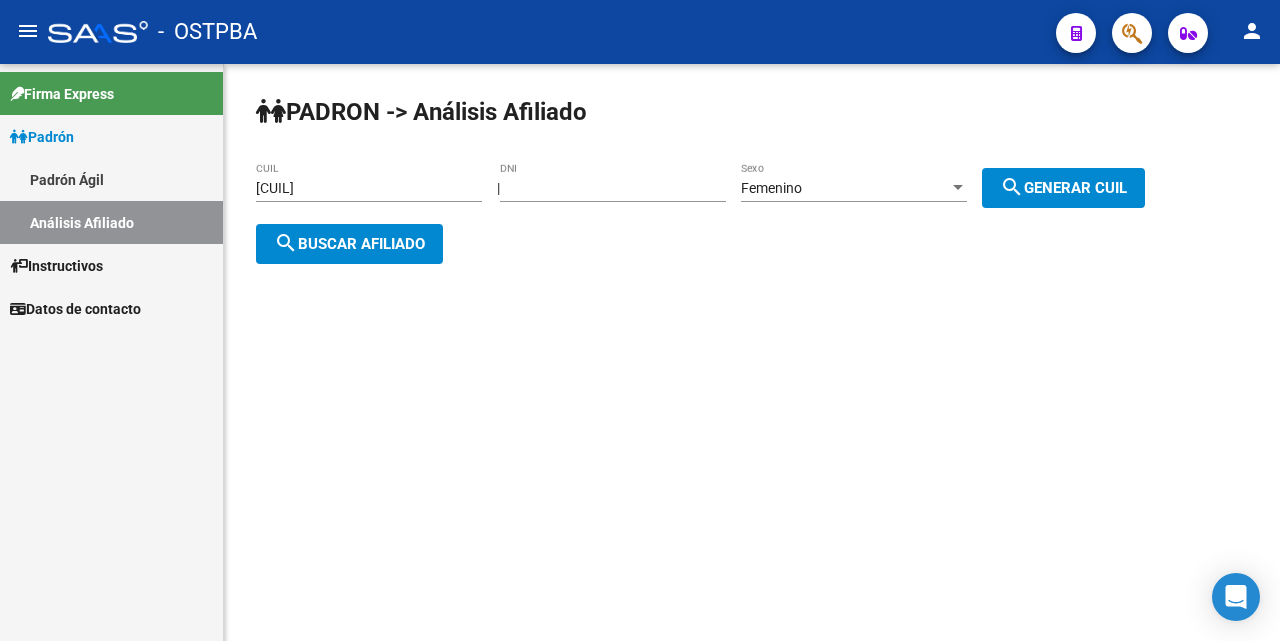 drag, startPoint x: 474, startPoint y: 199, endPoint x: 420, endPoint y: 211, distance: 55.31727 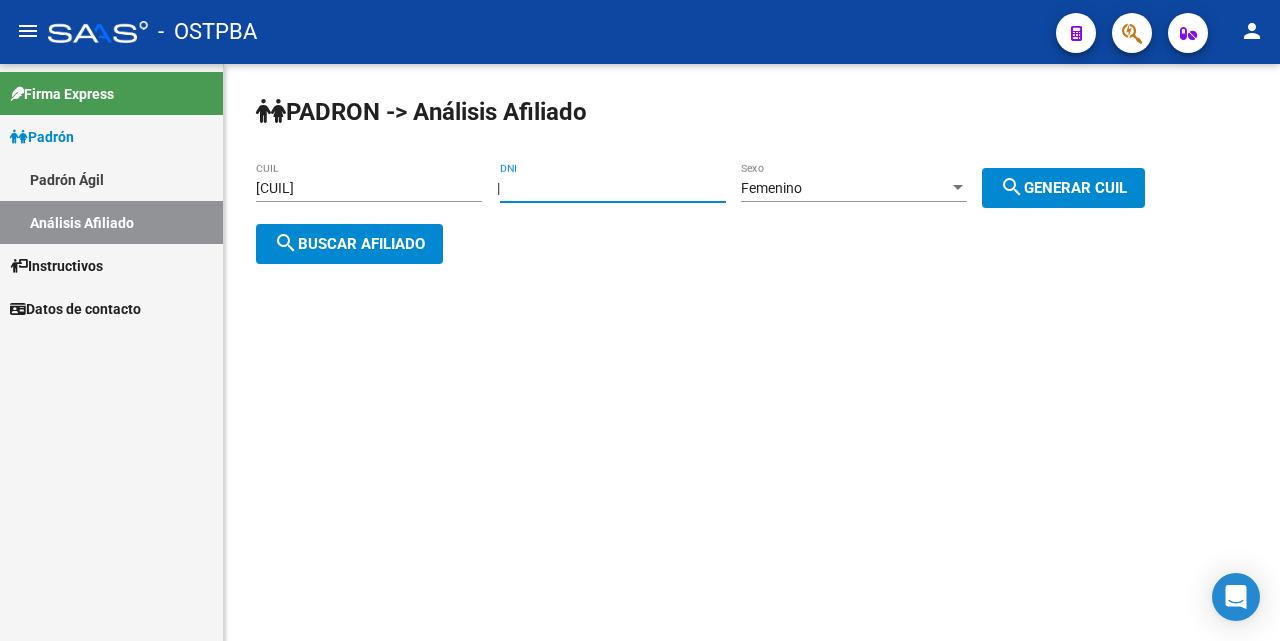 drag, startPoint x: 603, startPoint y: 186, endPoint x: 402, endPoint y: 205, distance: 201.89601 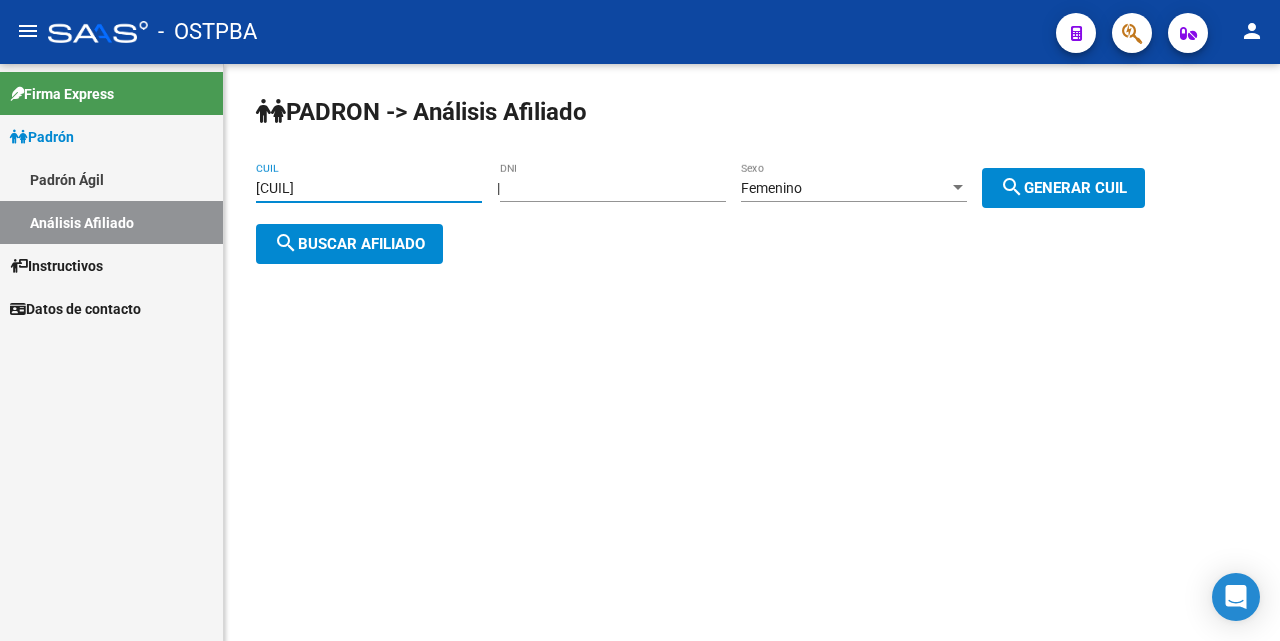drag, startPoint x: 363, startPoint y: 194, endPoint x: 180, endPoint y: 206, distance: 183.39302 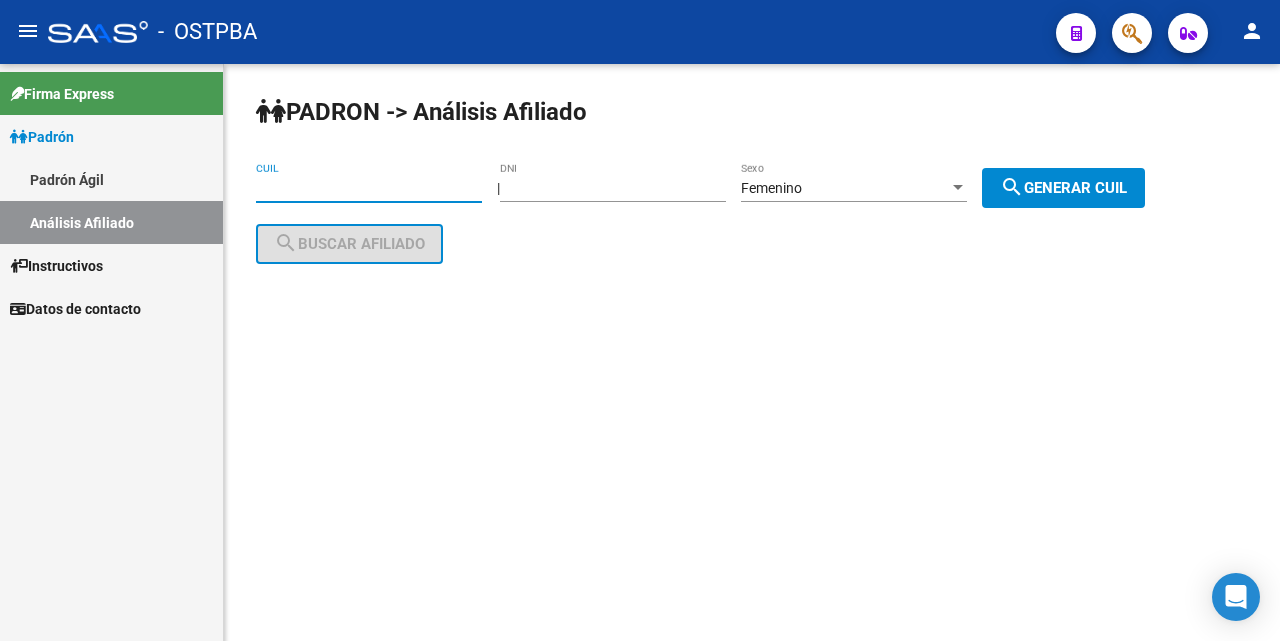 drag, startPoint x: 1054, startPoint y: 189, endPoint x: 1065, endPoint y: 173, distance: 19.416489 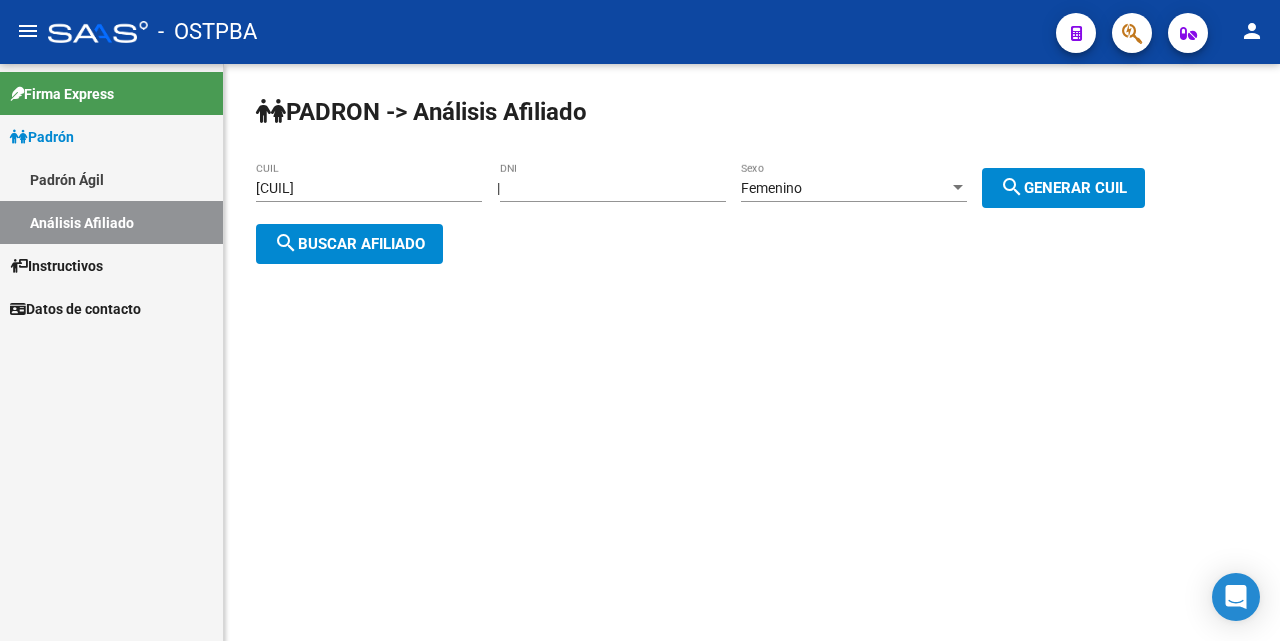 click on "search  Generar CUIL" 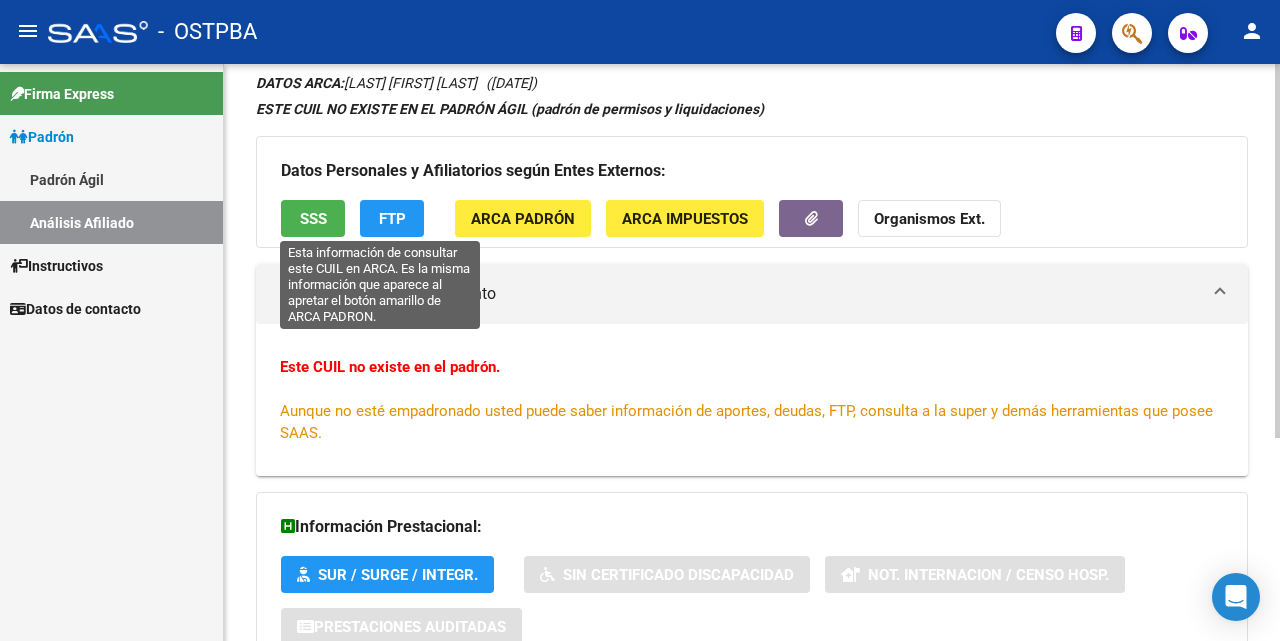 scroll, scrollTop: 0, scrollLeft: 0, axis: both 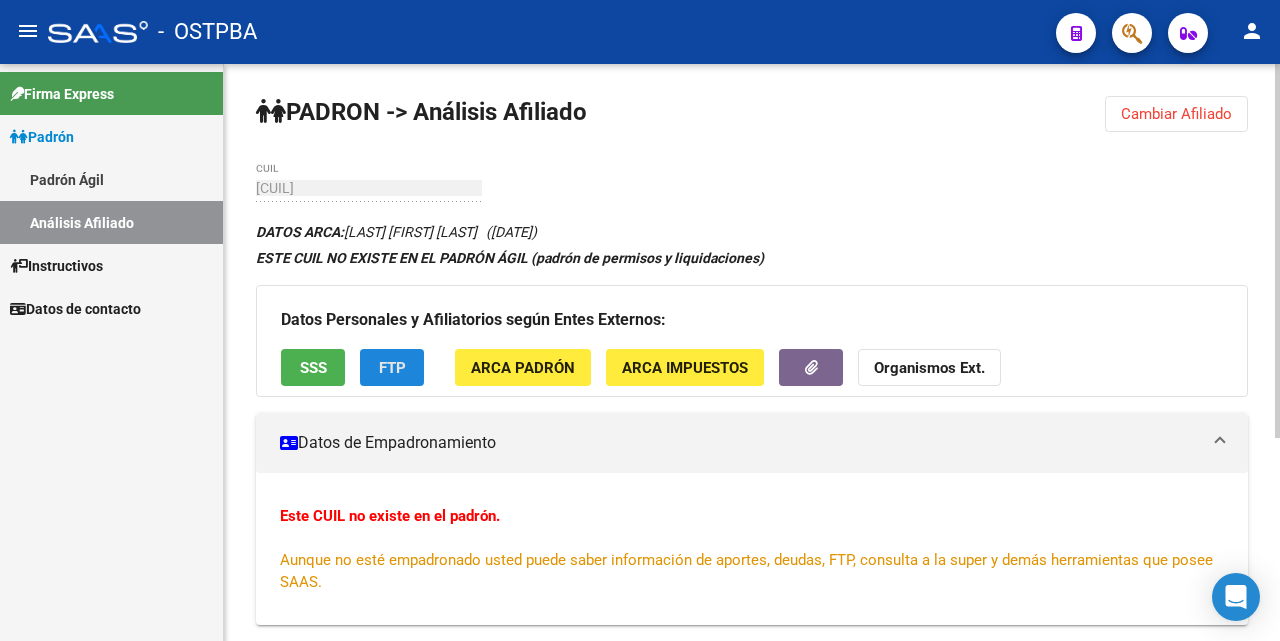 click on "FTP" 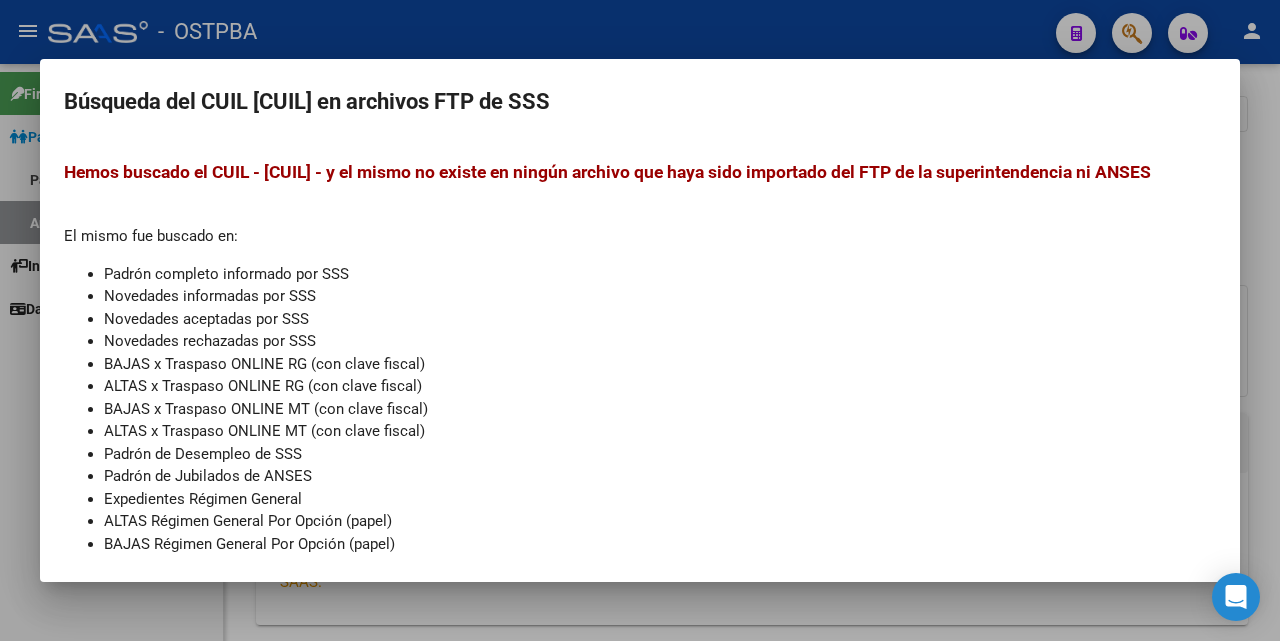 click at bounding box center [640, 320] 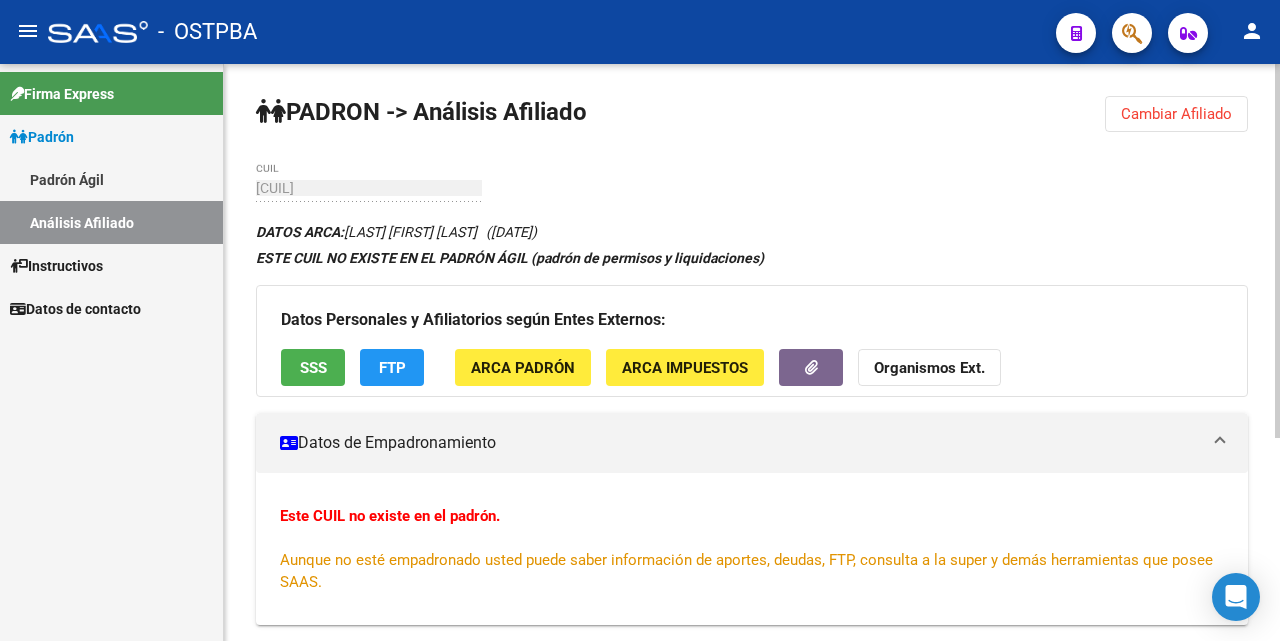 click on "SSS" 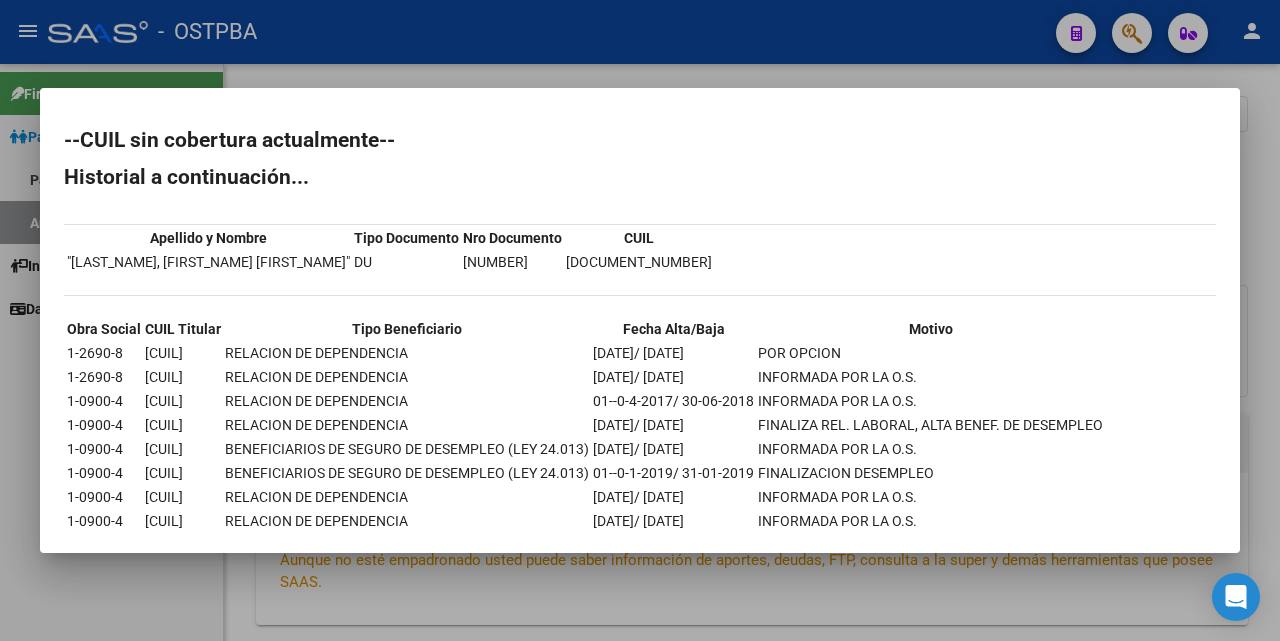 click at bounding box center (640, 320) 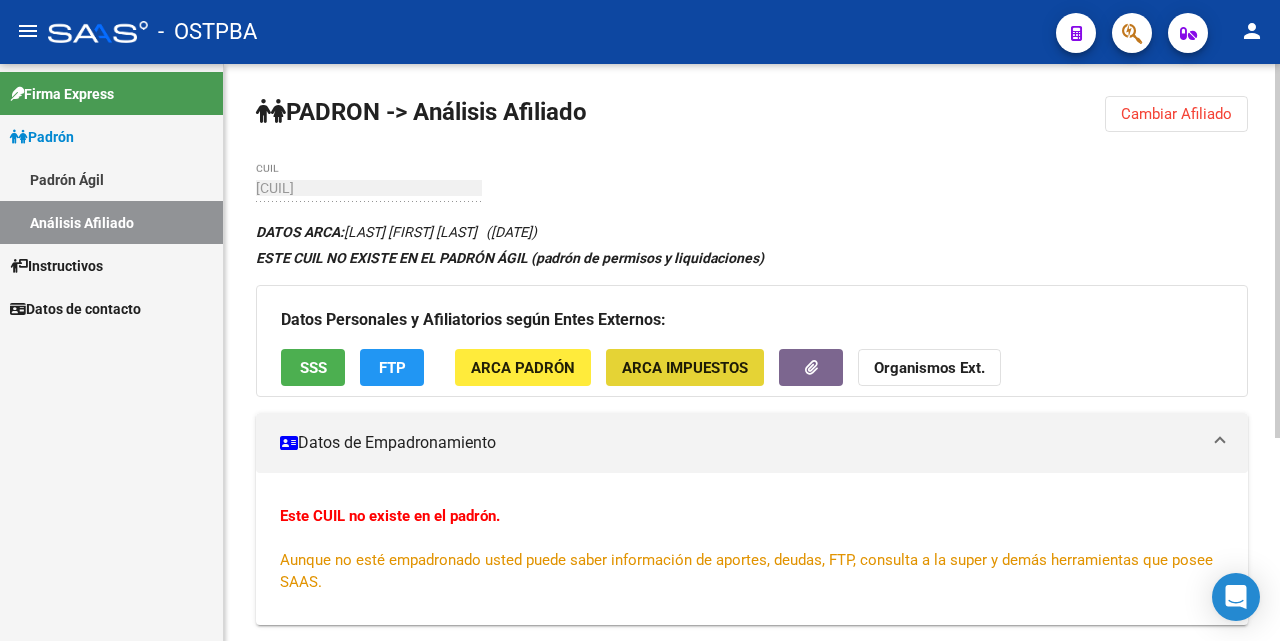 click on "ARCA Impuestos" 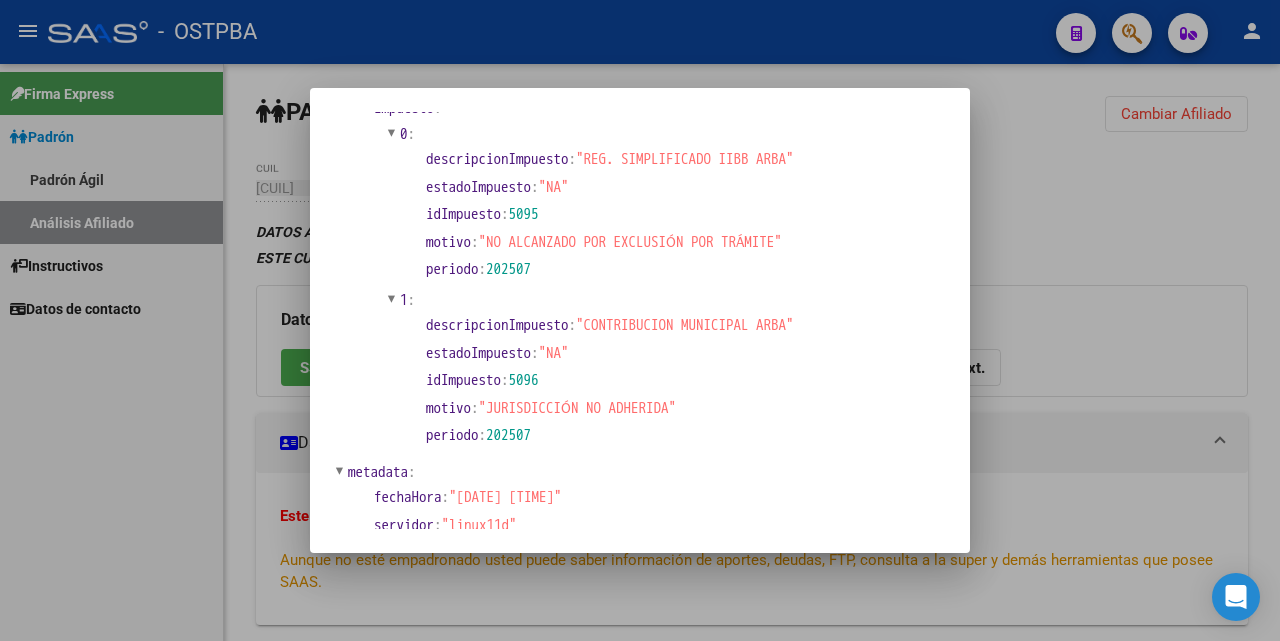 scroll, scrollTop: 1541, scrollLeft: 0, axis: vertical 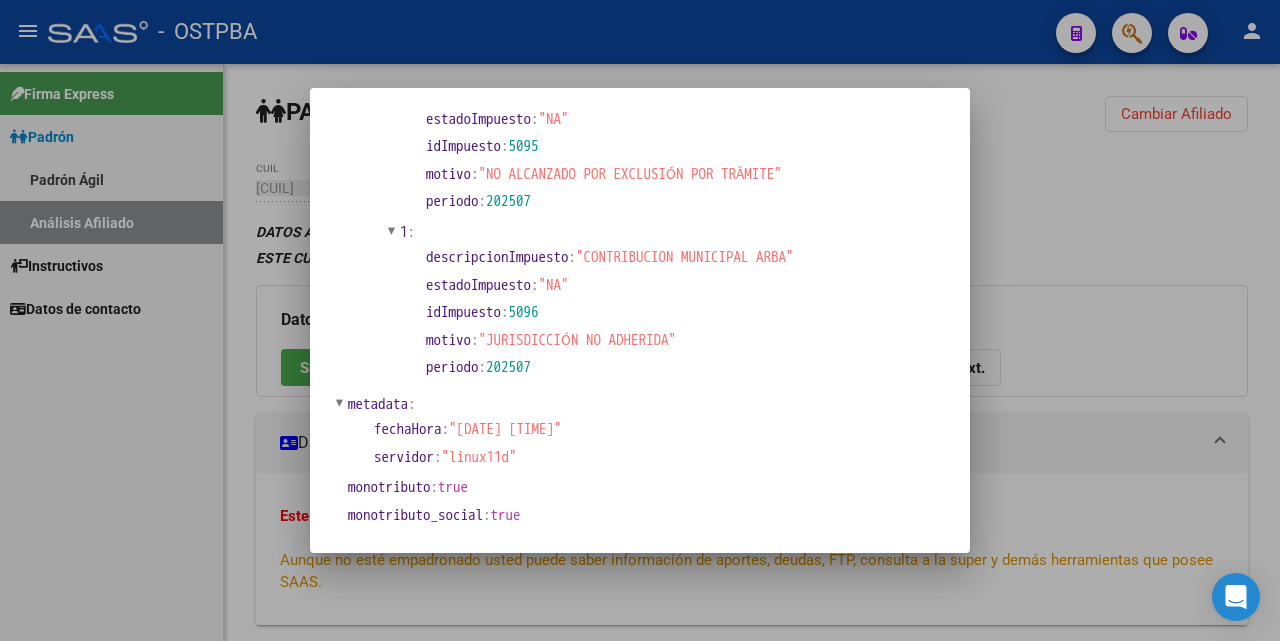 click at bounding box center (640, 320) 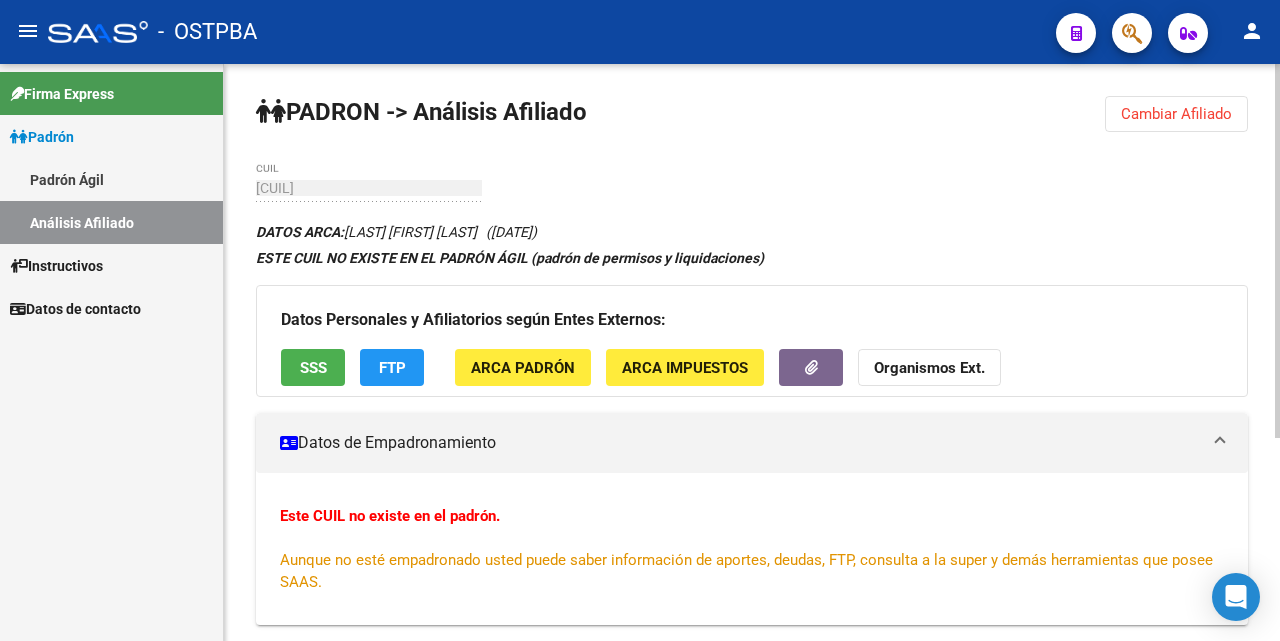 scroll, scrollTop: 312, scrollLeft: 0, axis: vertical 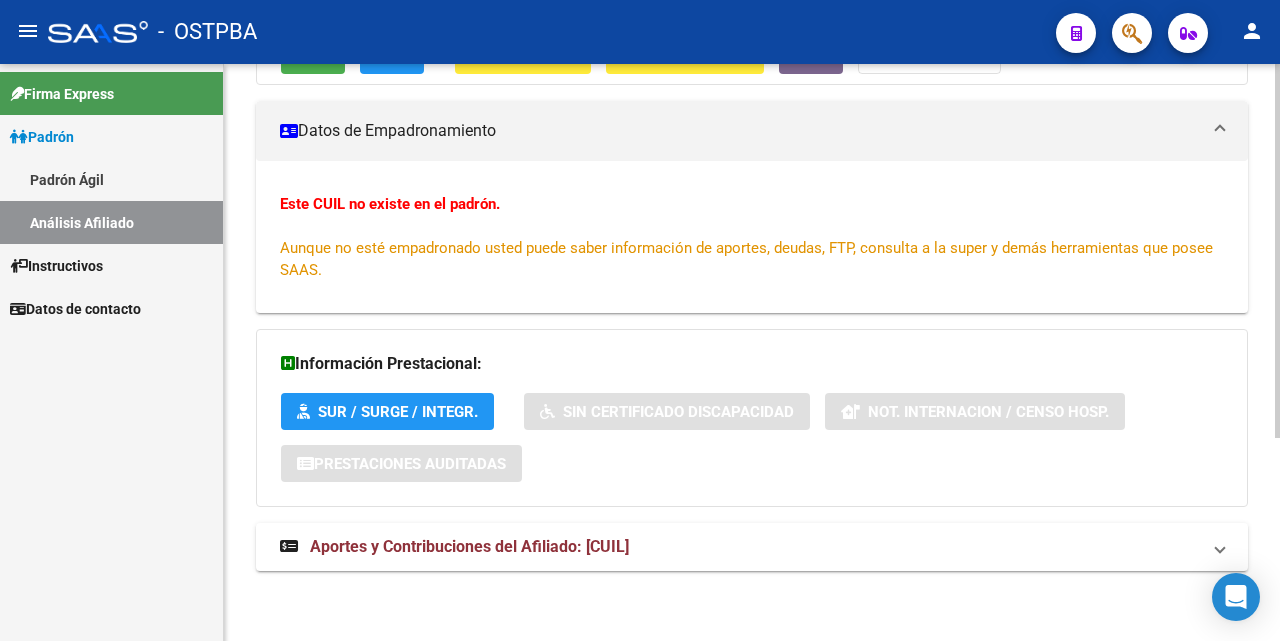 copy on "[DOCUMENT_NUMBER]" 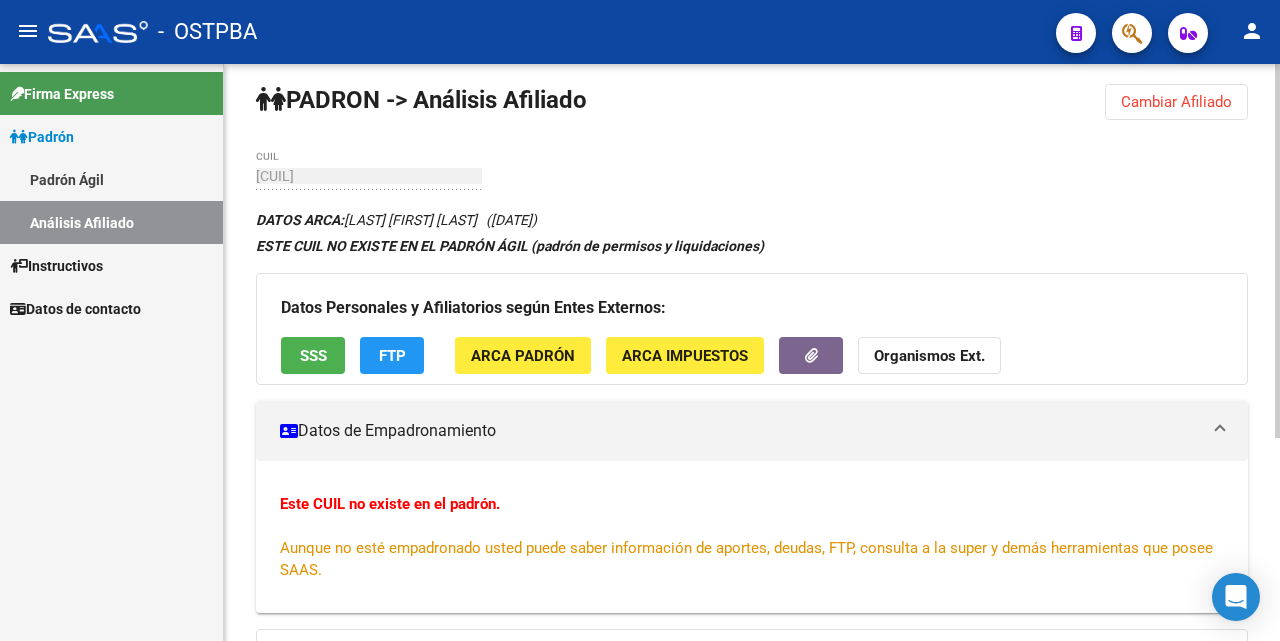 scroll, scrollTop: 0, scrollLeft: 0, axis: both 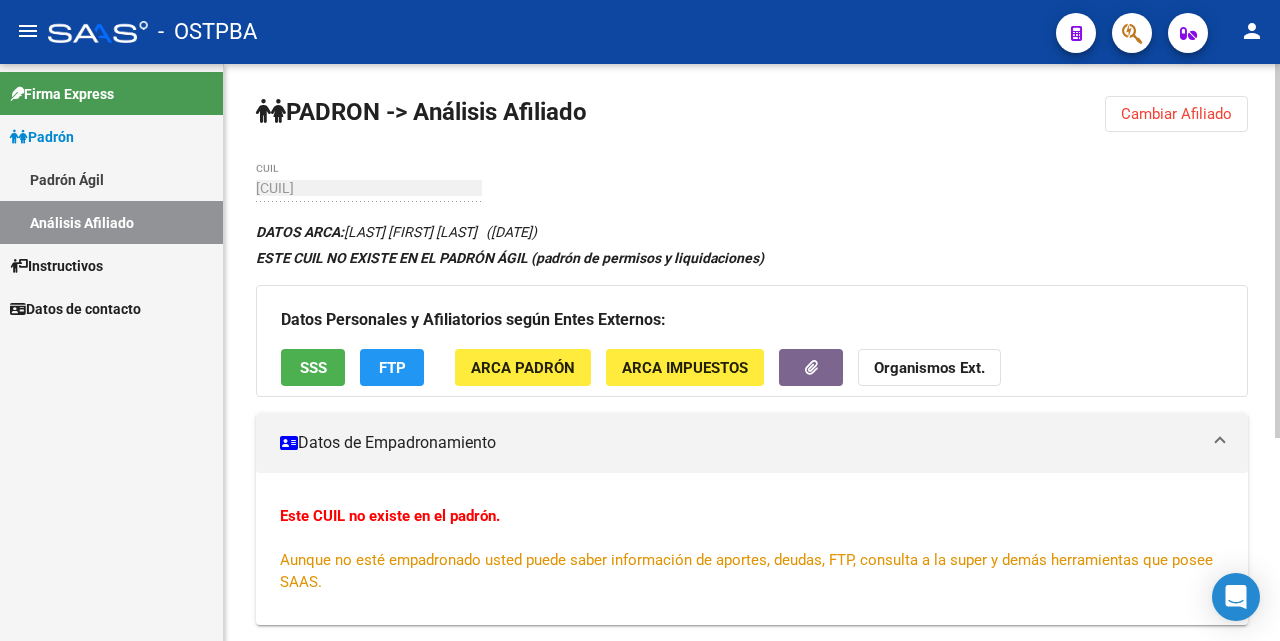 click on "Organismos Ext." 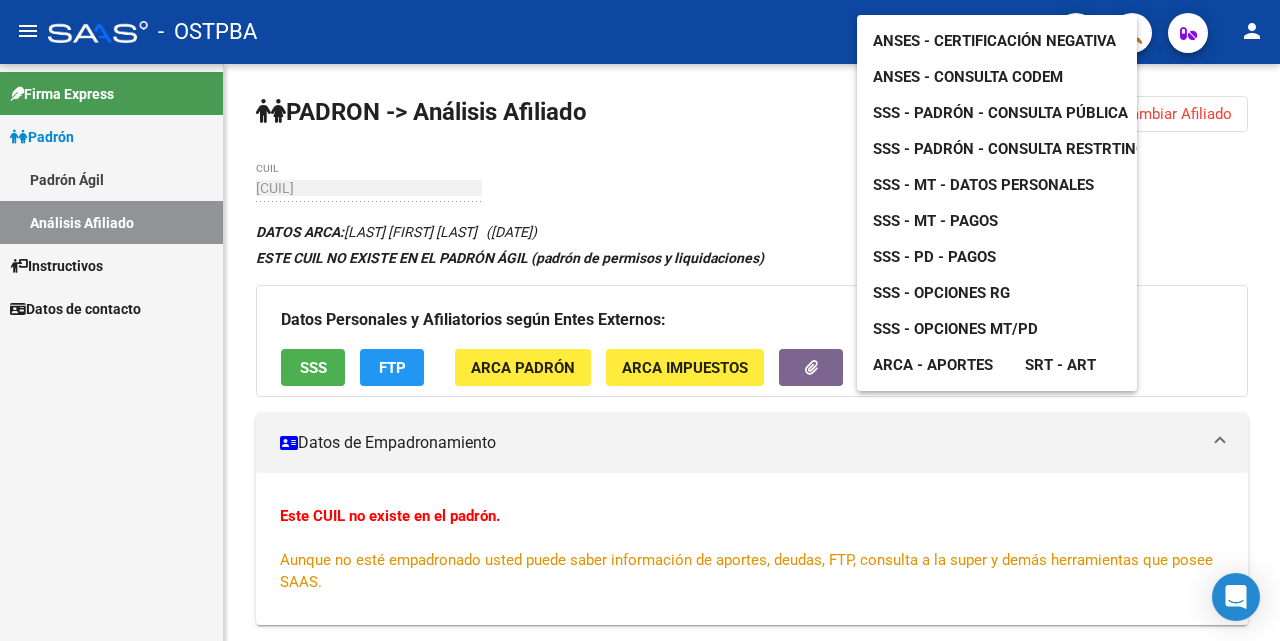 click on "SSS - MT - Datos Personales" at bounding box center [983, 185] 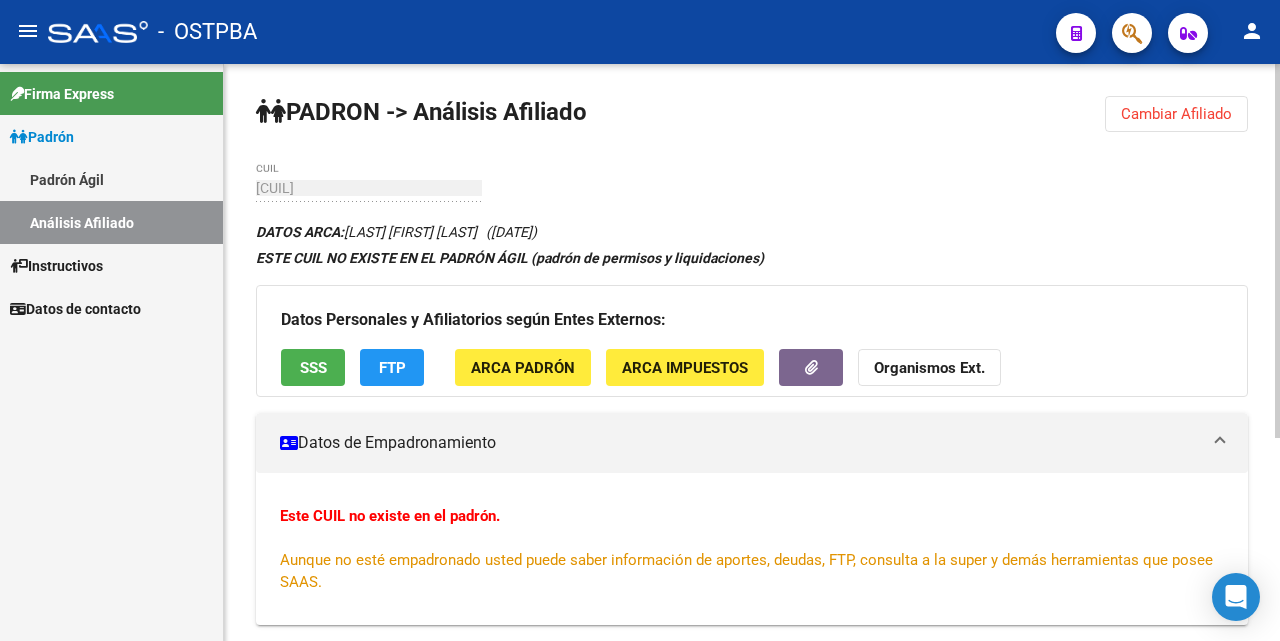 click on "Organismos Ext." 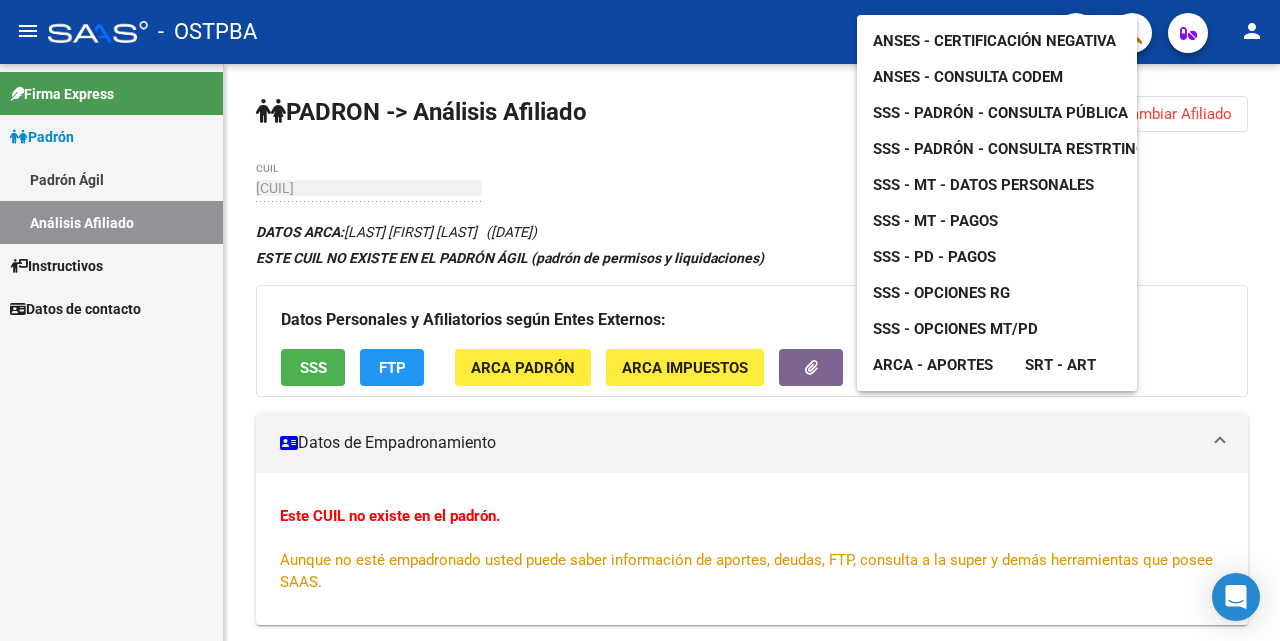 click on "ANSES - Consulta CODEM" at bounding box center (968, 77) 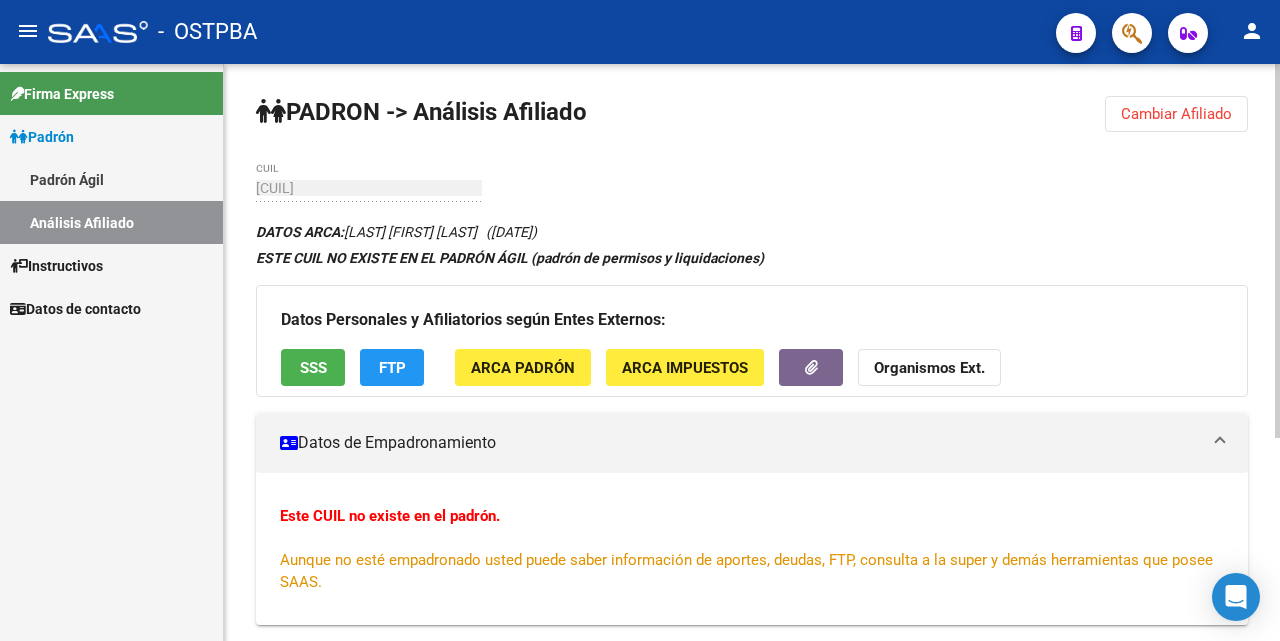 click on "Cambiar Afiliado" 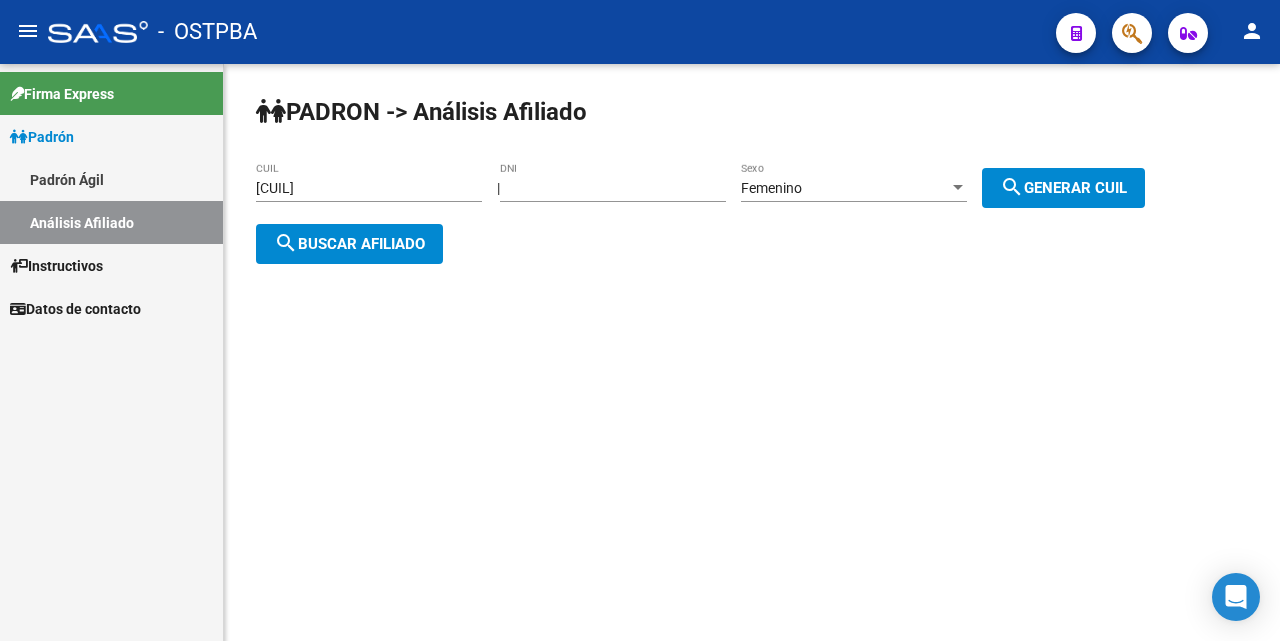 click on "[NUMBER]" at bounding box center (613, 188) 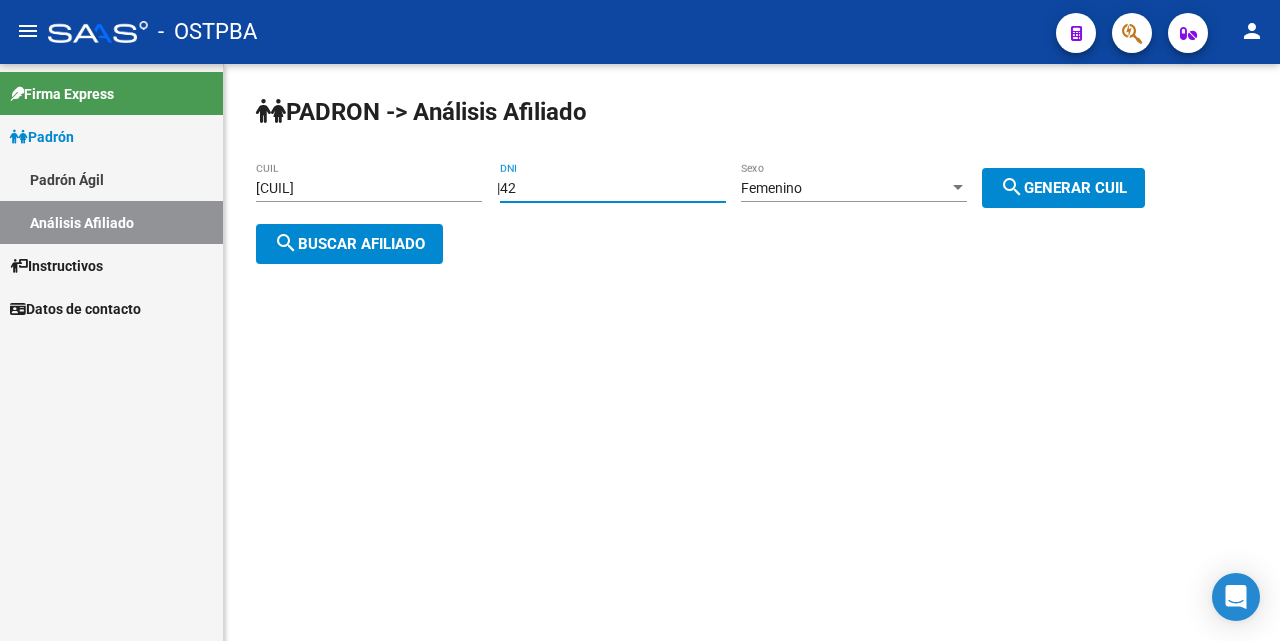 type on "4" 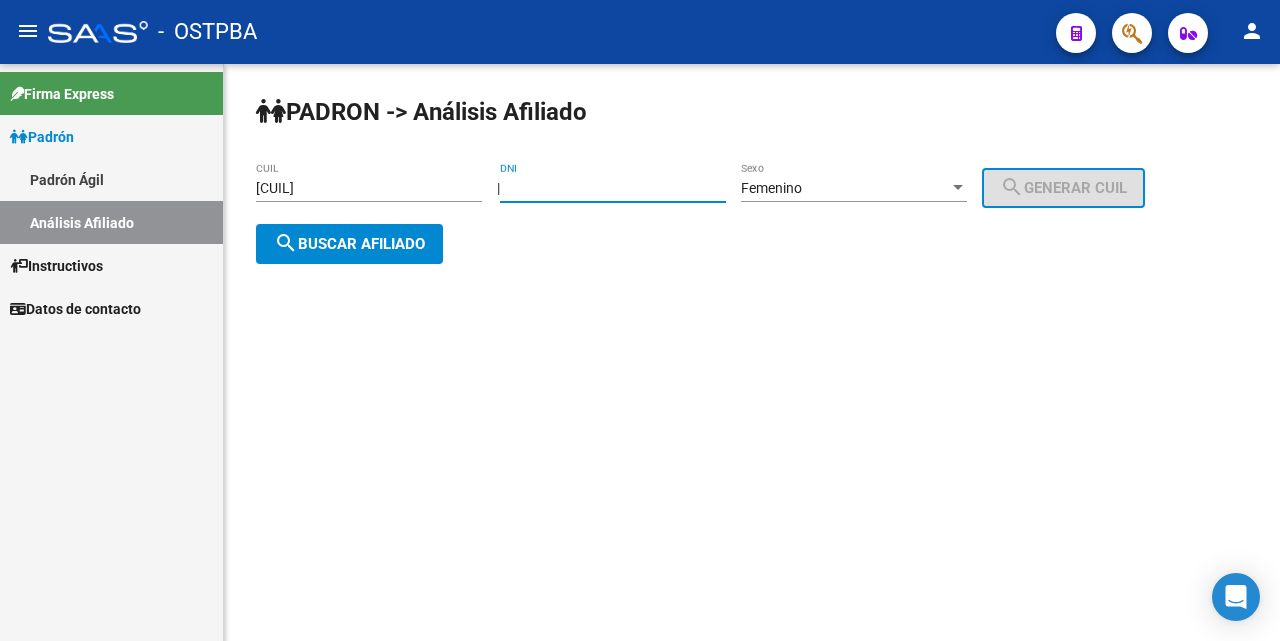 type 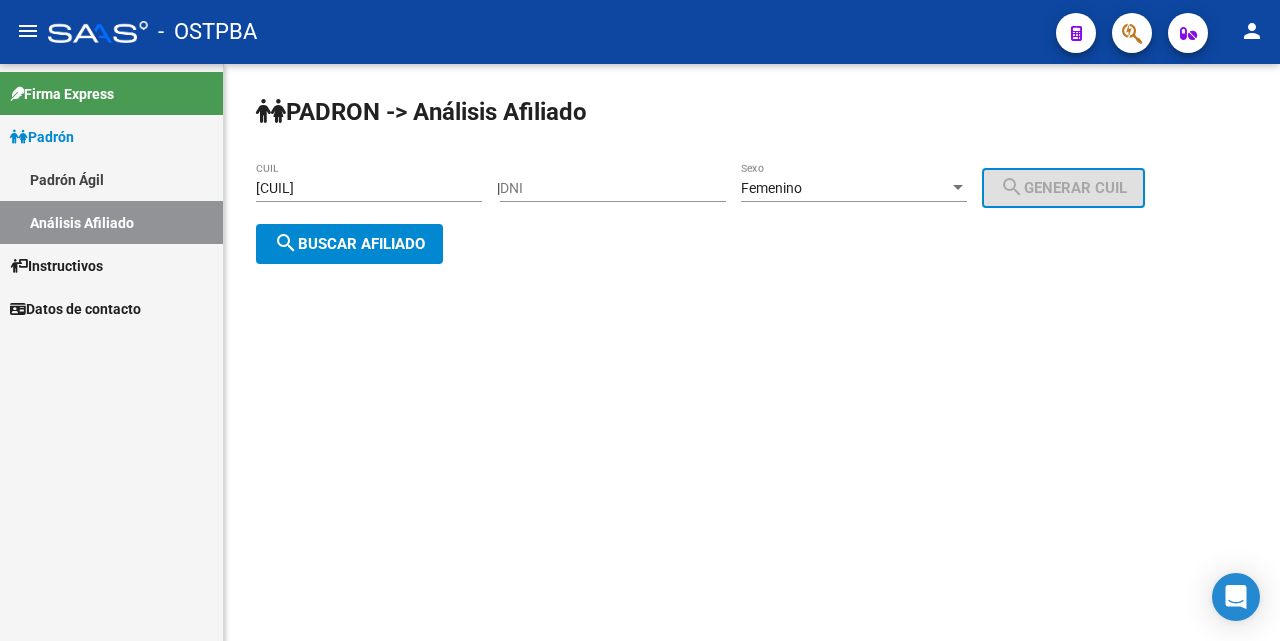 drag, startPoint x: 360, startPoint y: 164, endPoint x: 390, endPoint y: 237, distance: 78.92401 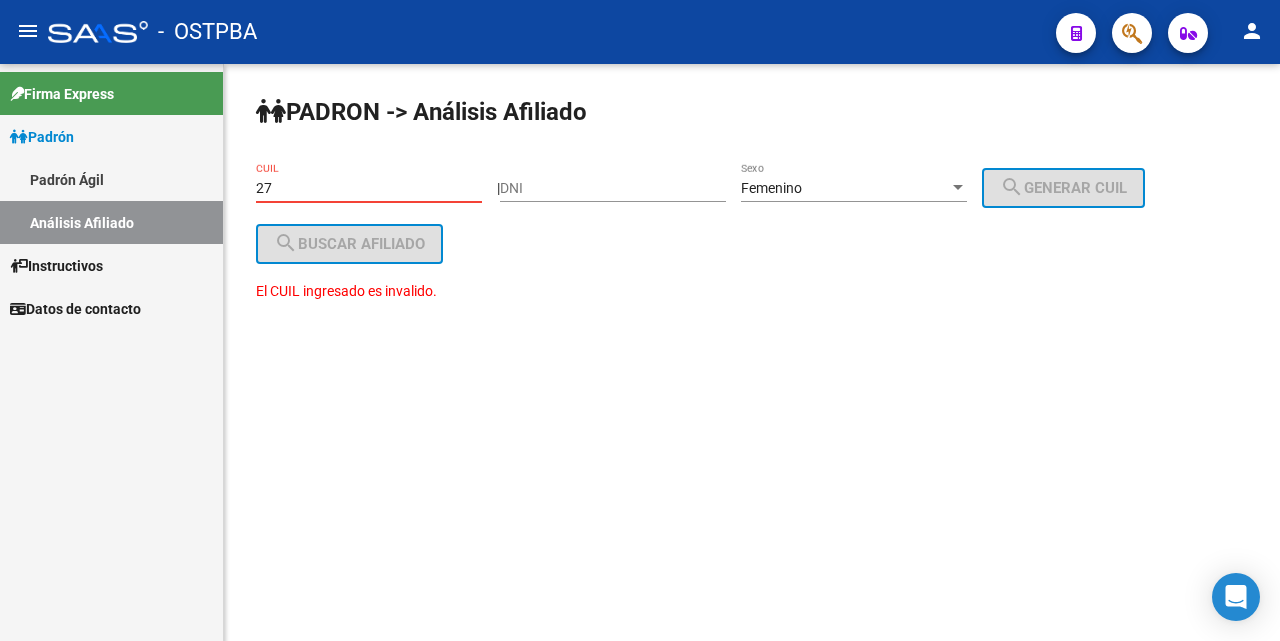 type on "2" 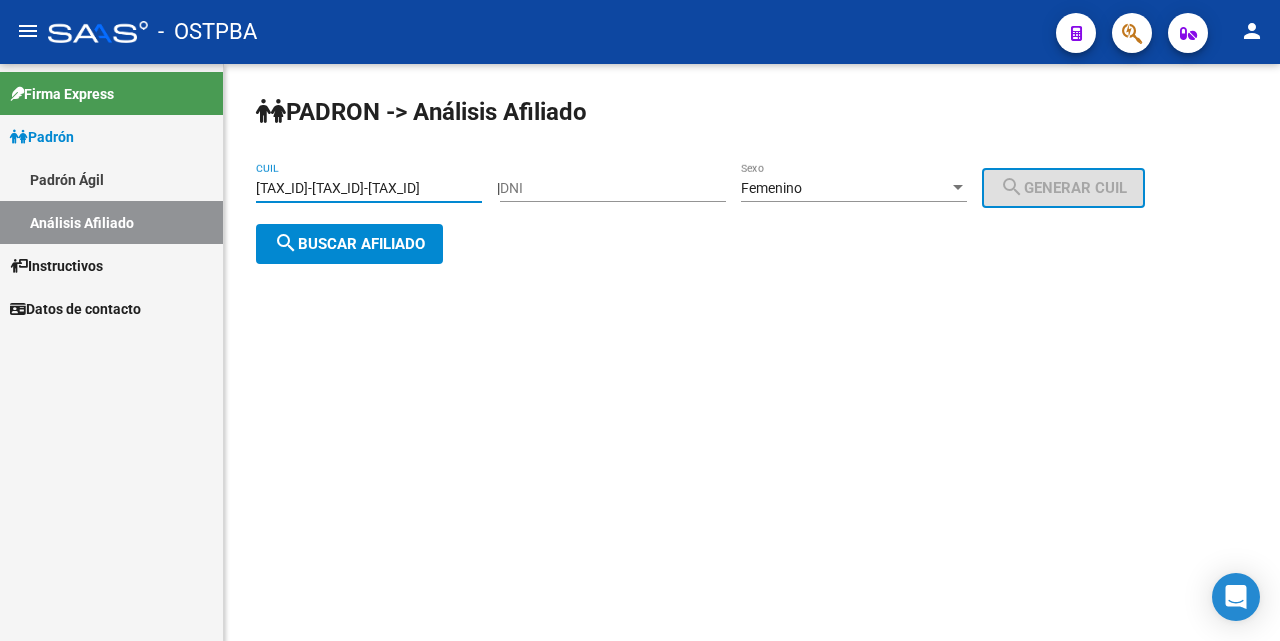 click at bounding box center [958, 188] 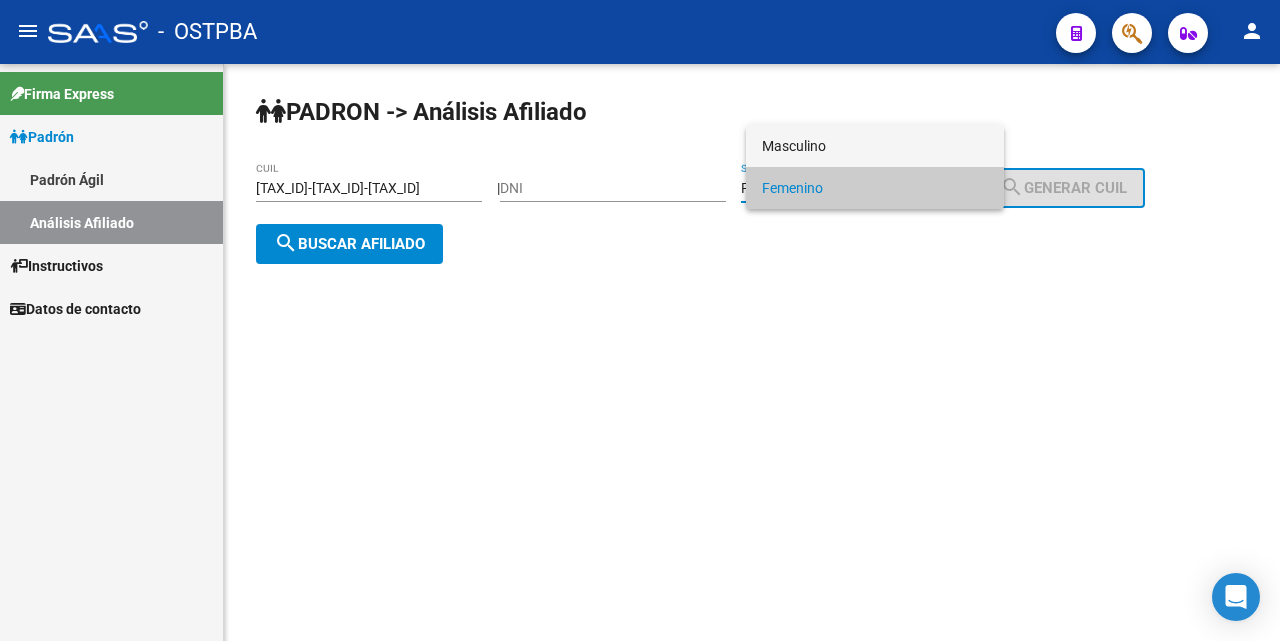 drag, startPoint x: 876, startPoint y: 139, endPoint x: 871, endPoint y: 154, distance: 15.811388 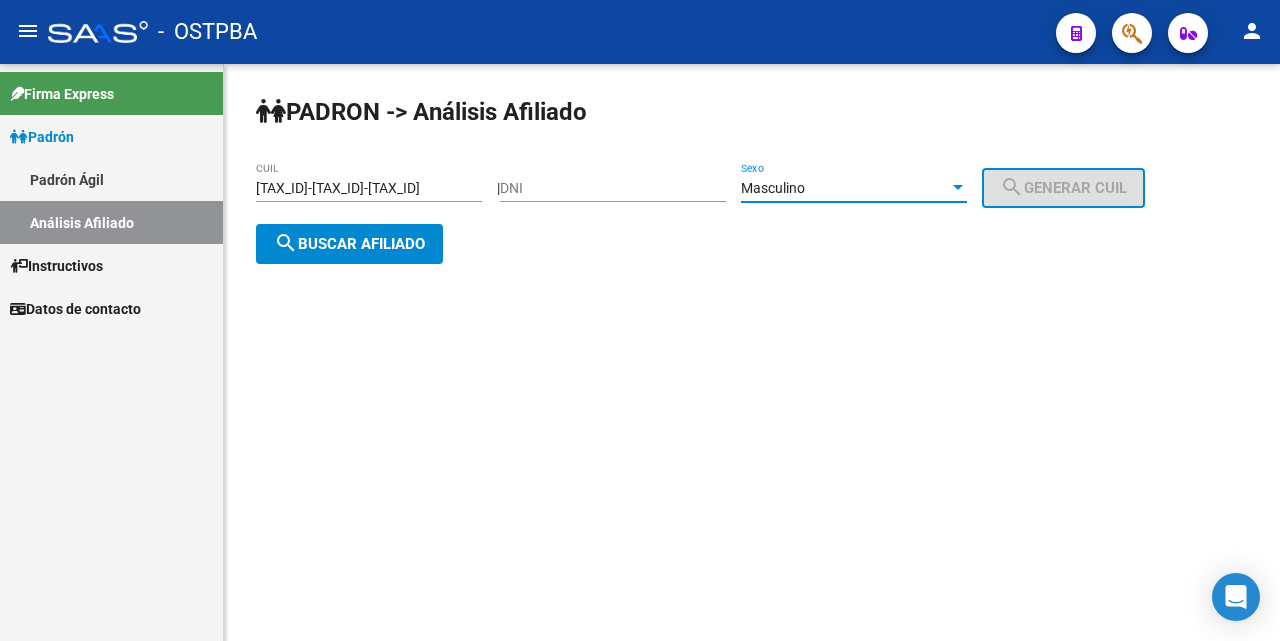 click on "search  Buscar afiliado" 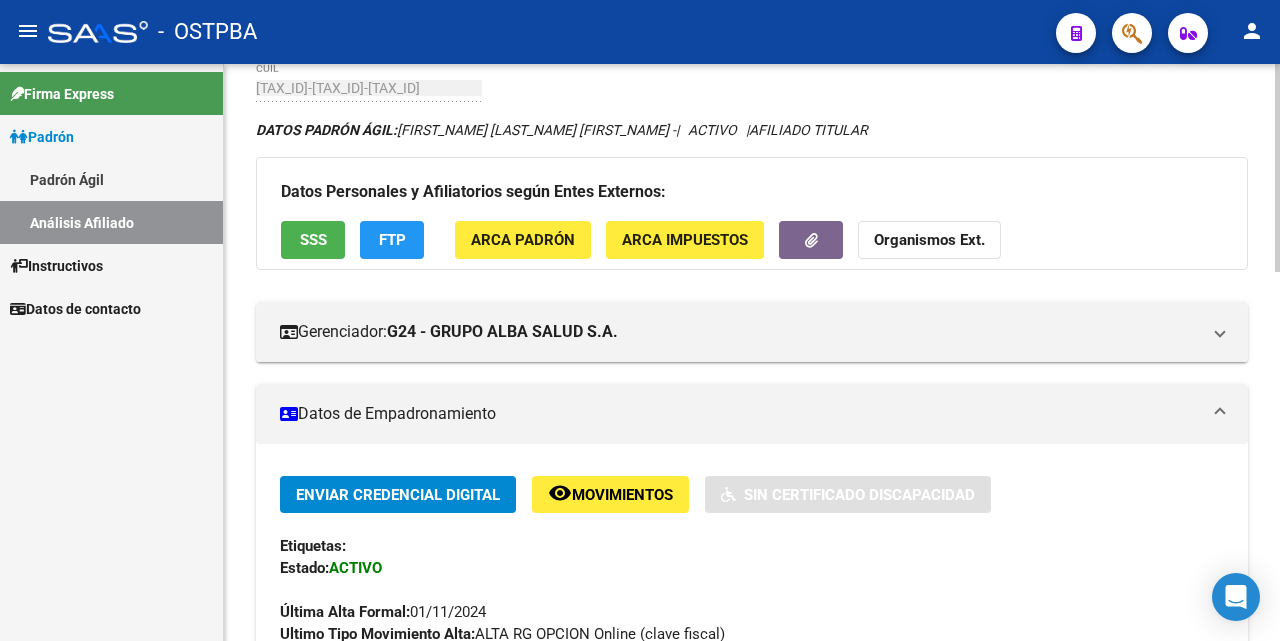 scroll, scrollTop: 0, scrollLeft: 0, axis: both 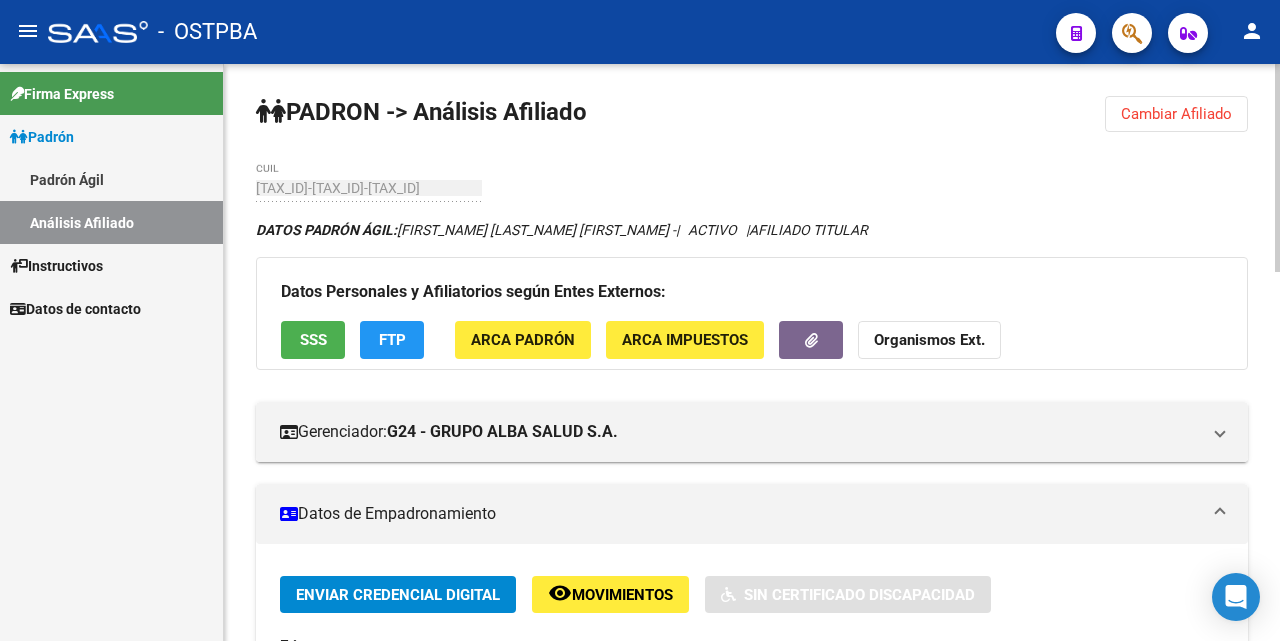 click on "Cambiar Afiliado" 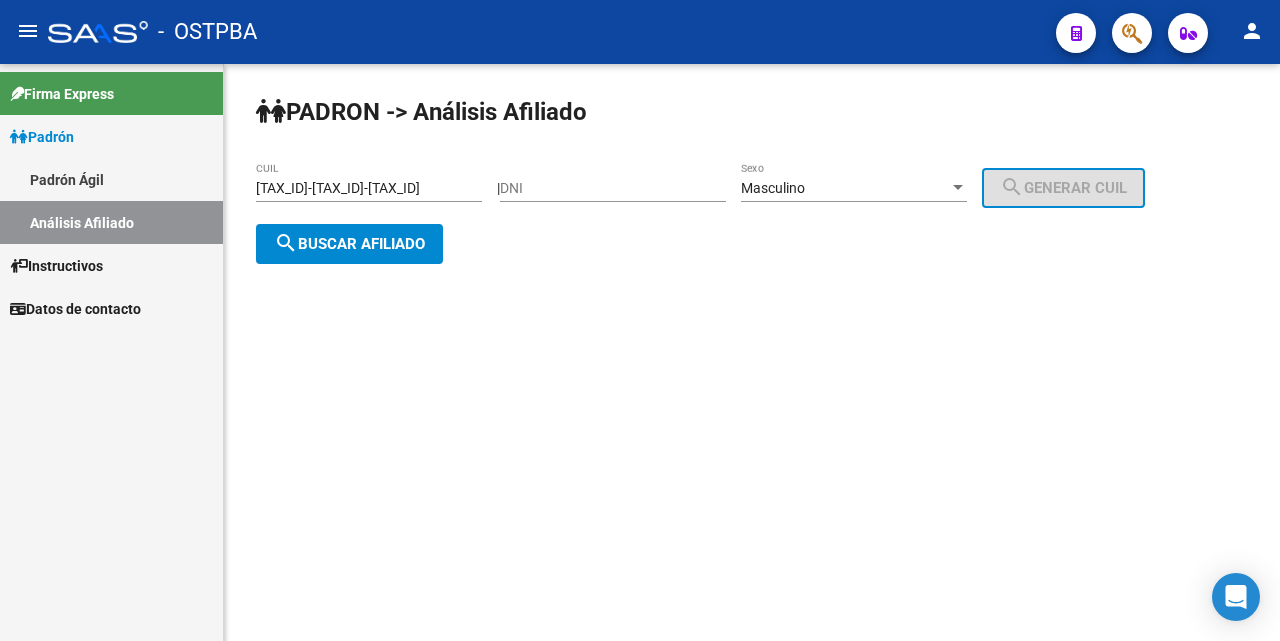 click on "[TAX_ID]-[TAX_ID]-[TAX_ID] CUIL" 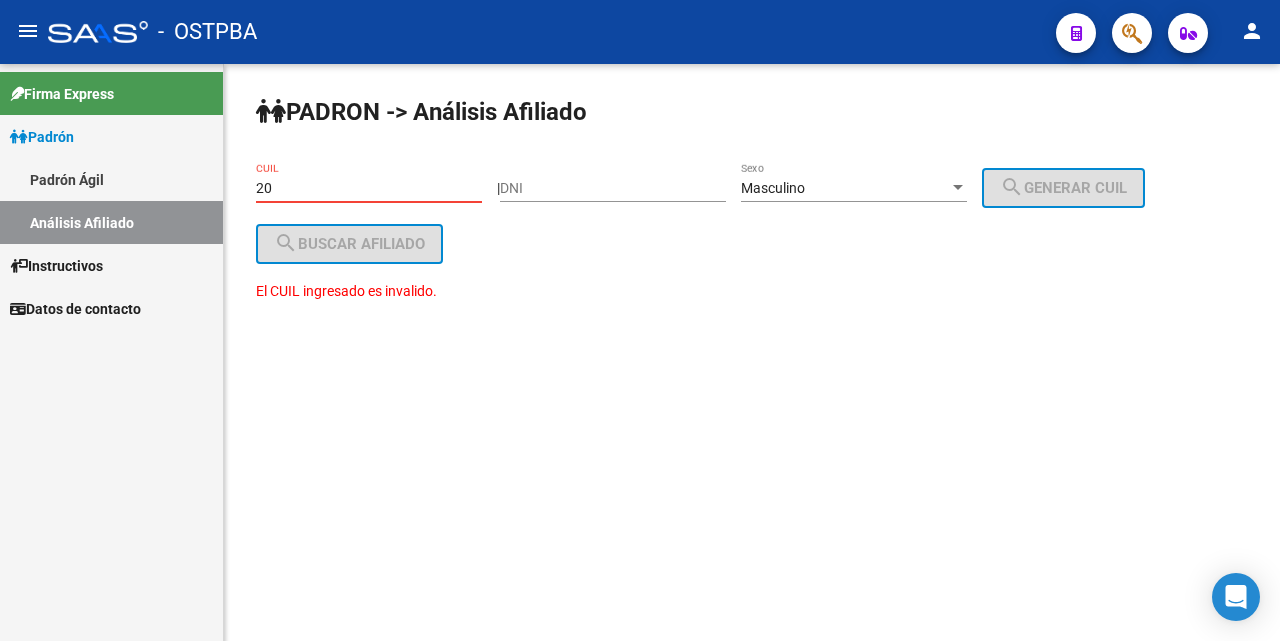 type on "2" 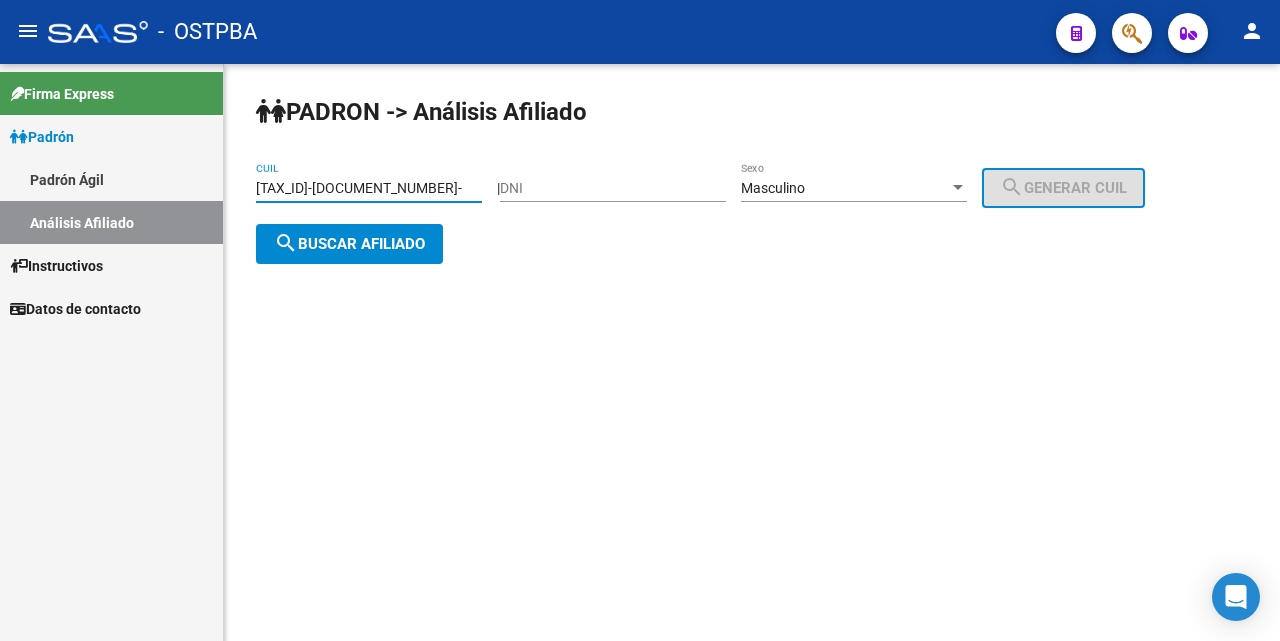 click at bounding box center [958, 188] 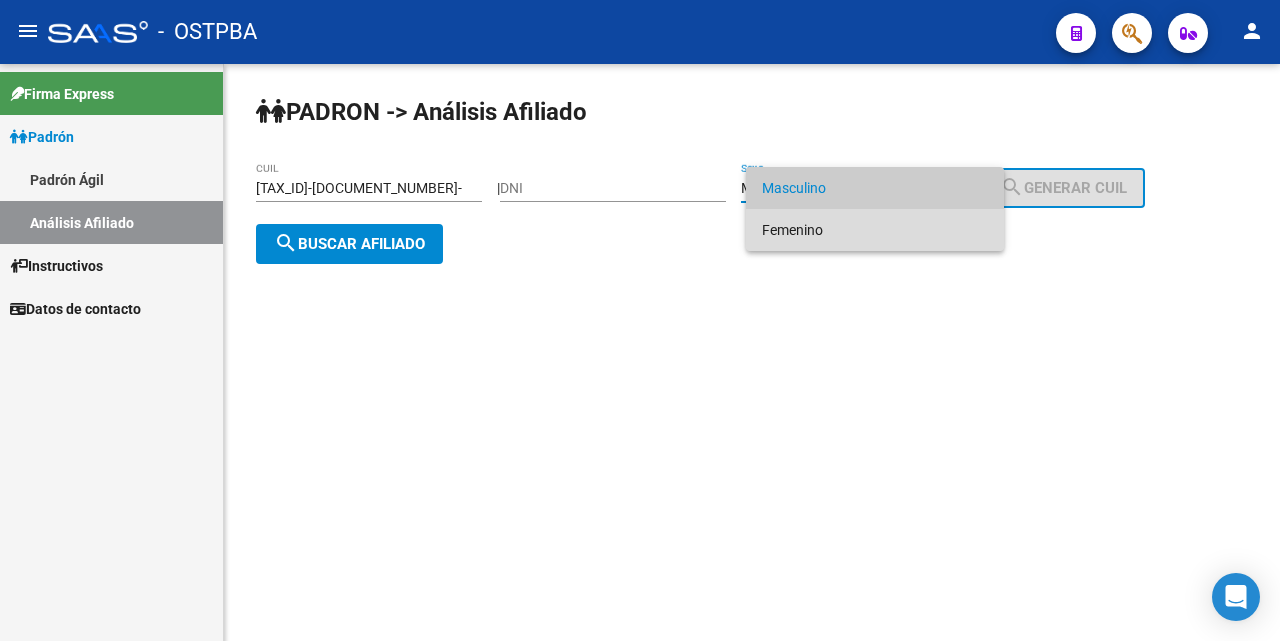 click on "Femenino" at bounding box center (875, 230) 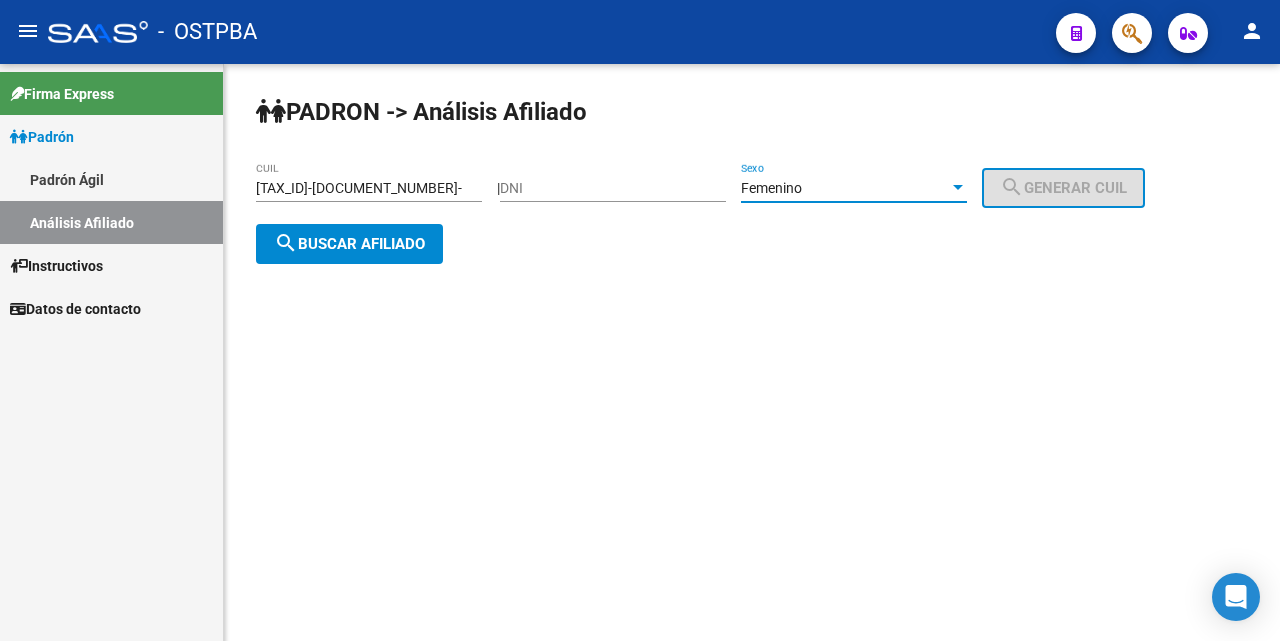 click on "search  Buscar afiliado" 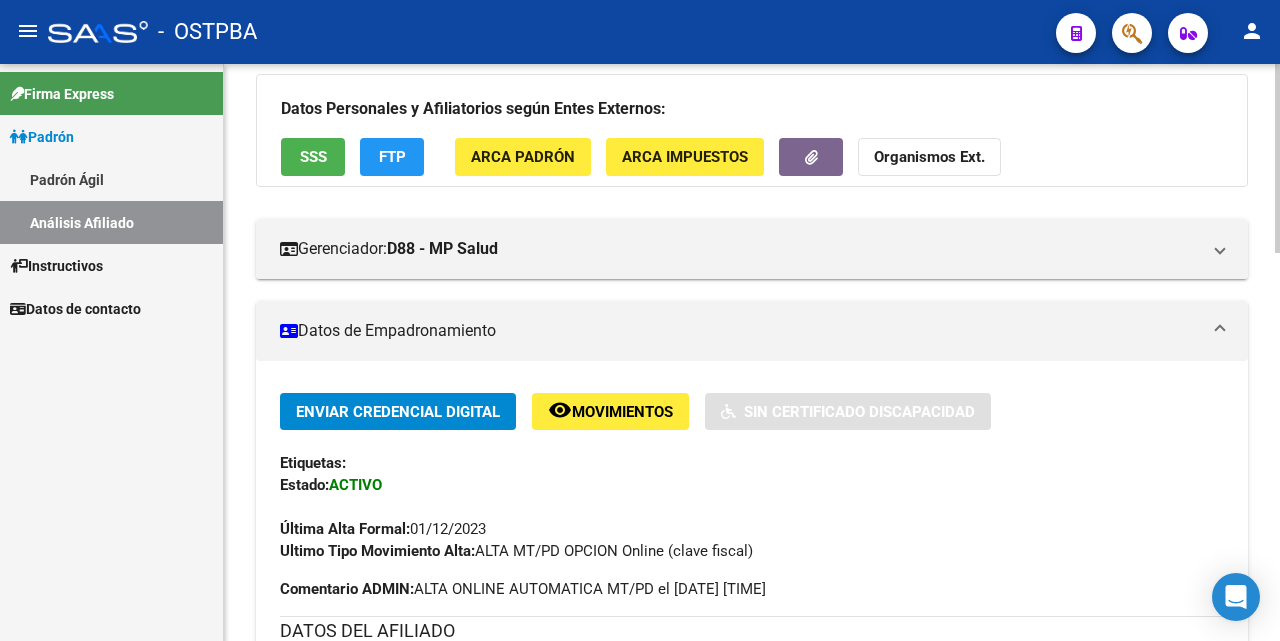 scroll, scrollTop: 0, scrollLeft: 0, axis: both 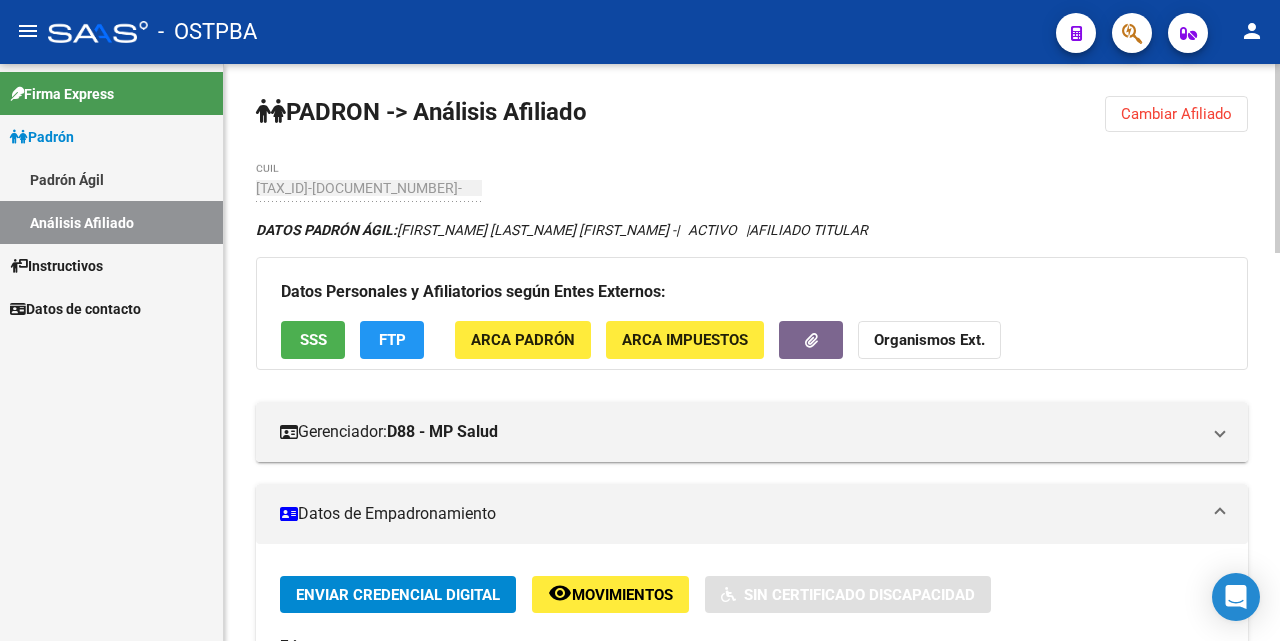 click on "Cambiar Afiliado" 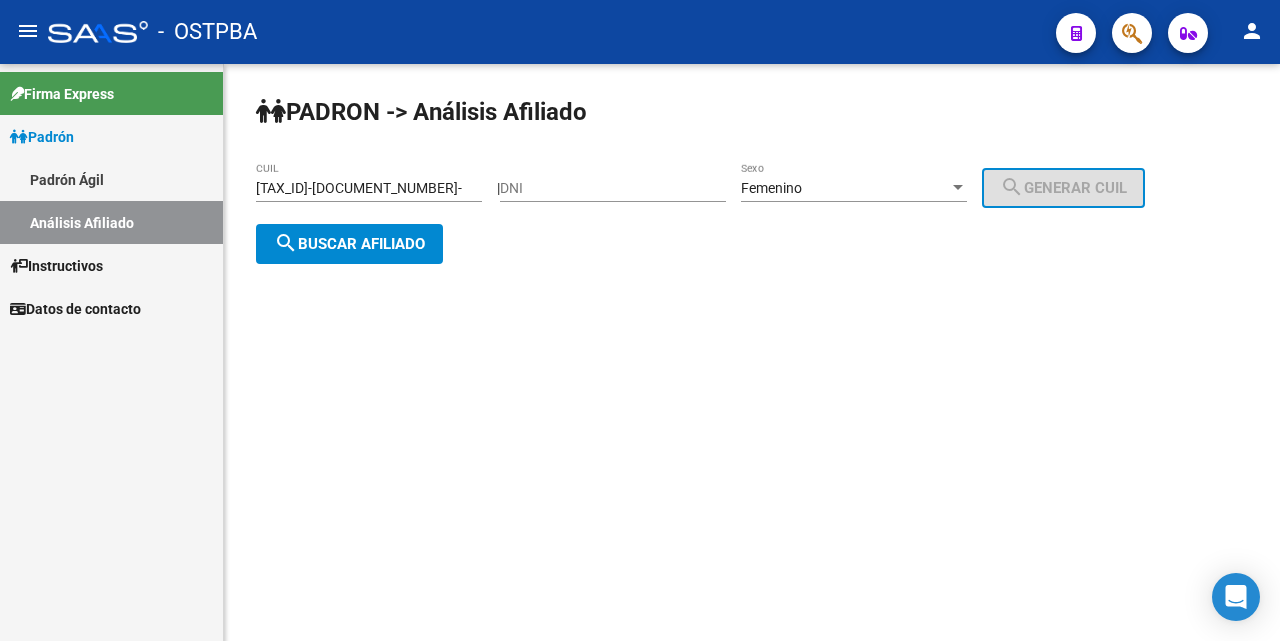 click on "[TAX_ID]-[DOCUMENT_NUMBER]-" at bounding box center (369, 188) 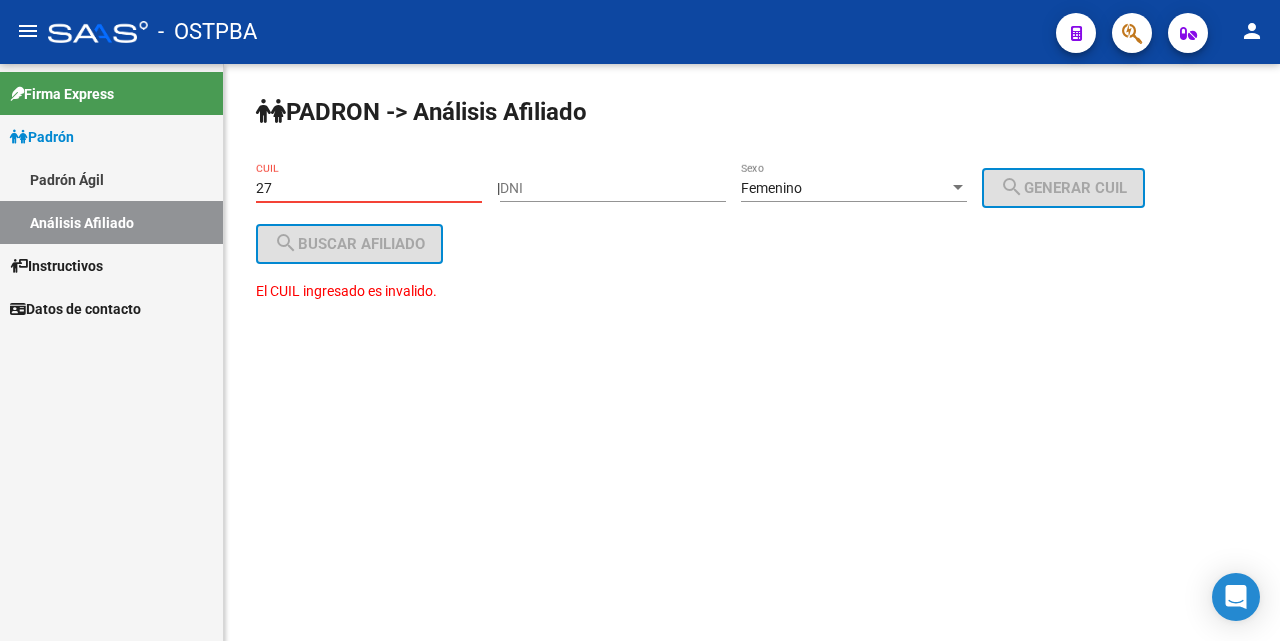 type on "2" 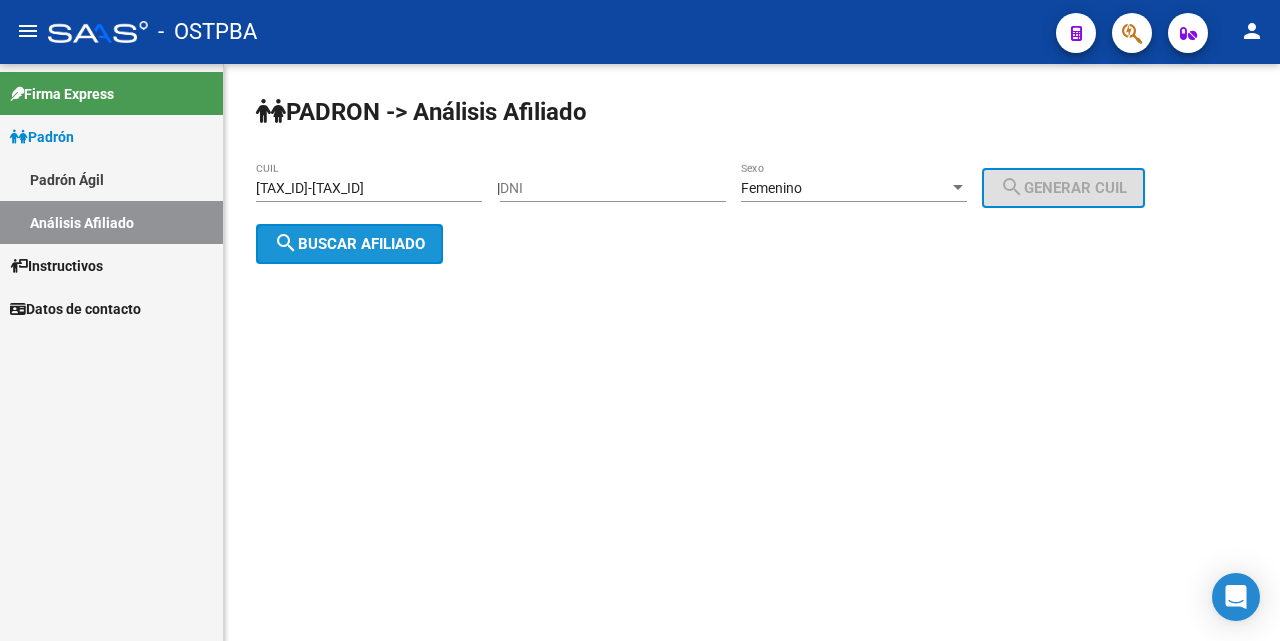 click on "search  Buscar afiliado" 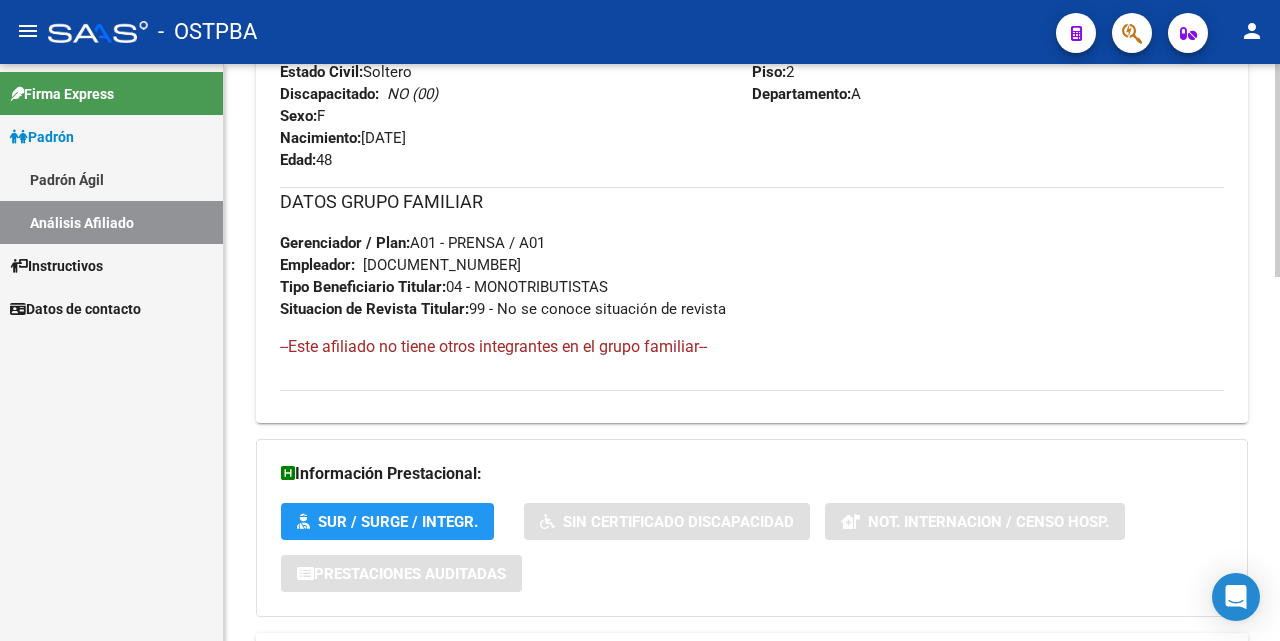 scroll, scrollTop: 987, scrollLeft: 0, axis: vertical 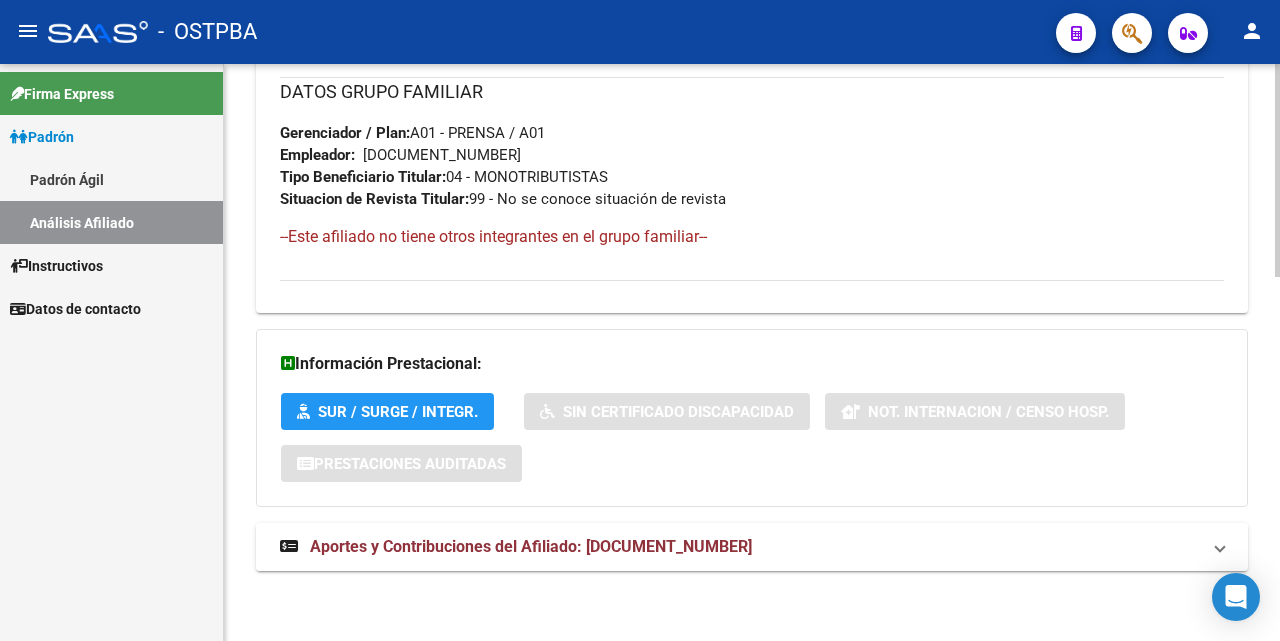 click on "Aportes y Contribuciones del Afiliado: [DOCUMENT_NUMBER]" at bounding box center (531, 546) 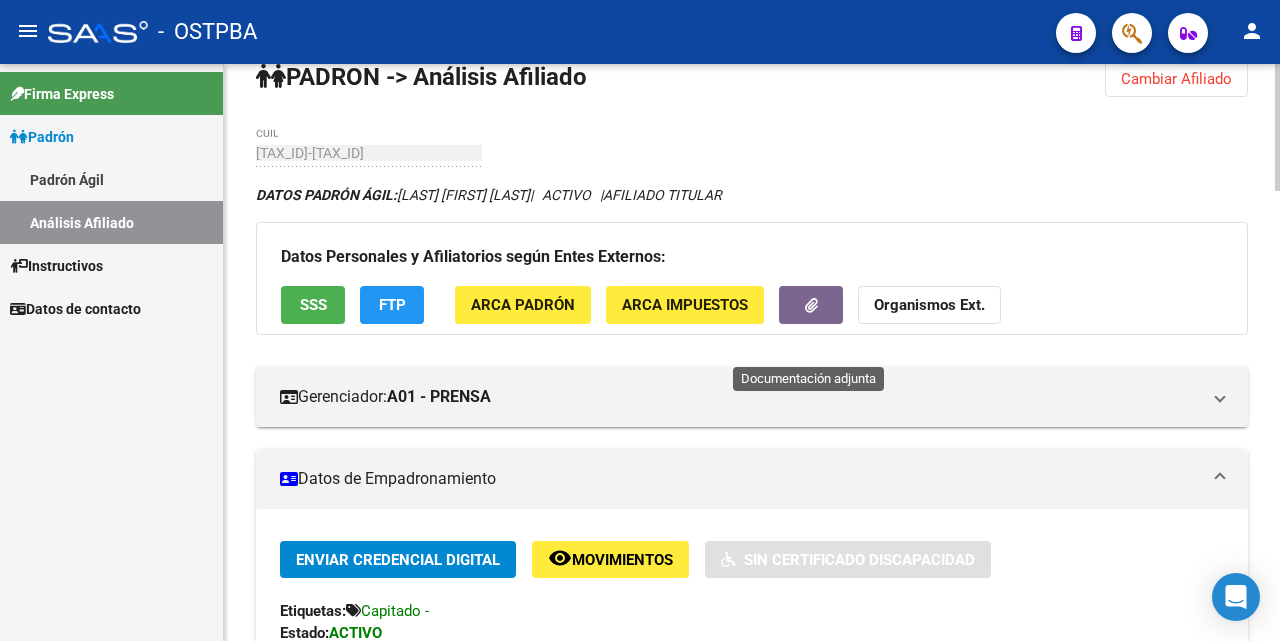 scroll, scrollTop: 0, scrollLeft: 0, axis: both 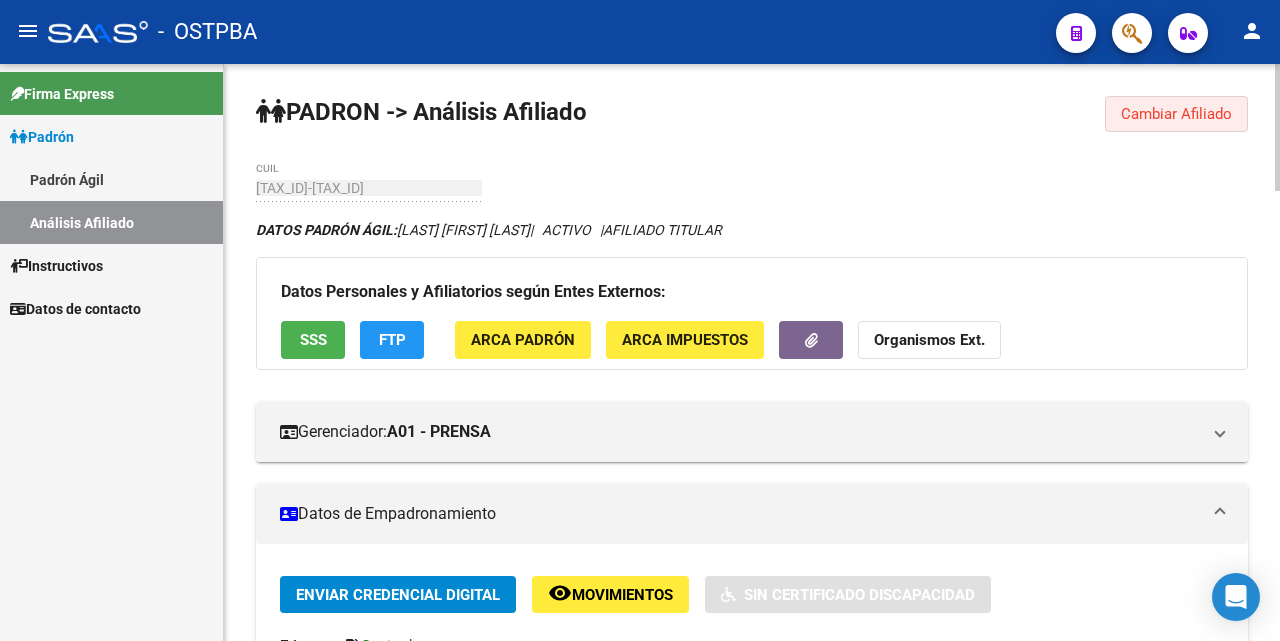 click on "Cambiar Afiliado" 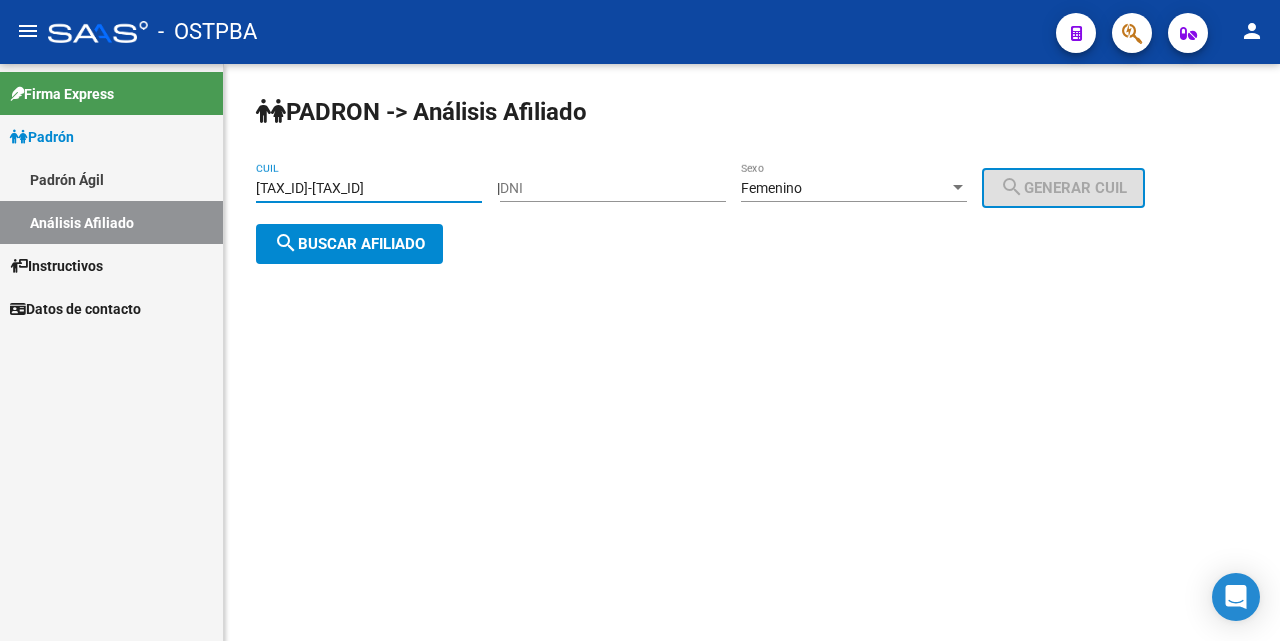 click on "[TAX_ID]-[TAX_ID]" at bounding box center [369, 188] 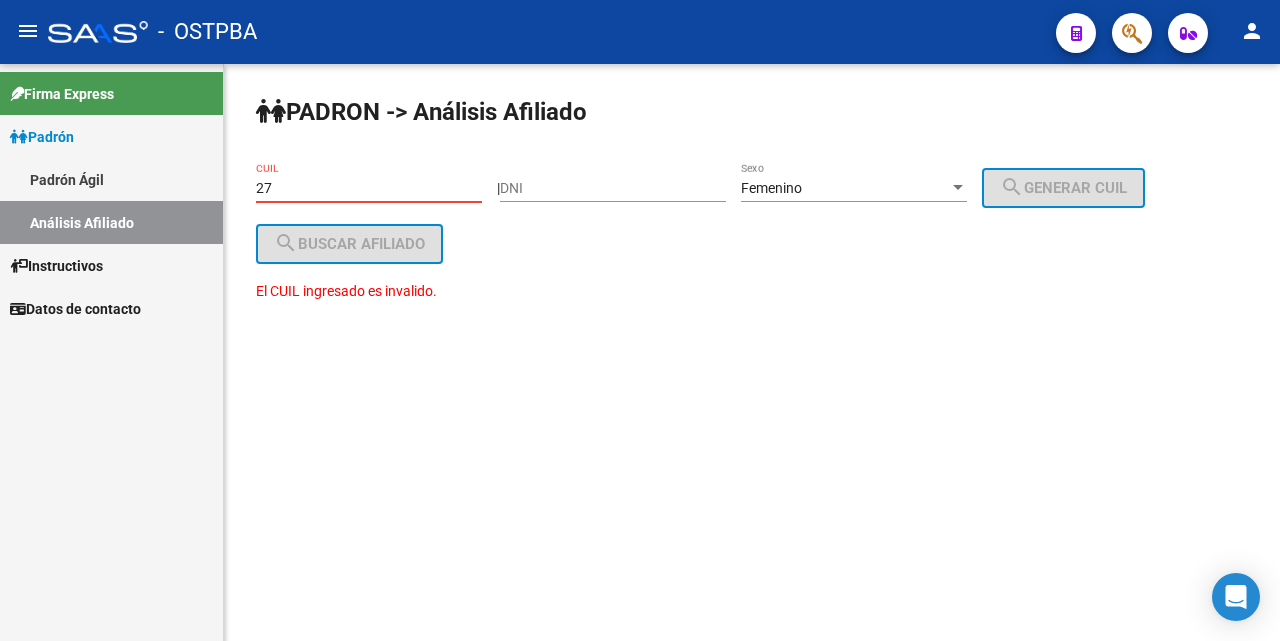 type on "2" 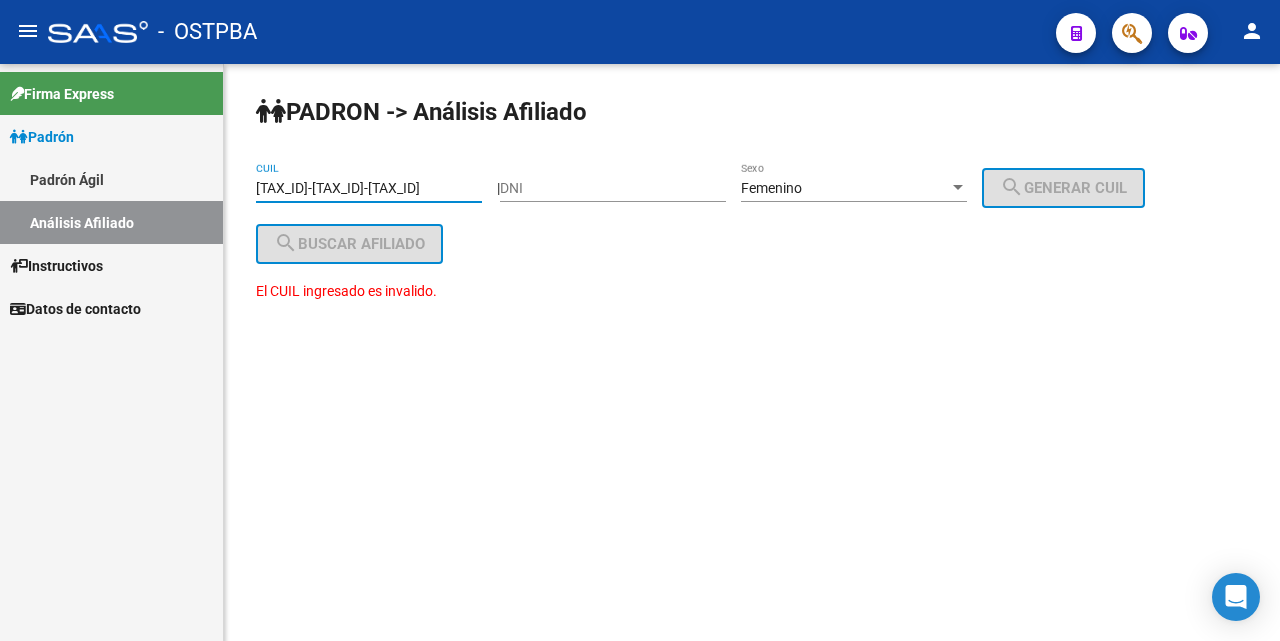 click on "[TAX_ID]-[TAX_ID]-[TAX_ID]" at bounding box center [369, 188] 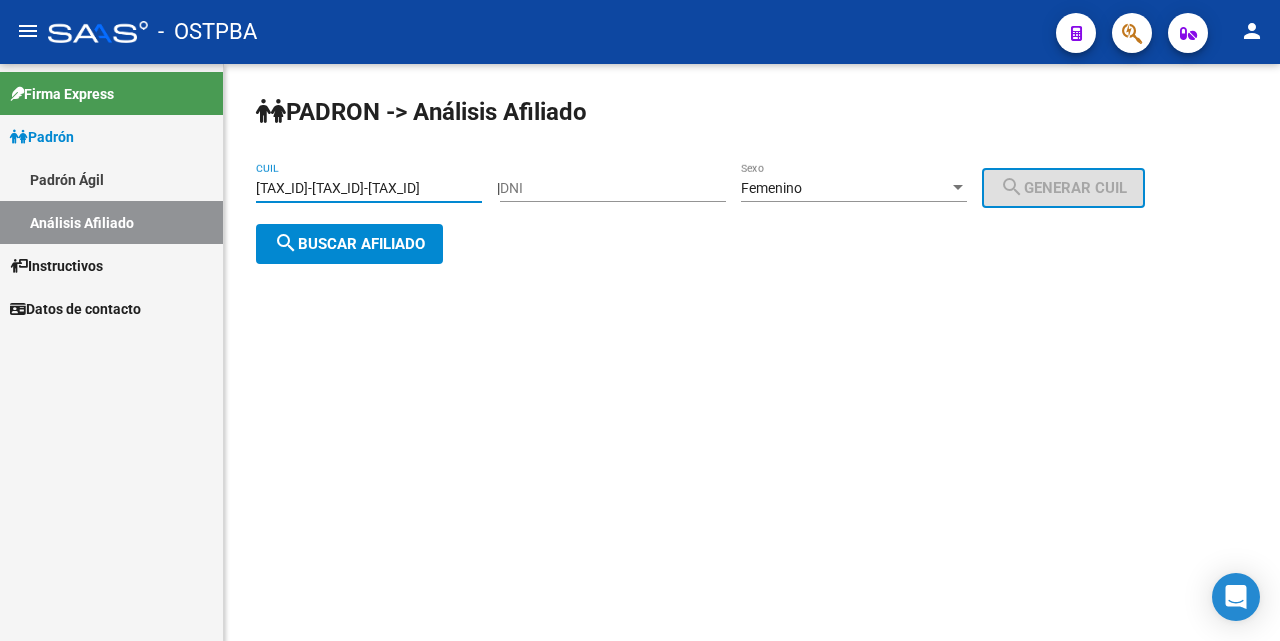 click on "search  Buscar afiliado" 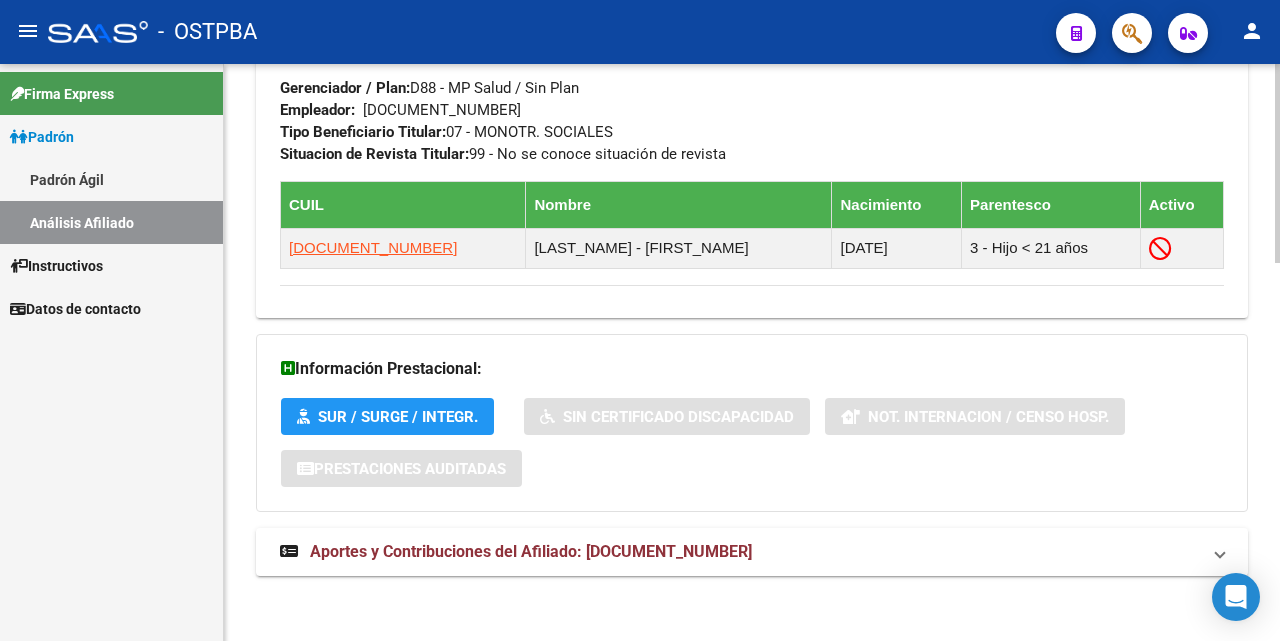 scroll, scrollTop: 1097, scrollLeft: 0, axis: vertical 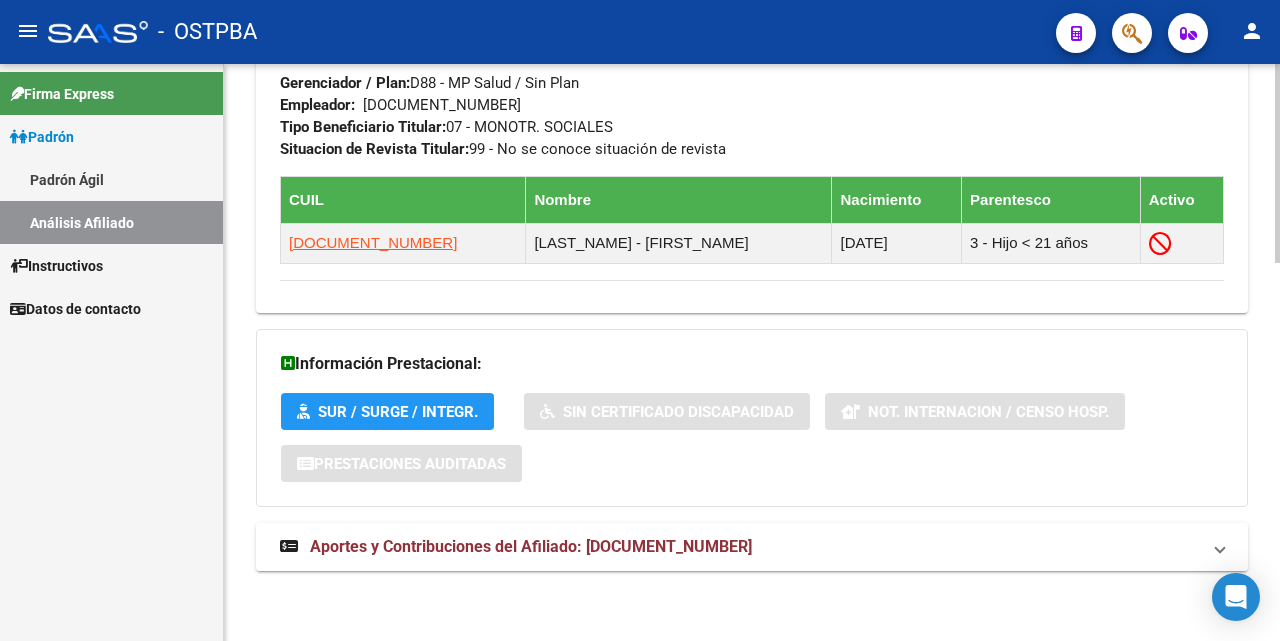click on "Aportes y Contribuciones del Afiliado: [DOCUMENT_NUMBER]" at bounding box center [531, 546] 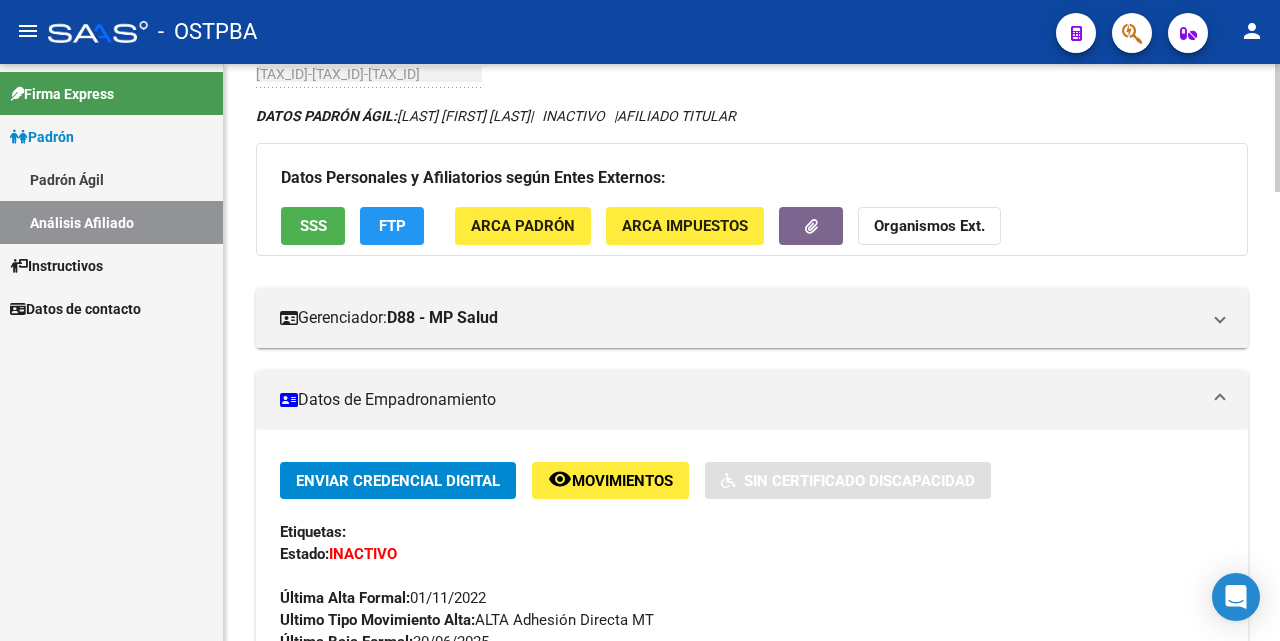 scroll, scrollTop: 100, scrollLeft: 0, axis: vertical 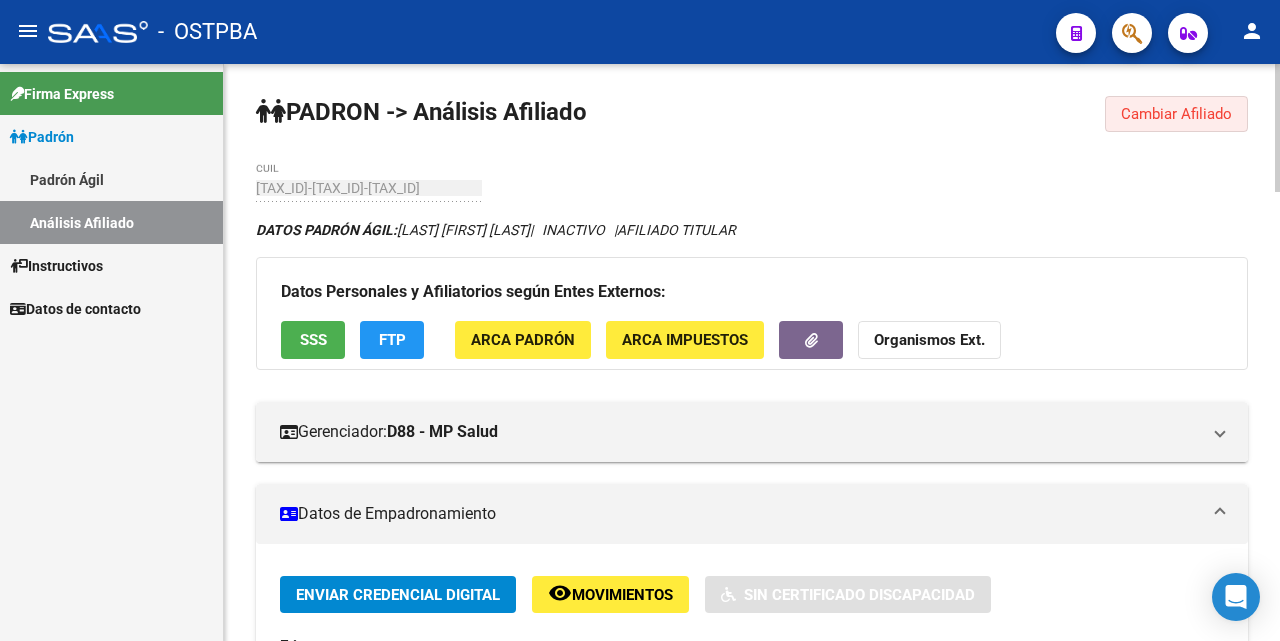 click on "Cambiar Afiliado" 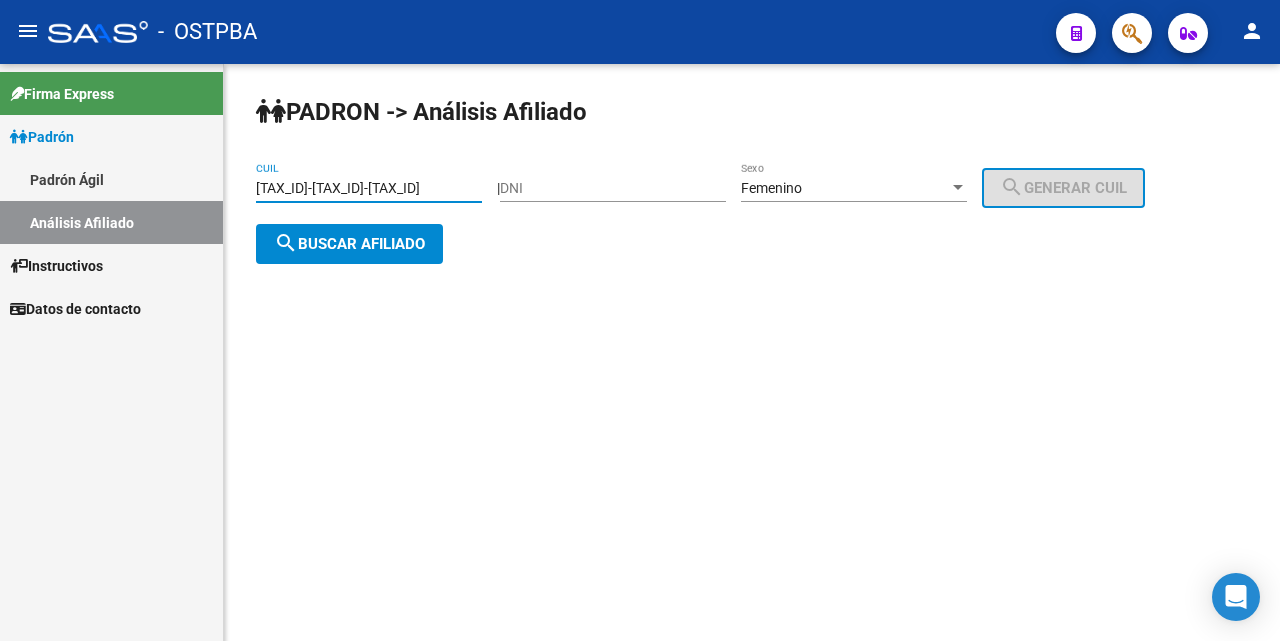 click on "[TAX_ID]-[TAX_ID]-[TAX_ID]" at bounding box center [369, 188] 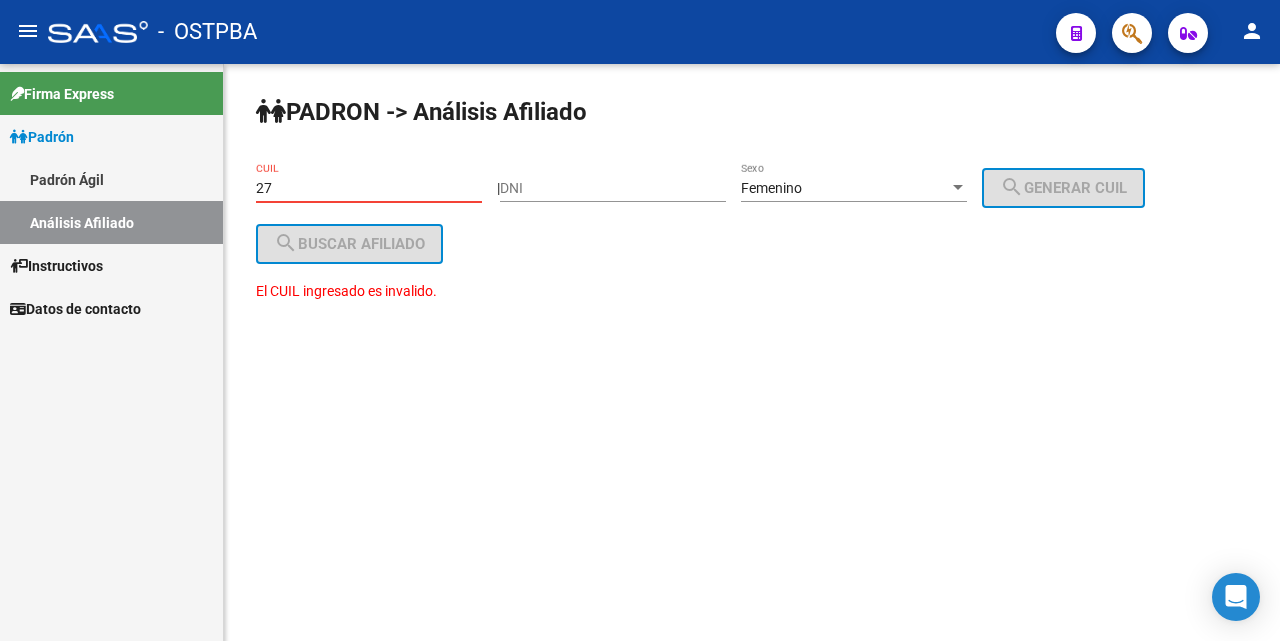 type on "2" 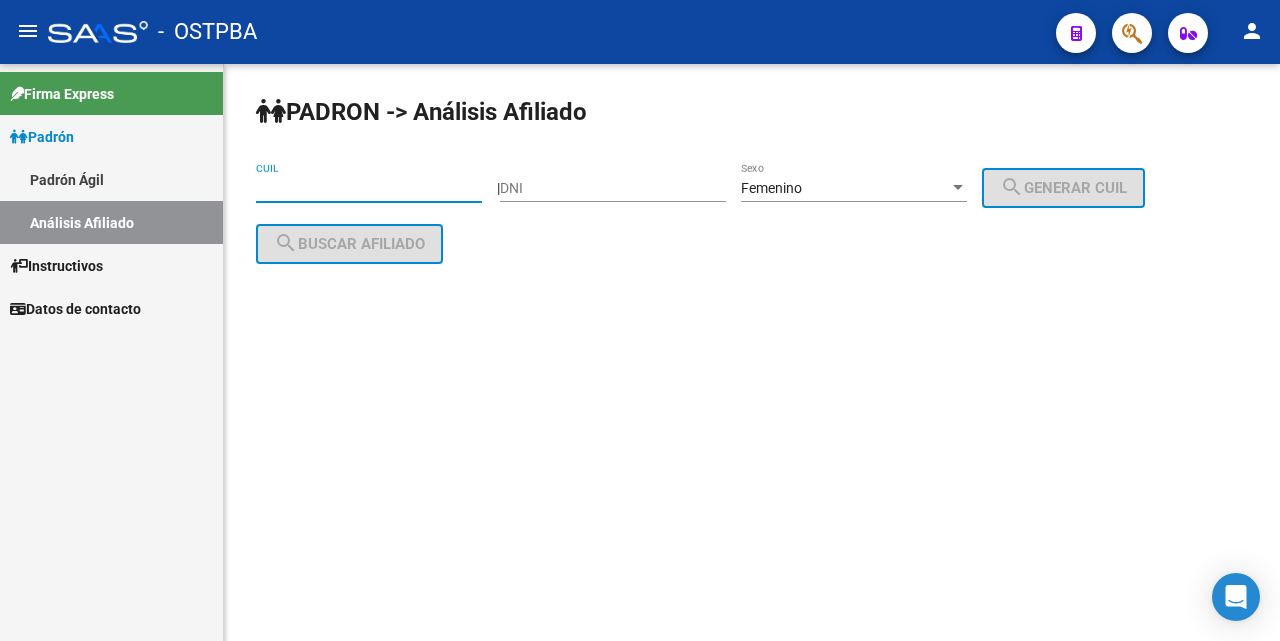 type 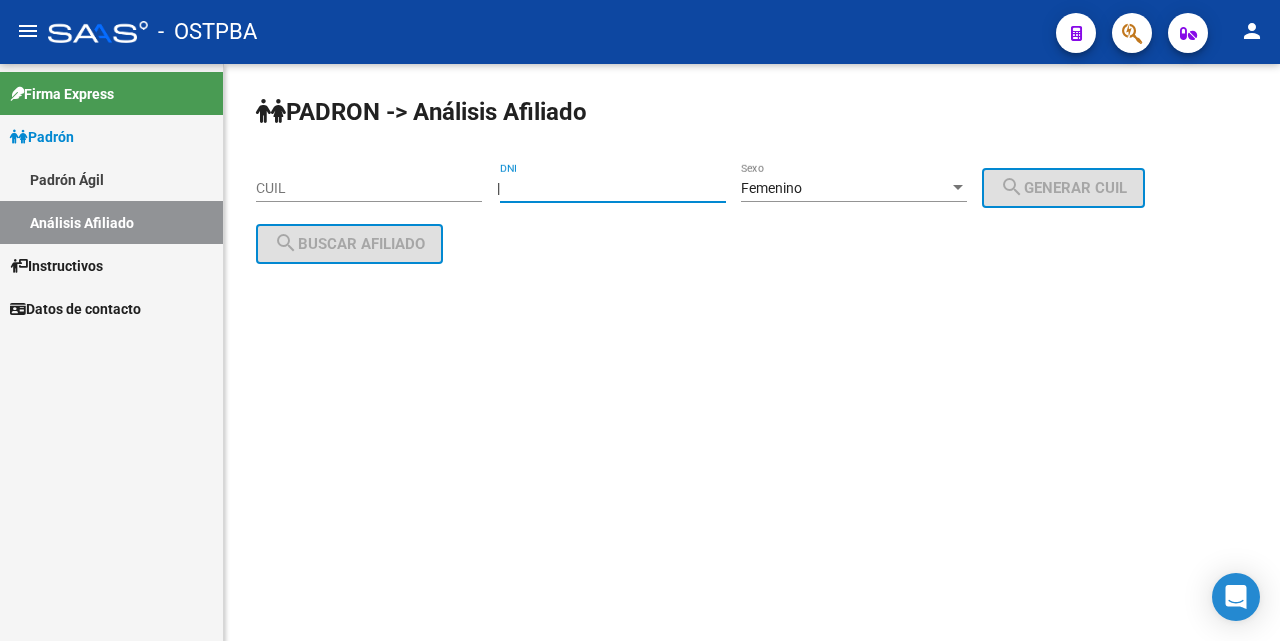 click on "DNI" at bounding box center [613, 188] 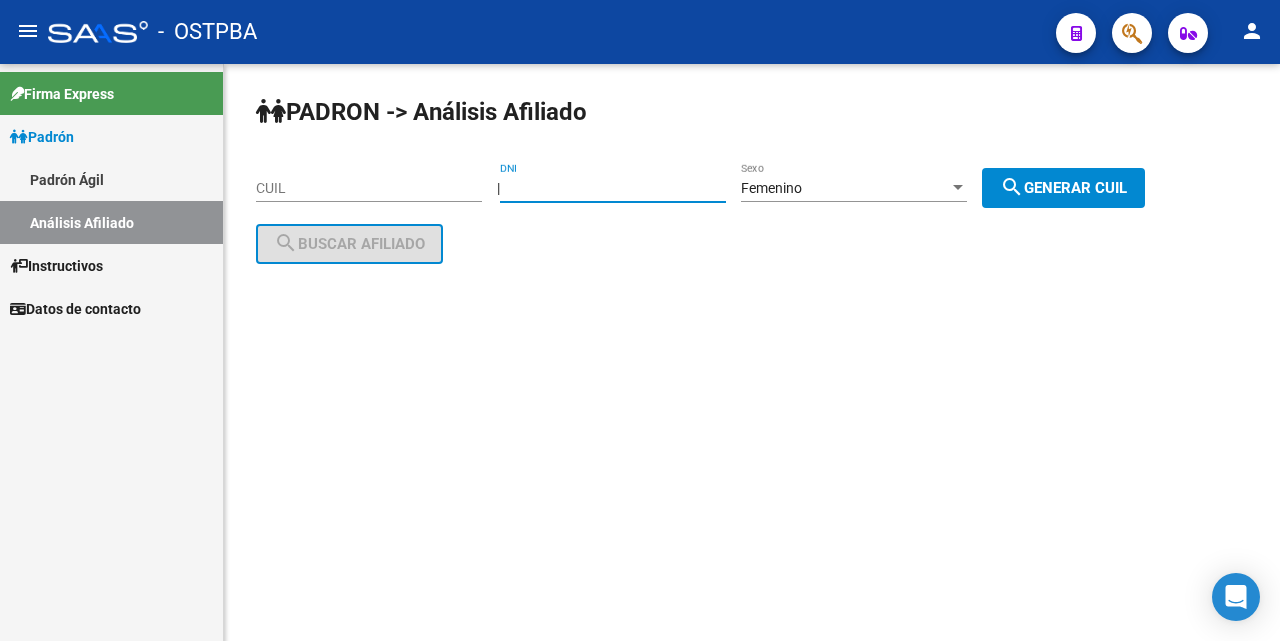 type on "[DOCUMENT_NUMBER]" 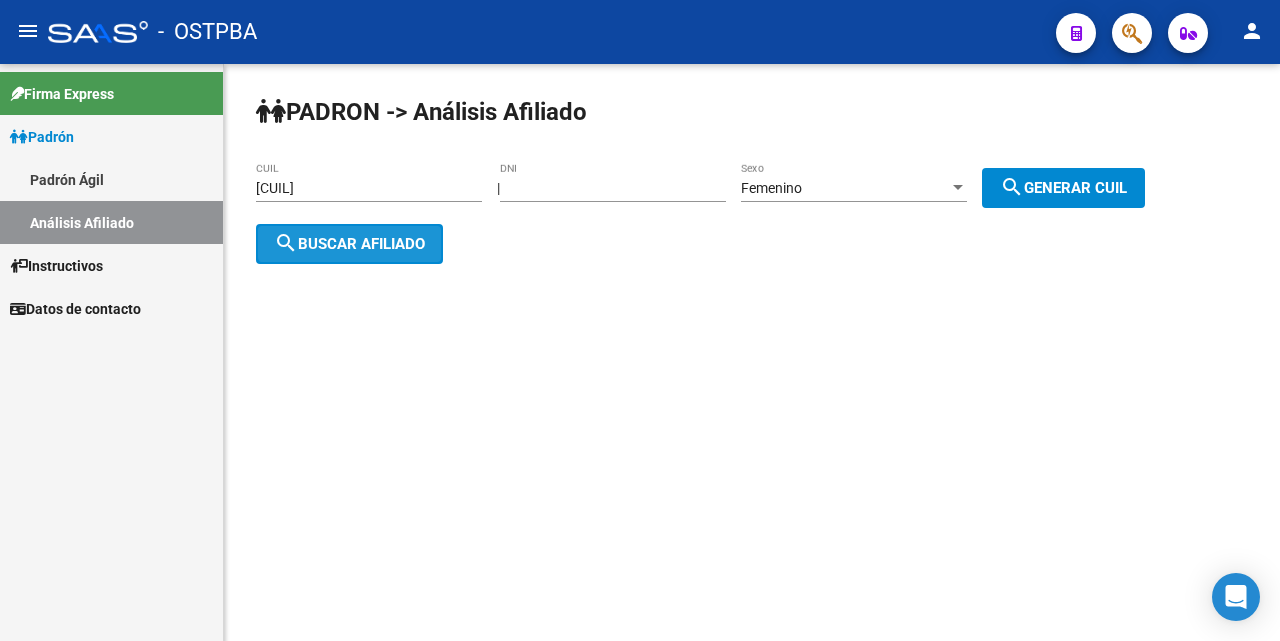 click on "search  Buscar afiliado" 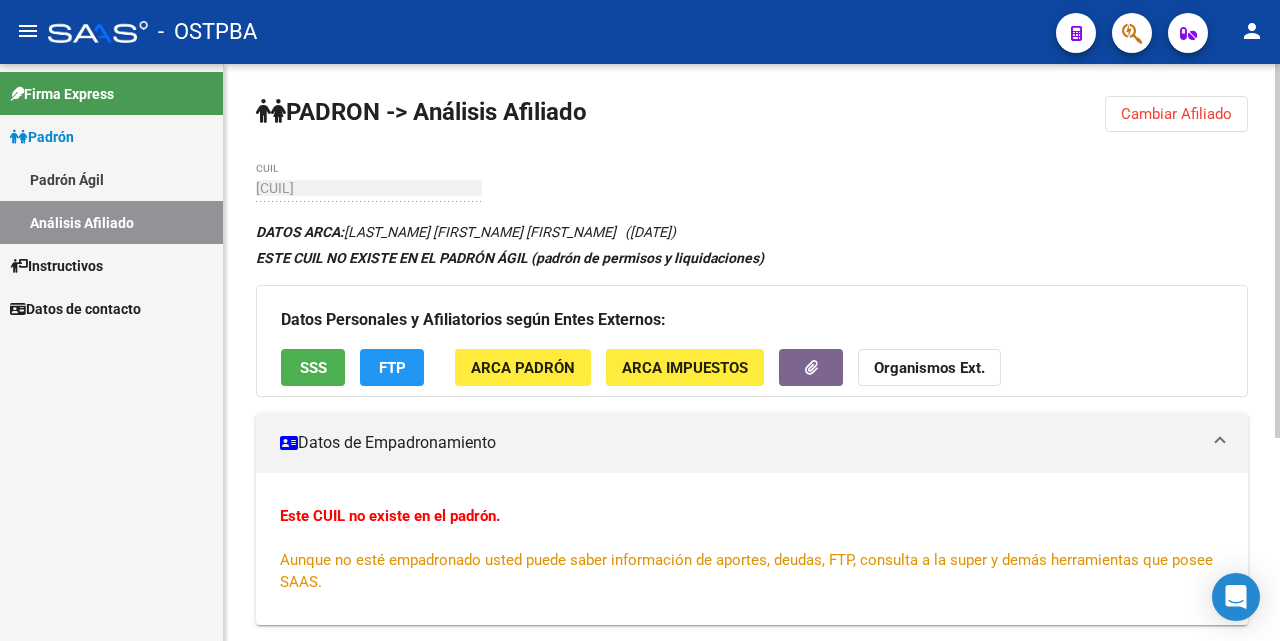 click on "Cambiar Afiliado" 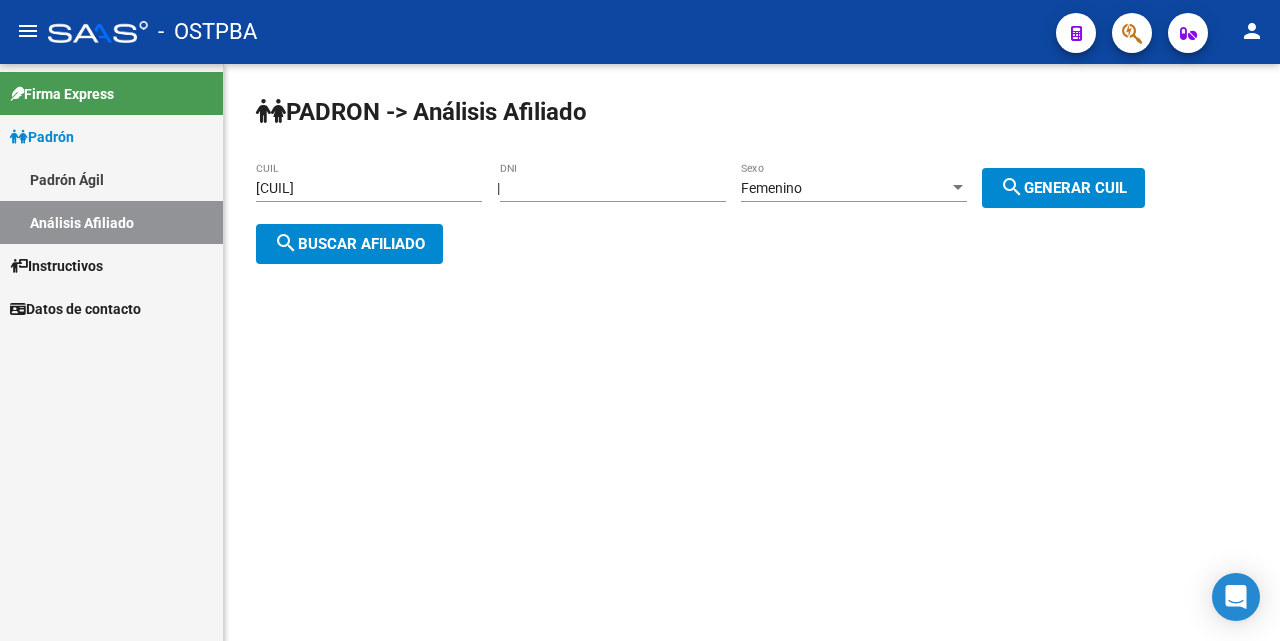 click on "[DOCUMENT_NUMBER]" at bounding box center (613, 188) 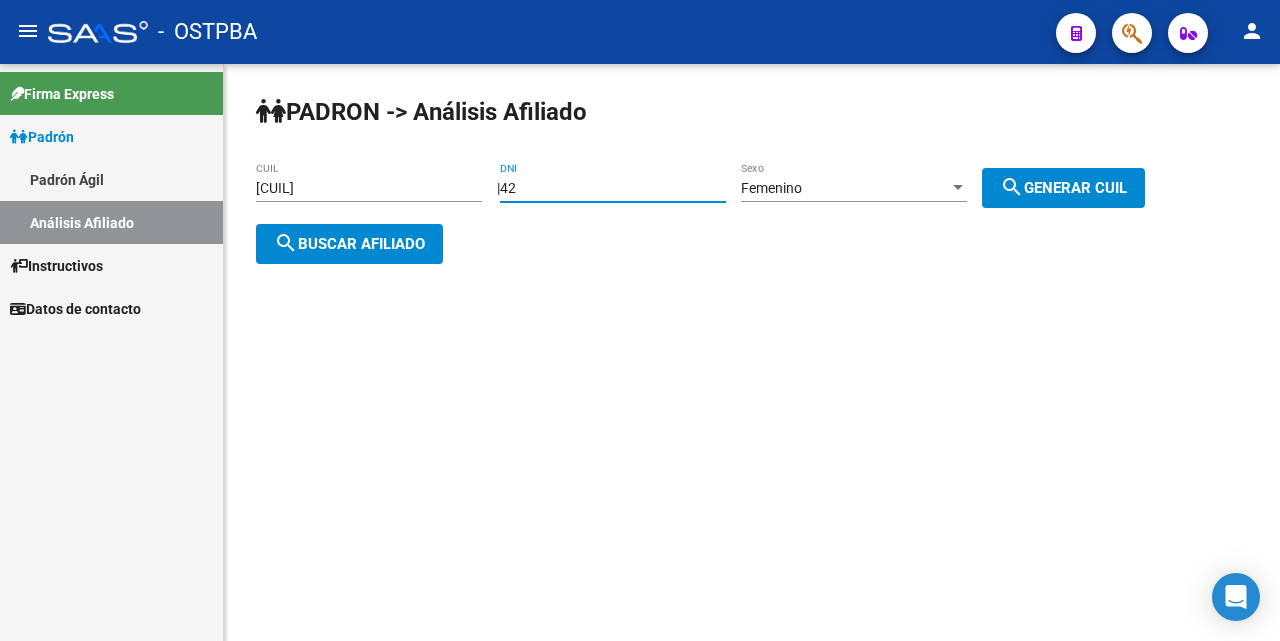 type on "4" 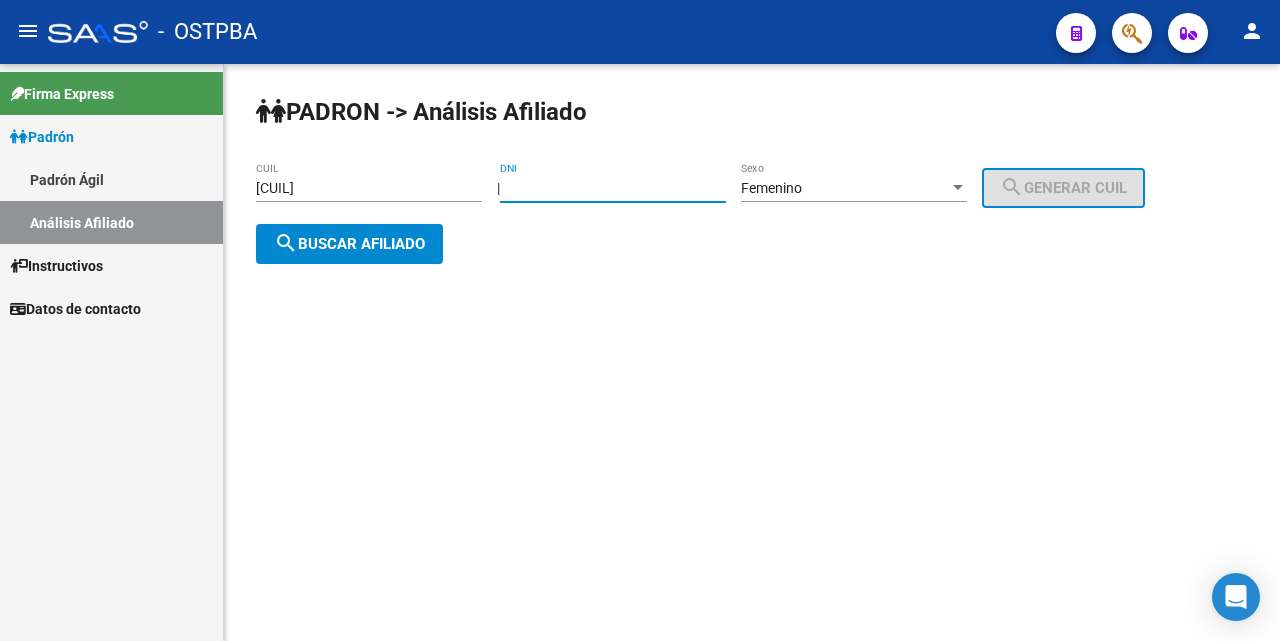 type 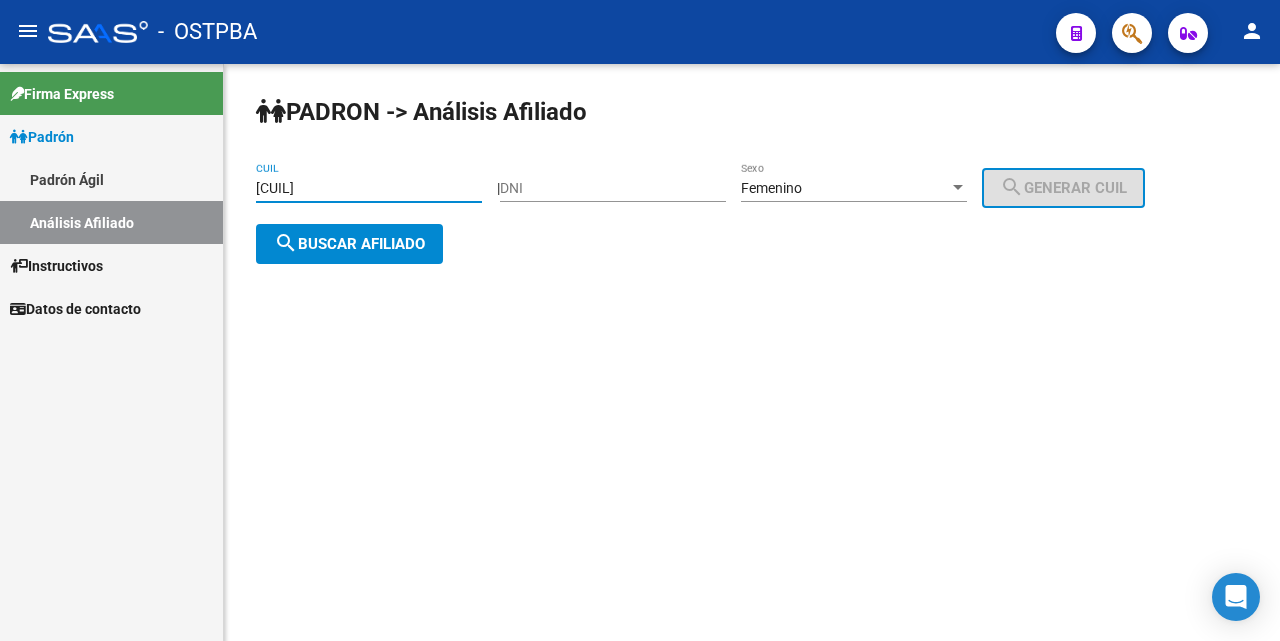 click on "[CUIL]" at bounding box center [369, 188] 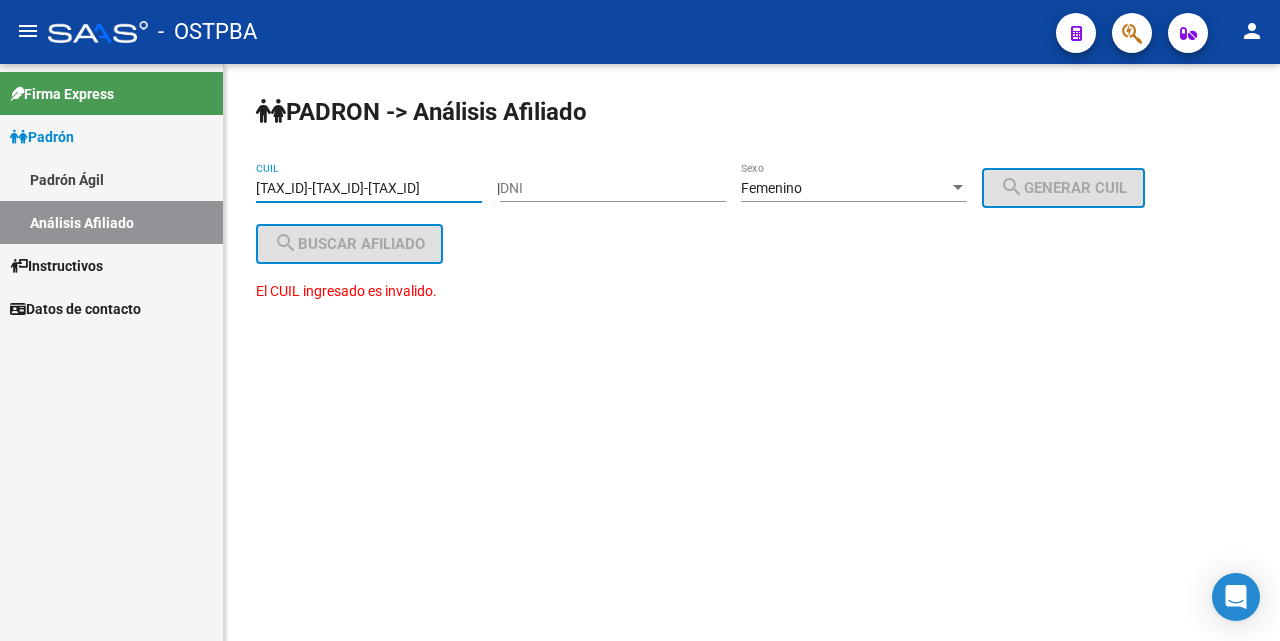 click on "[TAX_ID]-[TAX_ID]-[TAX_ID]" at bounding box center [369, 188] 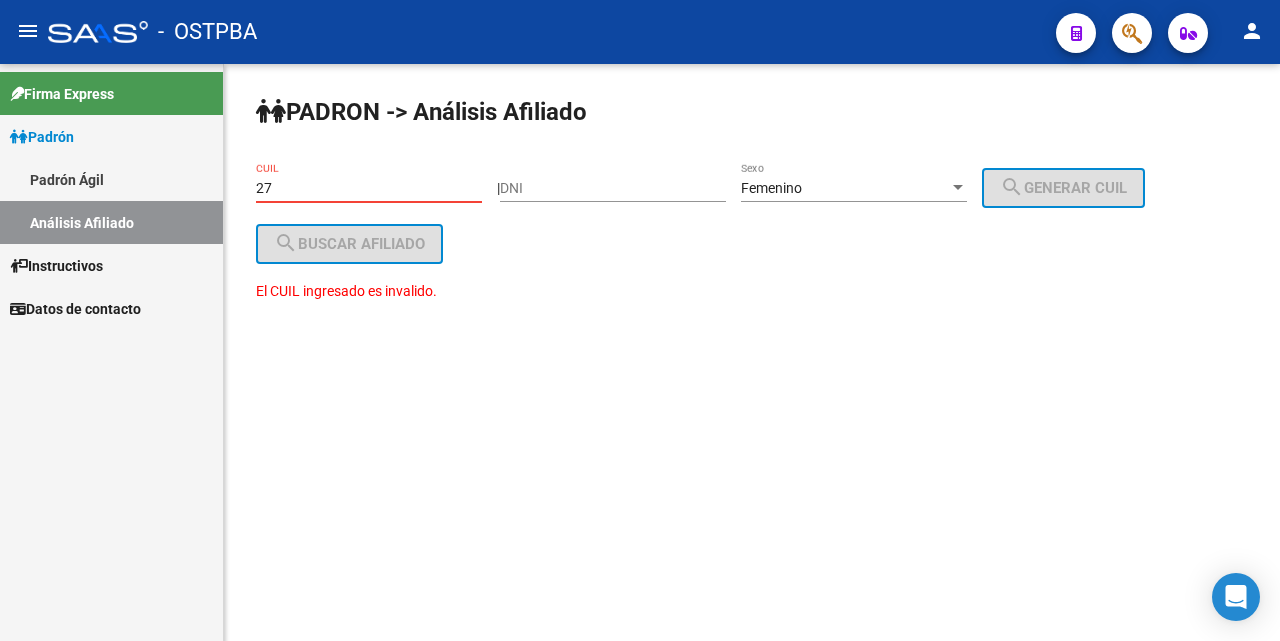 type on "2" 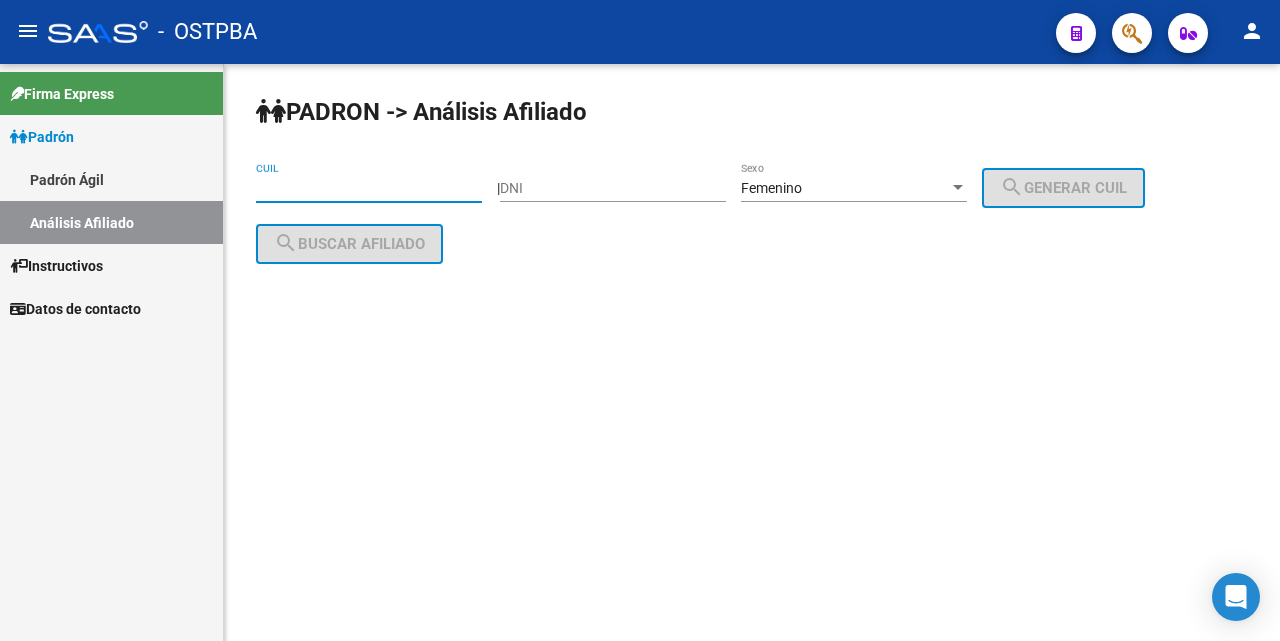 type 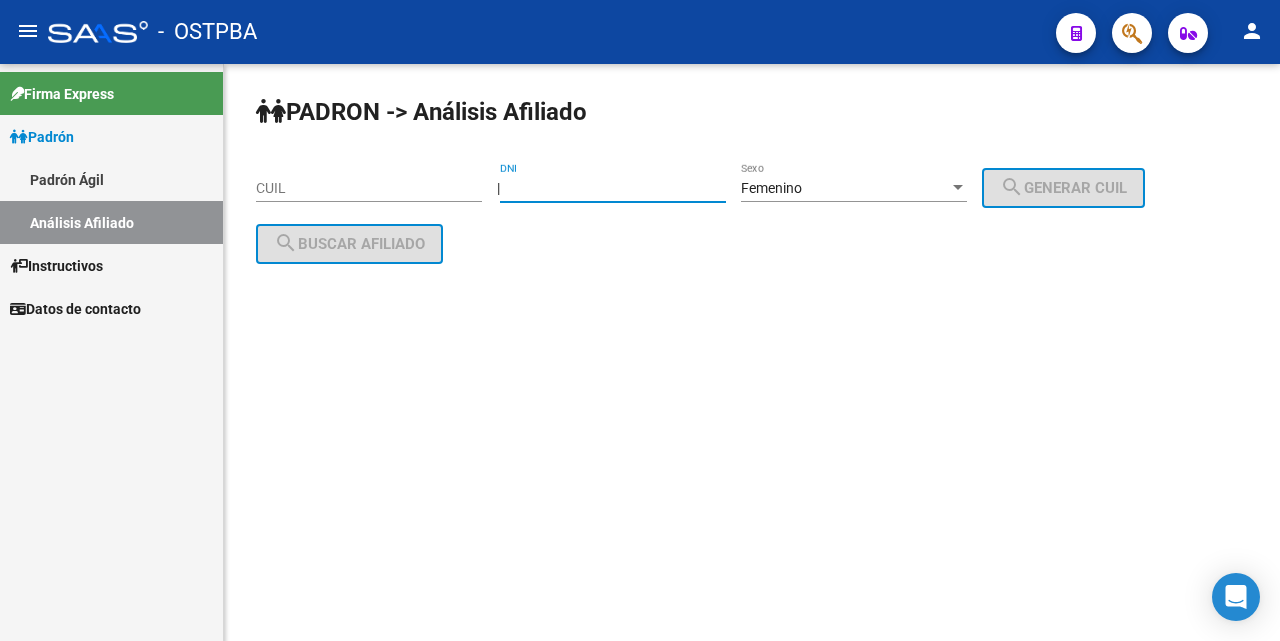 click on "DNI" at bounding box center (613, 188) 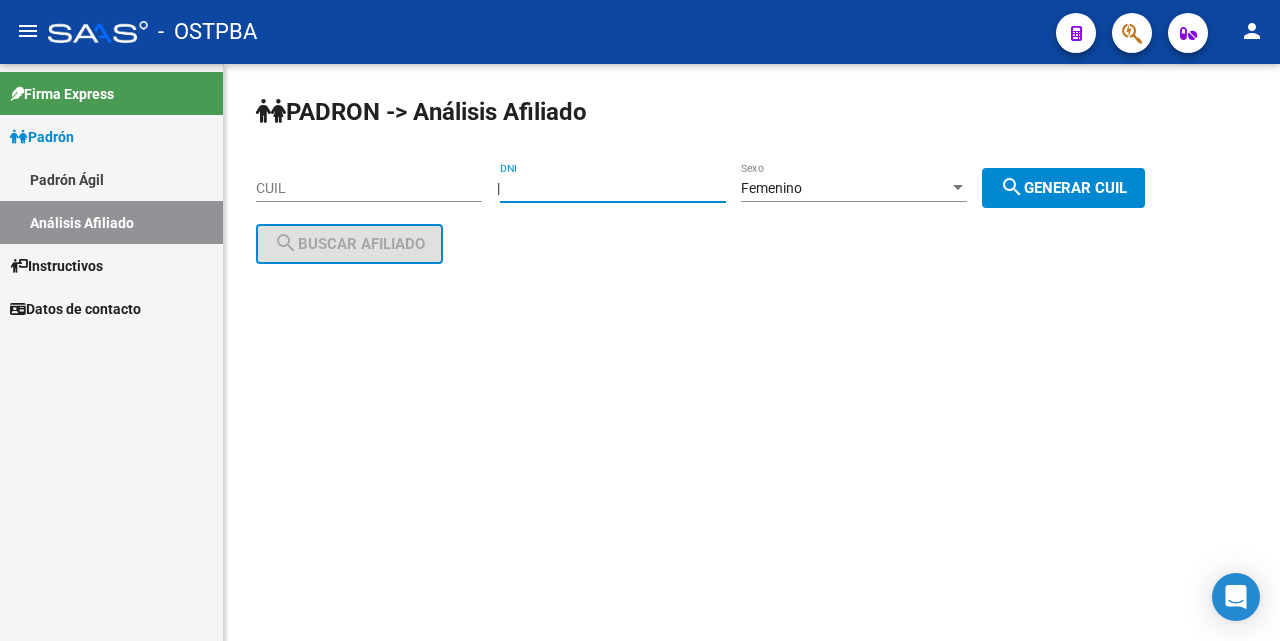 type on "[NUMBER]" 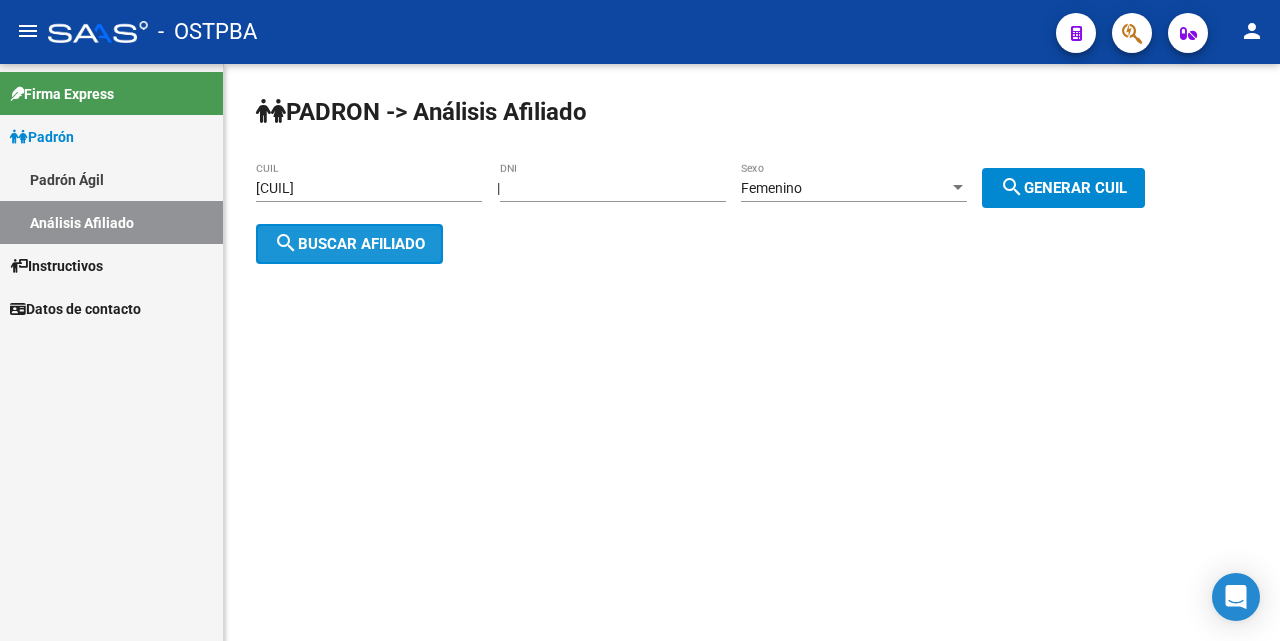 click on "search  Buscar afiliado" 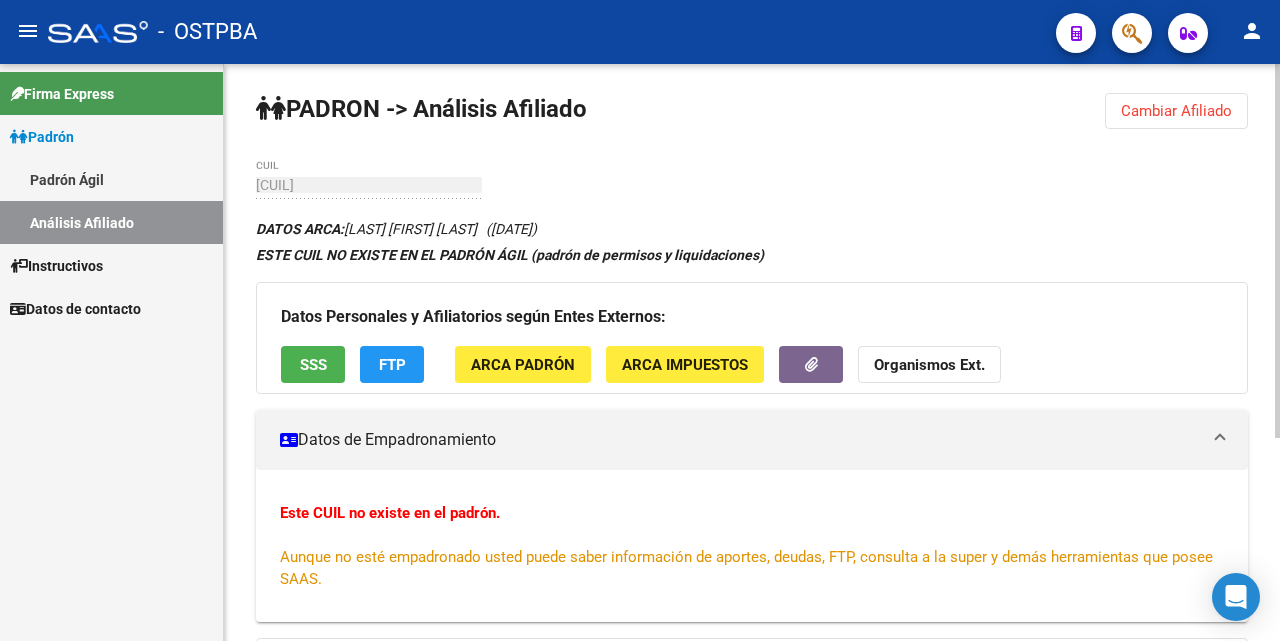 scroll, scrollTop: 0, scrollLeft: 0, axis: both 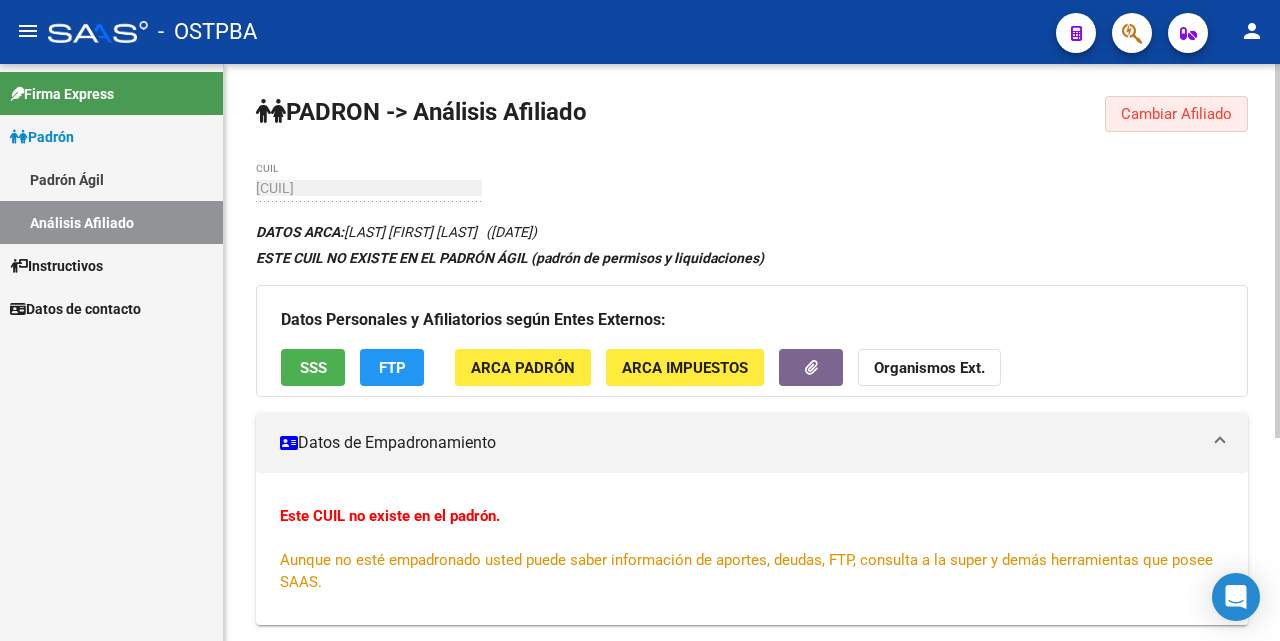 click on "Cambiar Afiliado" 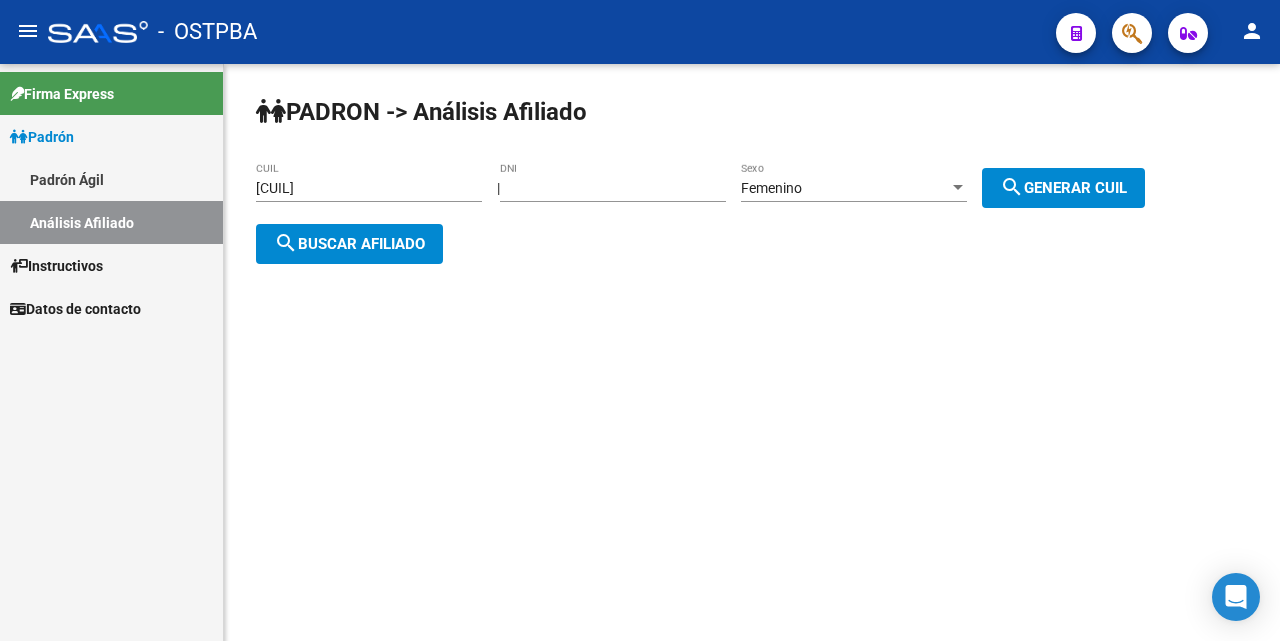click on "[CUIL]" at bounding box center [369, 188] 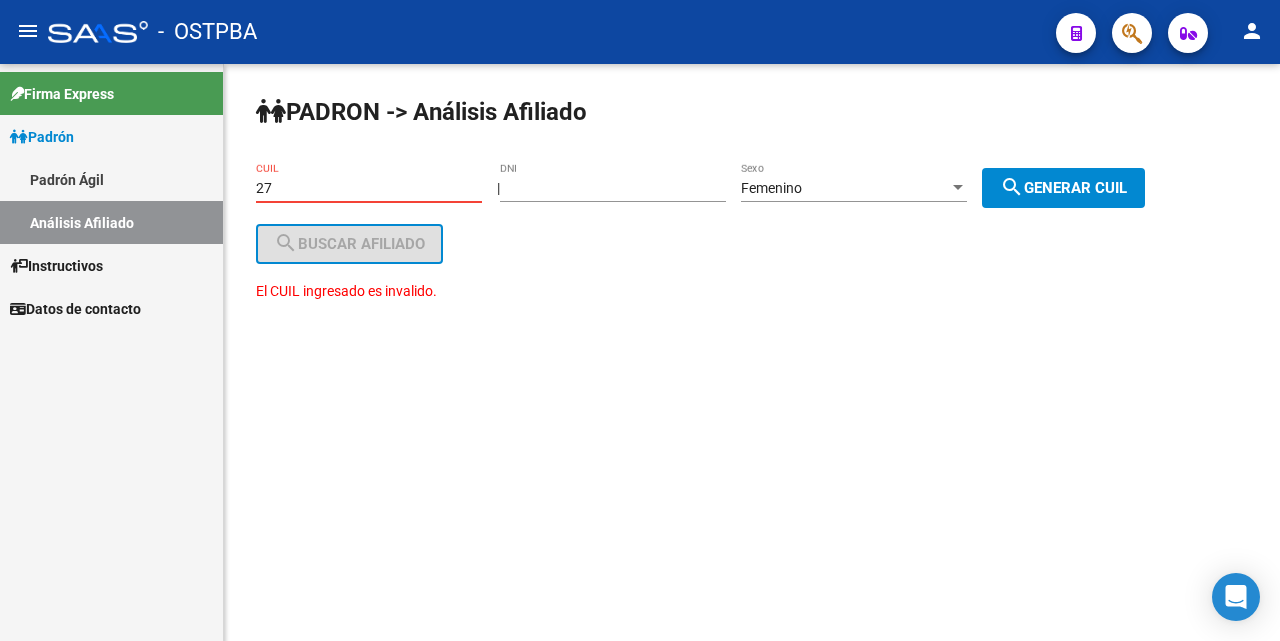 type on "2" 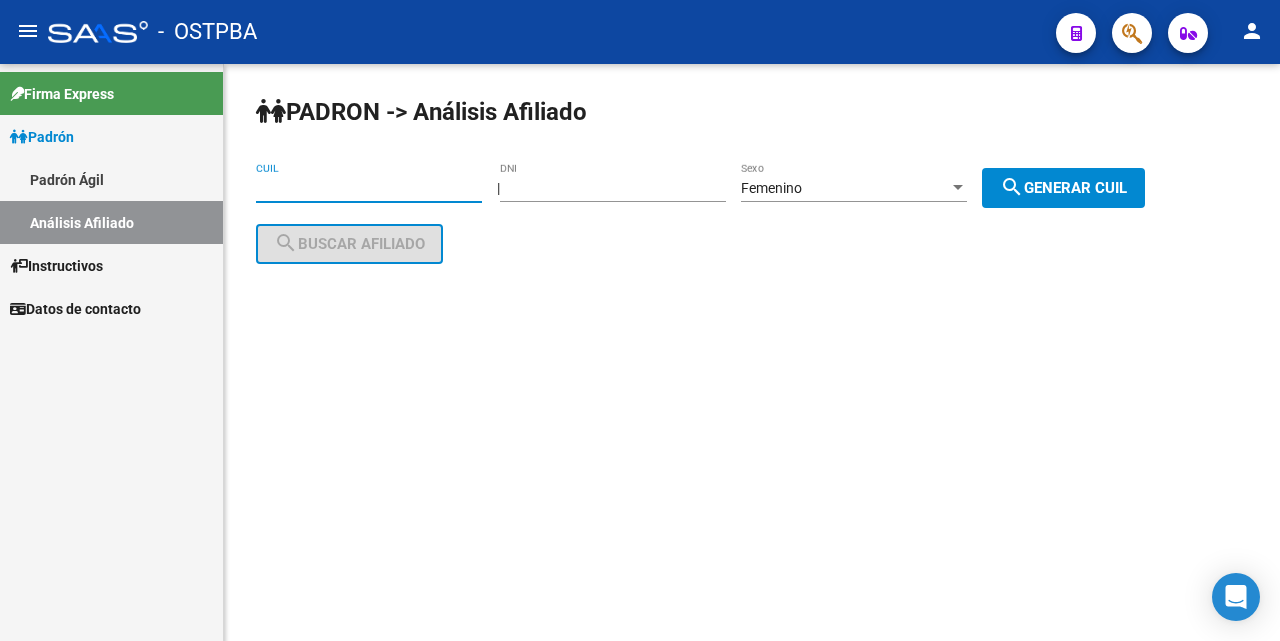 type 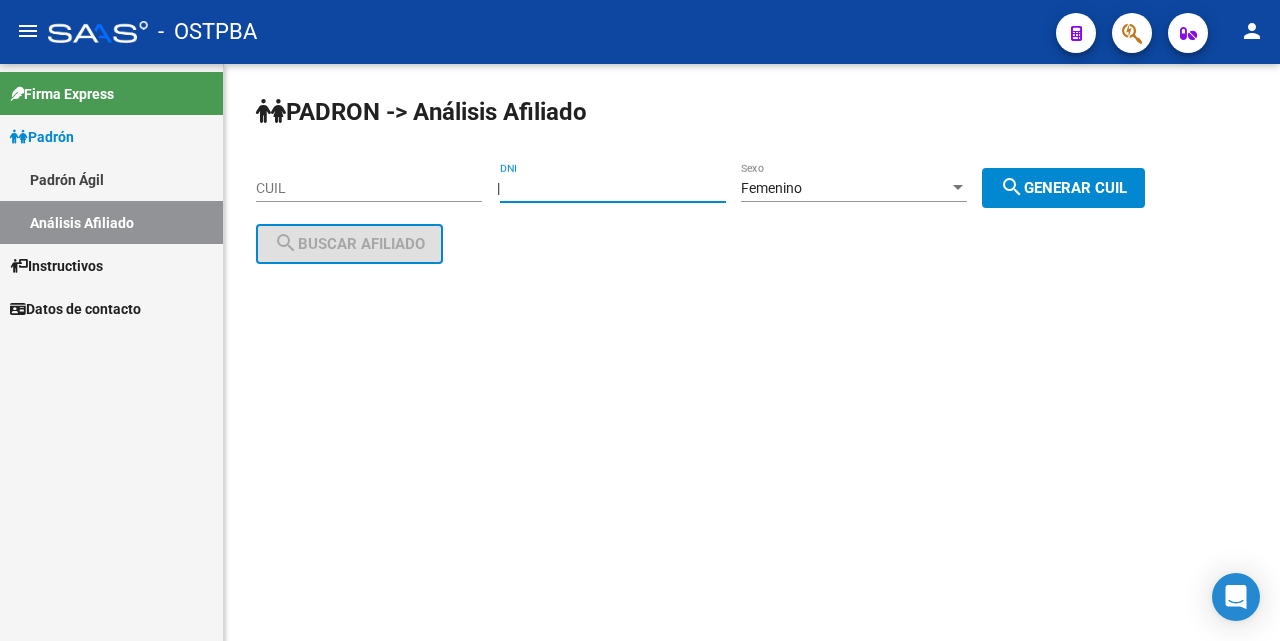 click on "[NUMBER]" at bounding box center (613, 188) 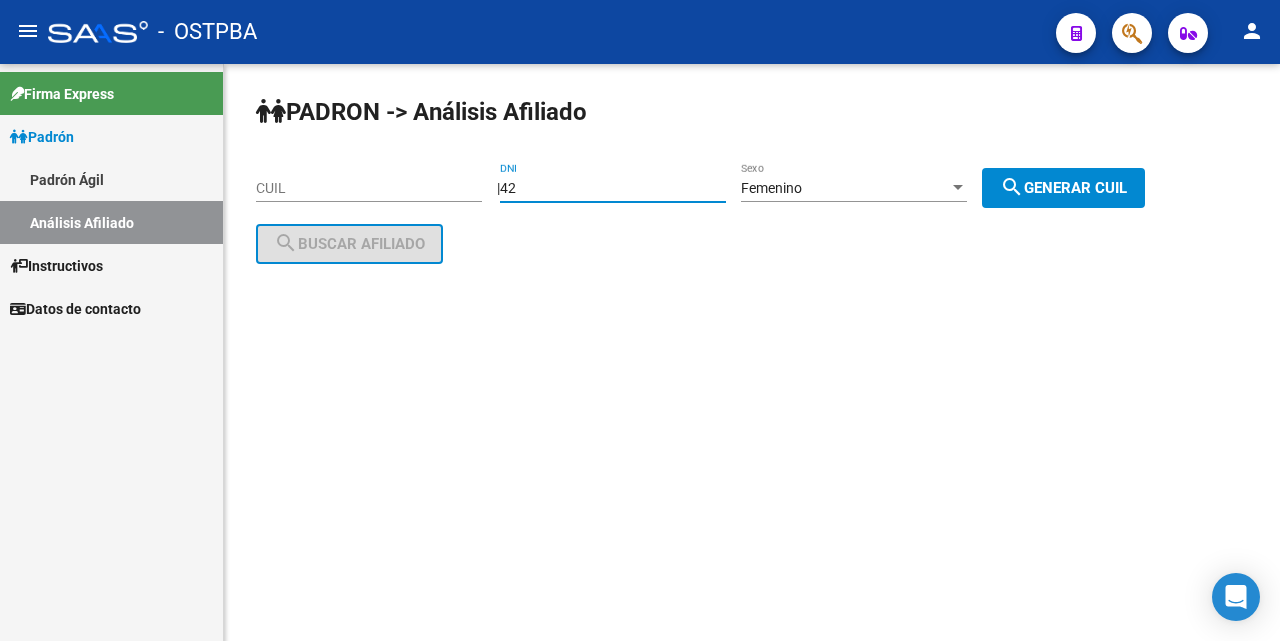 type on "4" 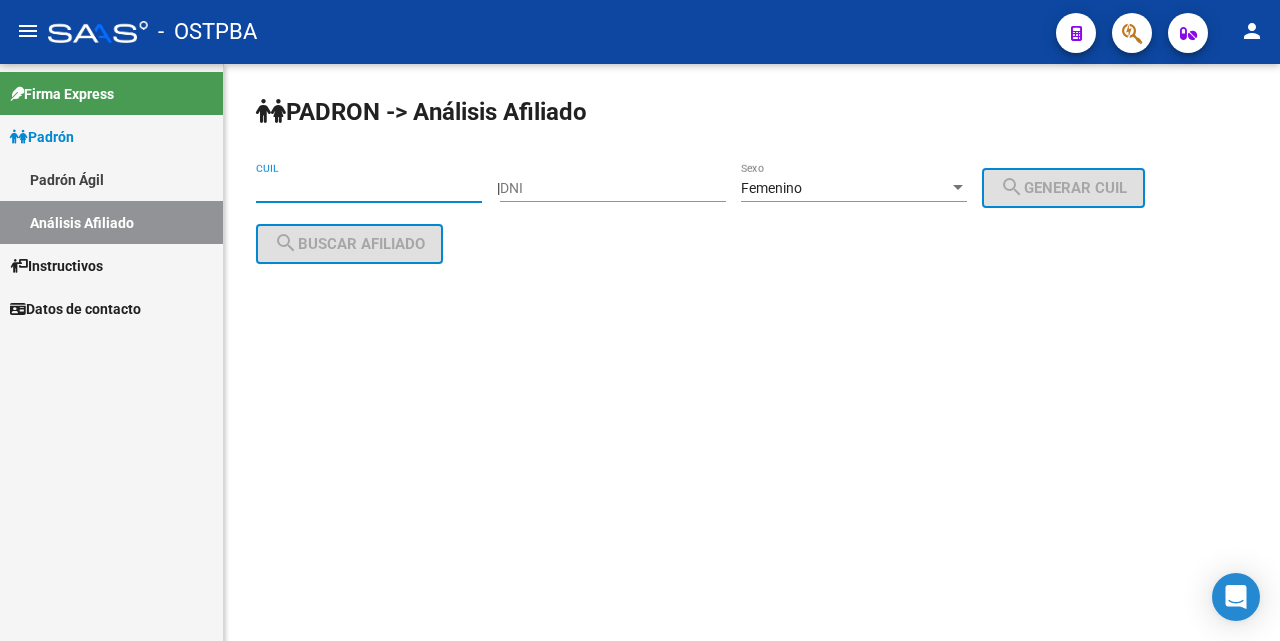 click on "CUIL" at bounding box center (369, 188) 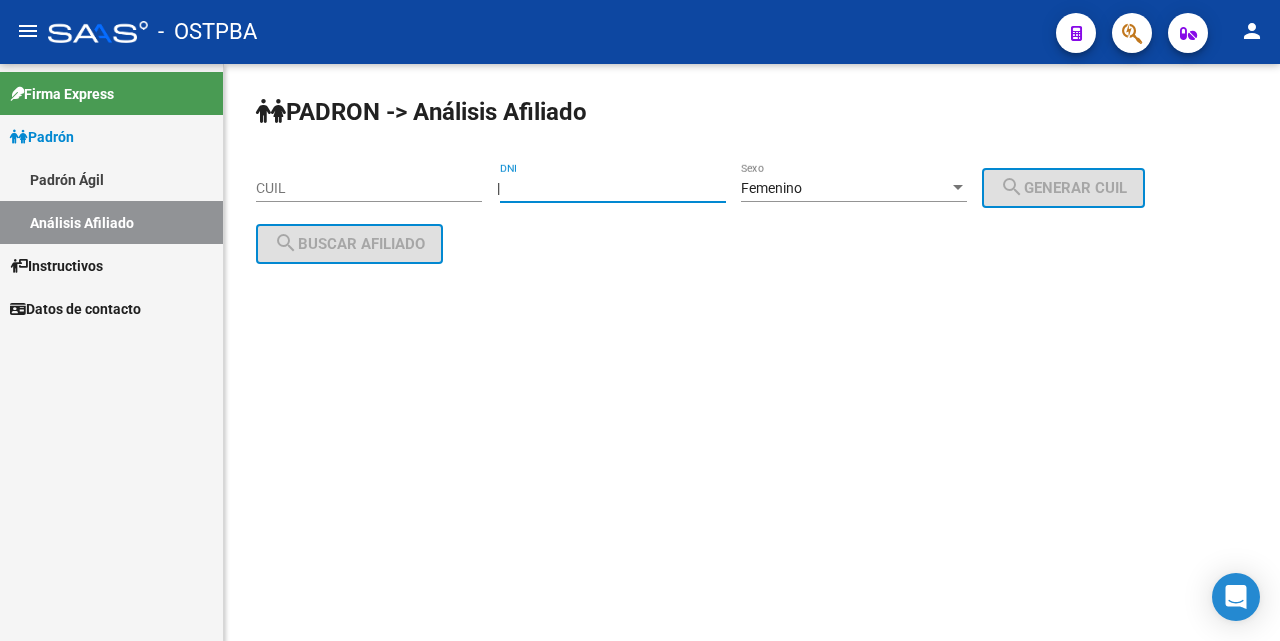 click on "DNI" at bounding box center [613, 188] 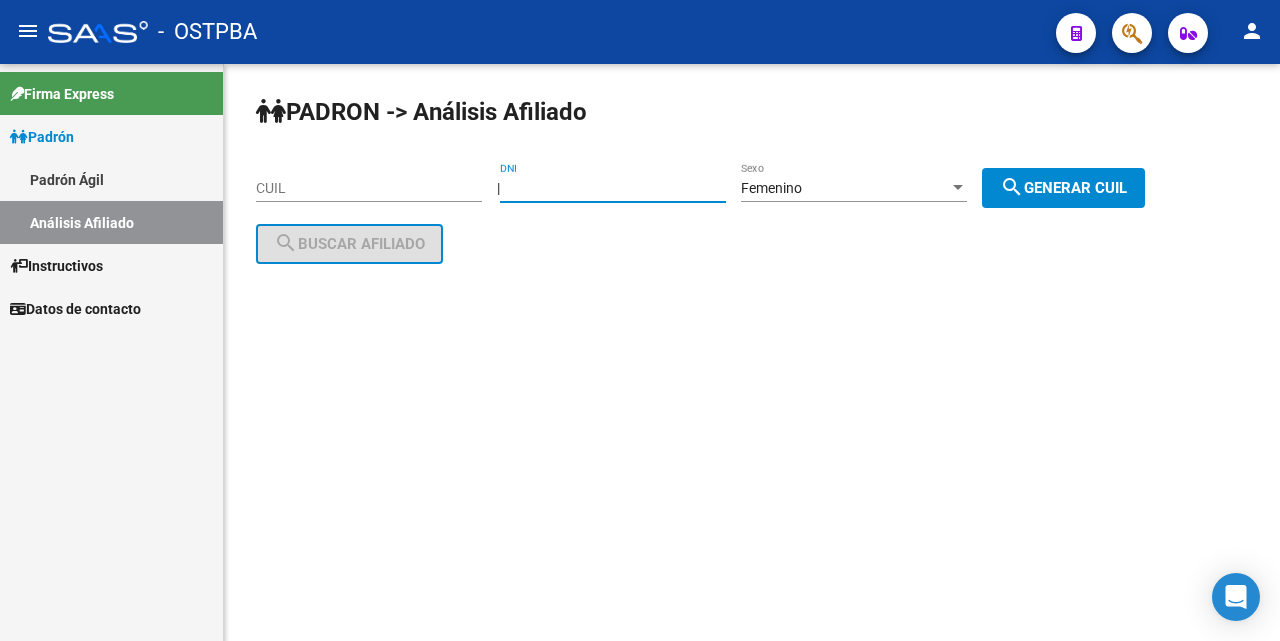 type on "[DOCUMENT_NUMBER]" 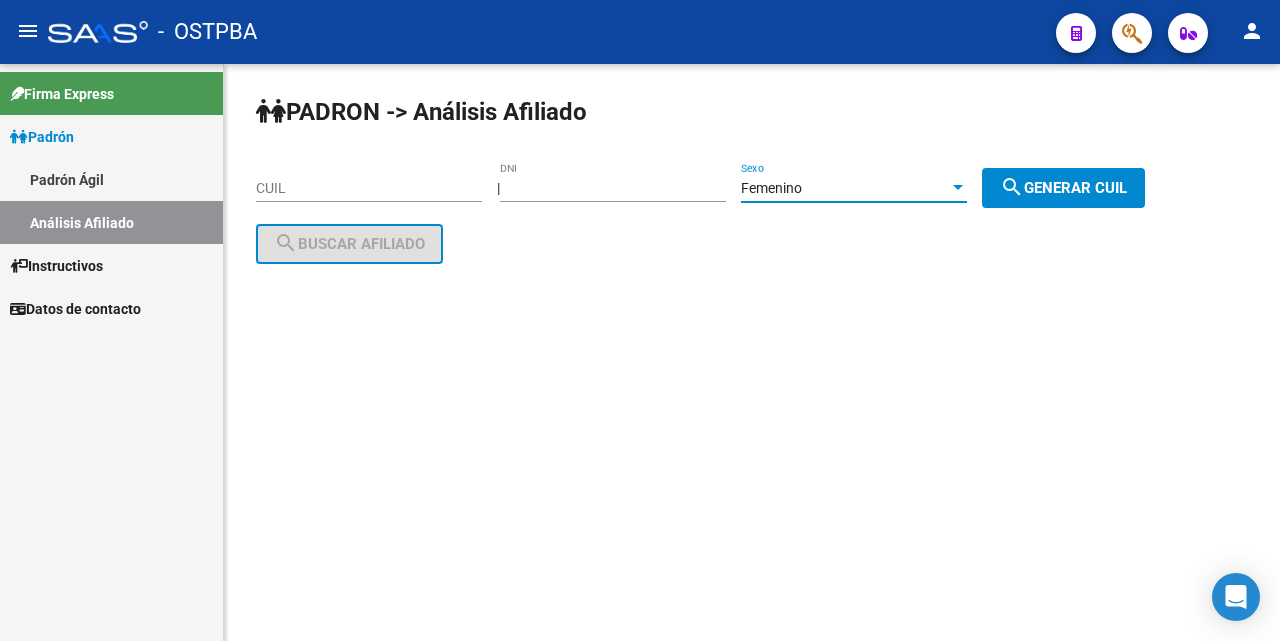 click at bounding box center [958, 188] 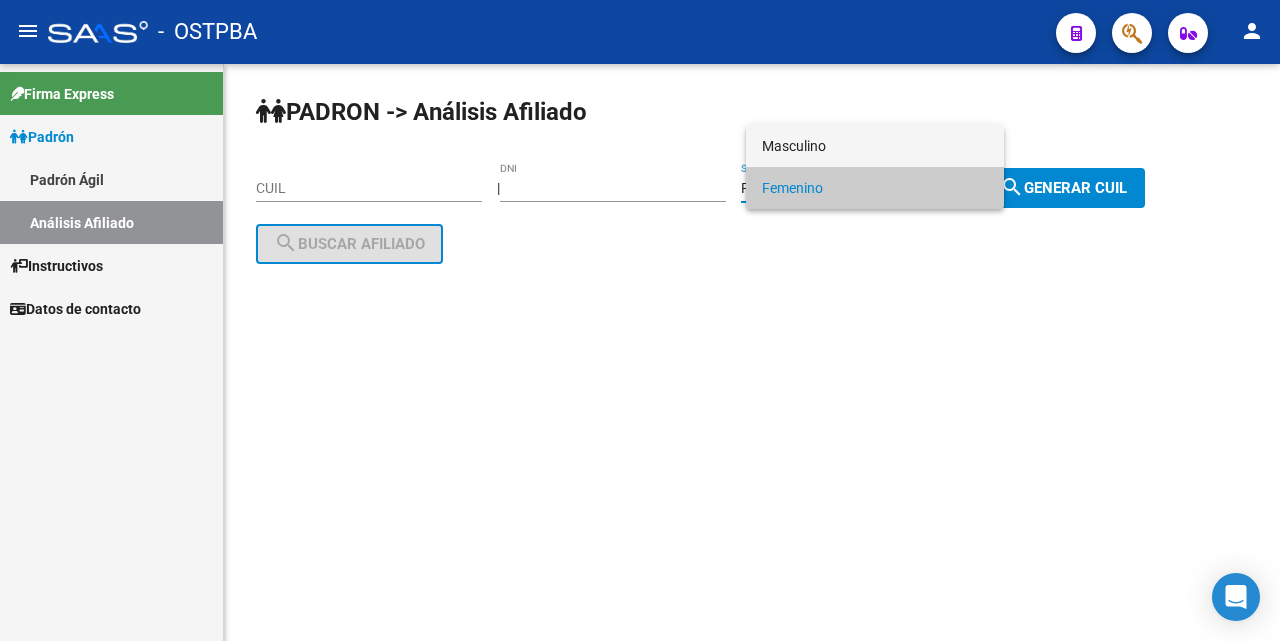click on "Masculino" at bounding box center [875, 146] 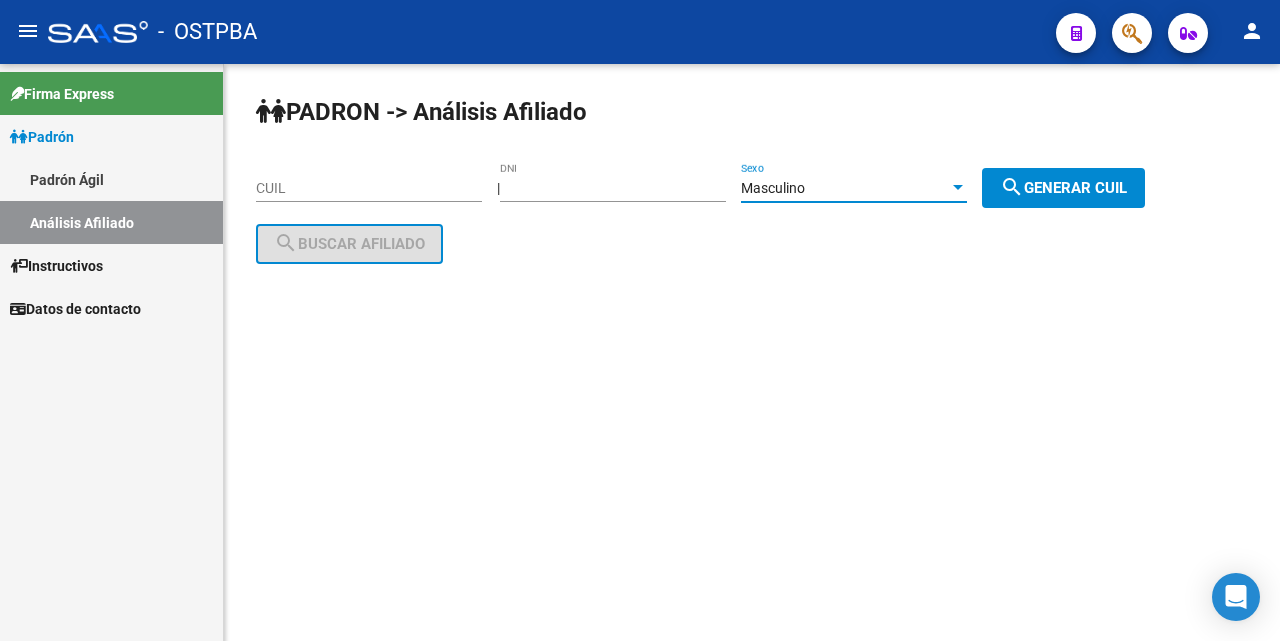 click on "search" 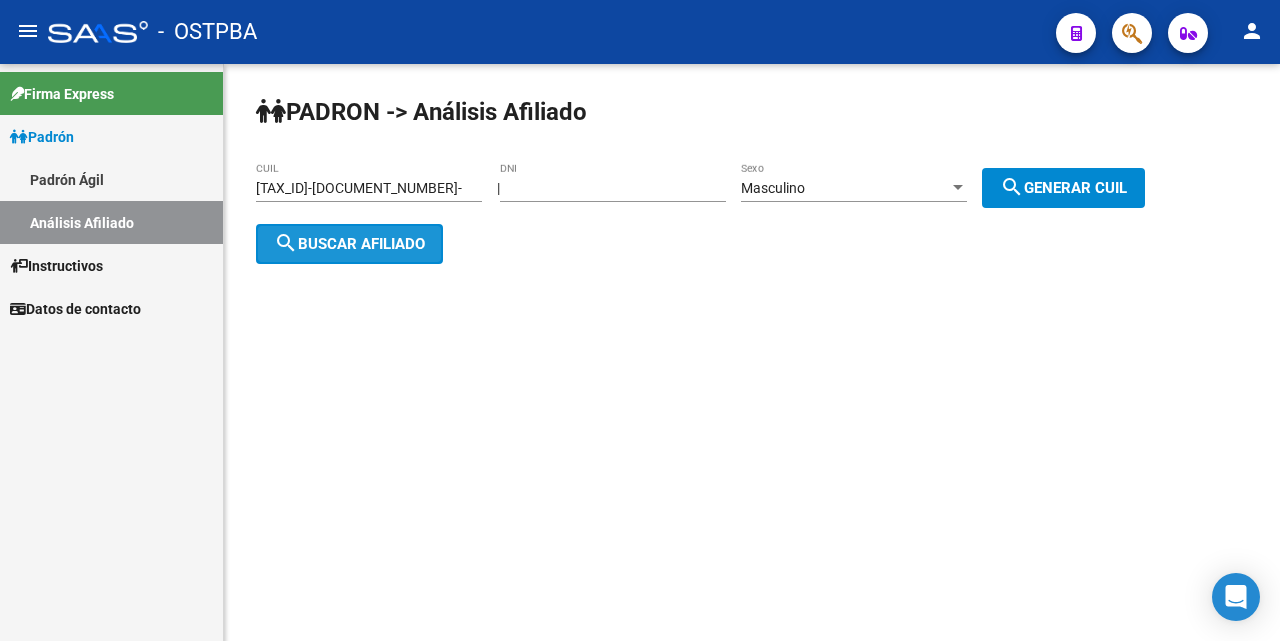 click on "search  Buscar afiliado" 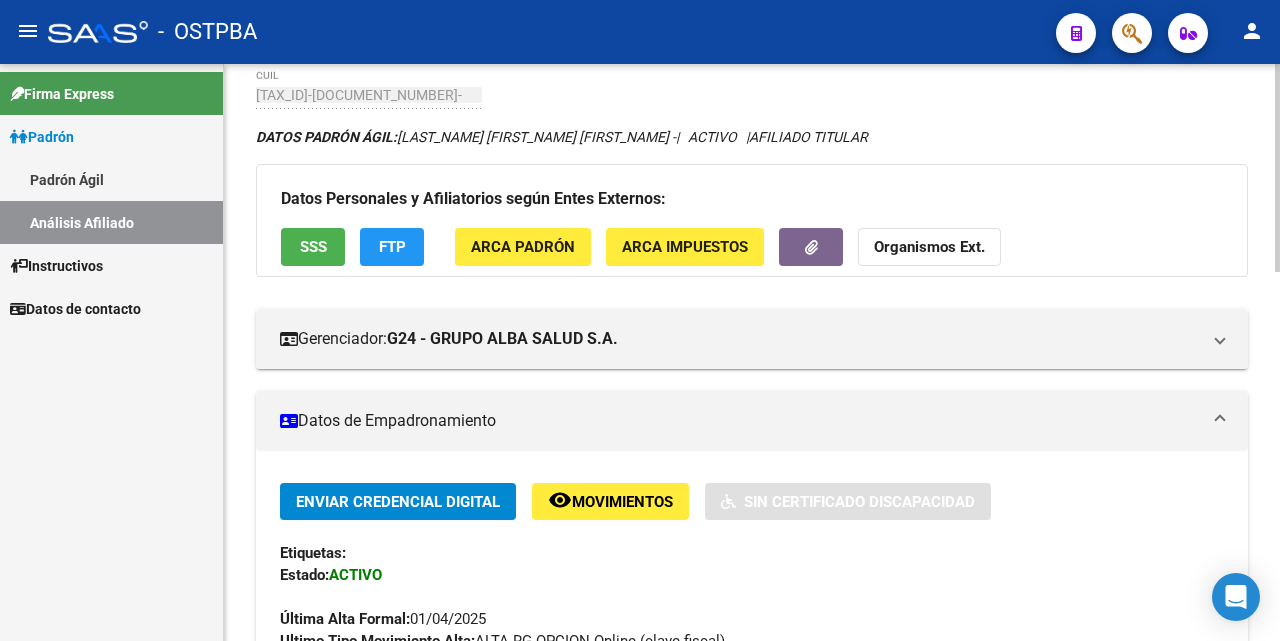 scroll, scrollTop: 0, scrollLeft: 0, axis: both 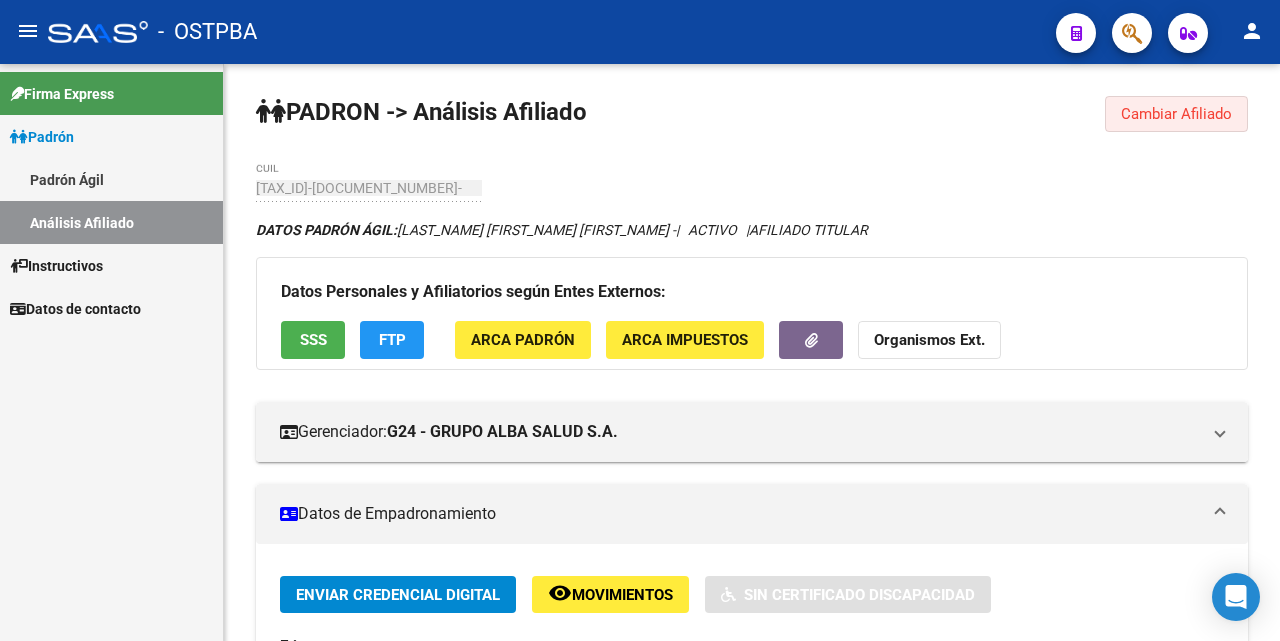 click on "Cambiar Afiliado" 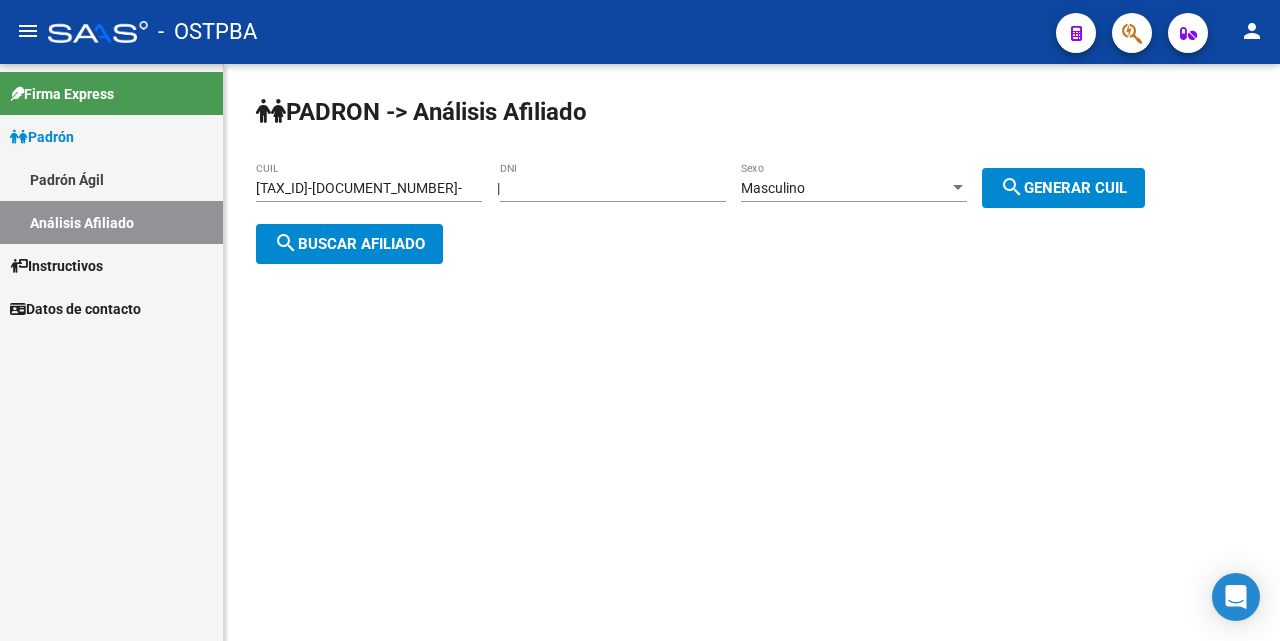 click on "[DOCUMENT_NUMBER]" at bounding box center (613, 188) 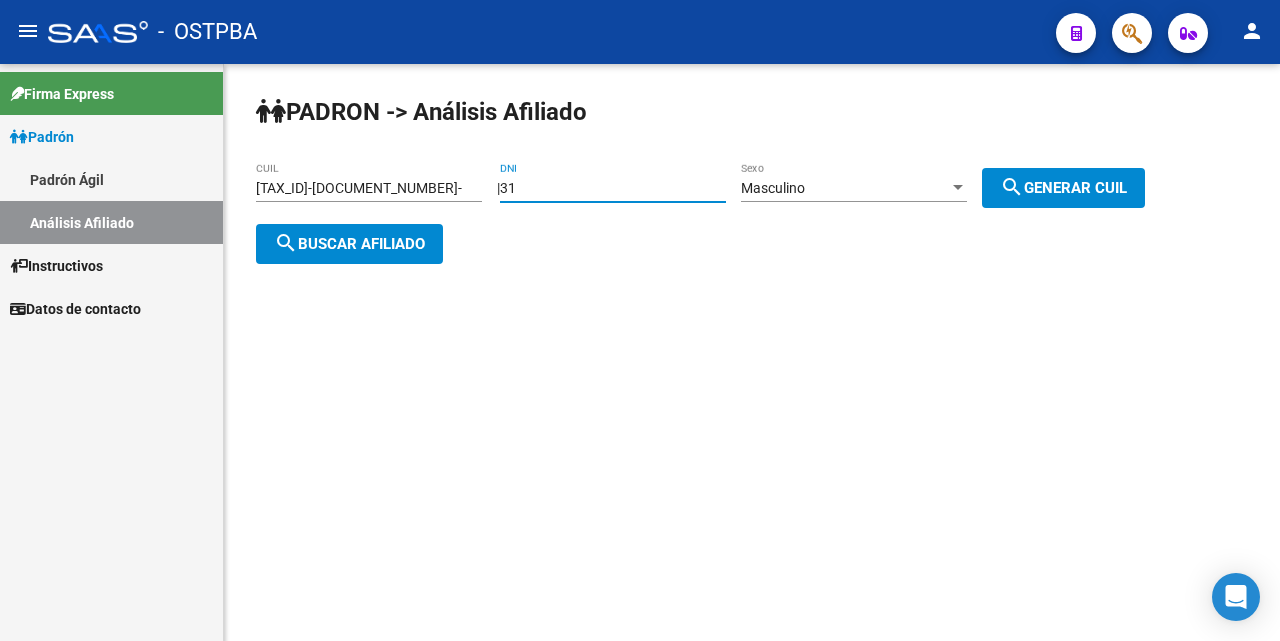 type on "3" 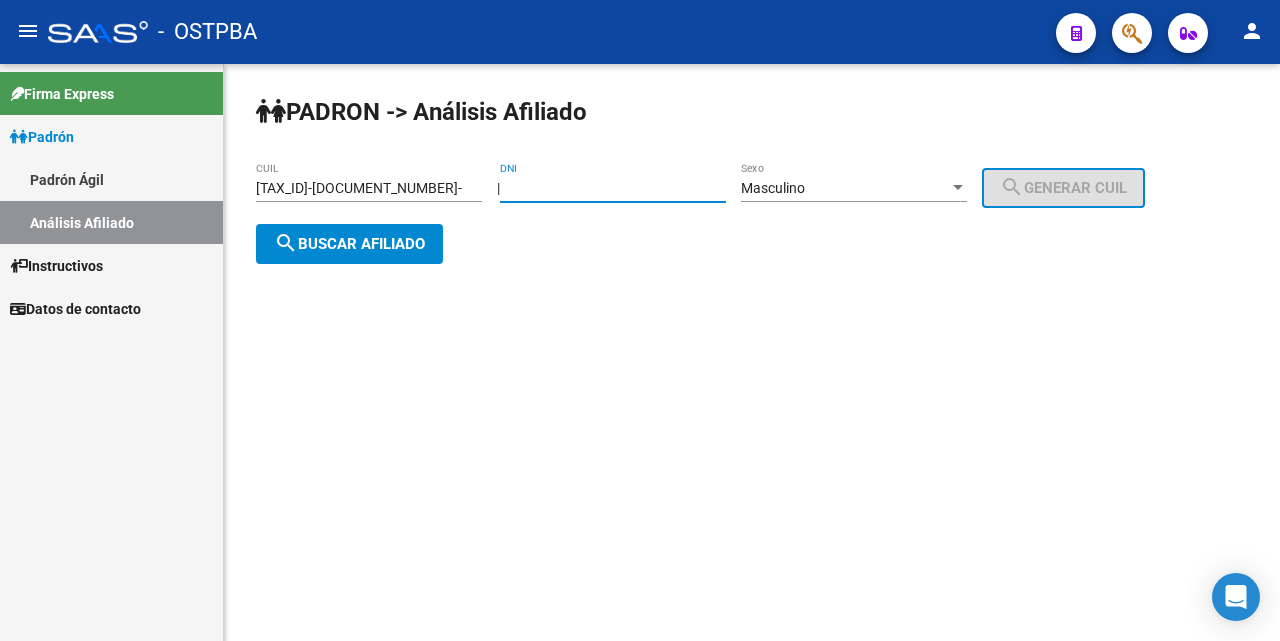 type 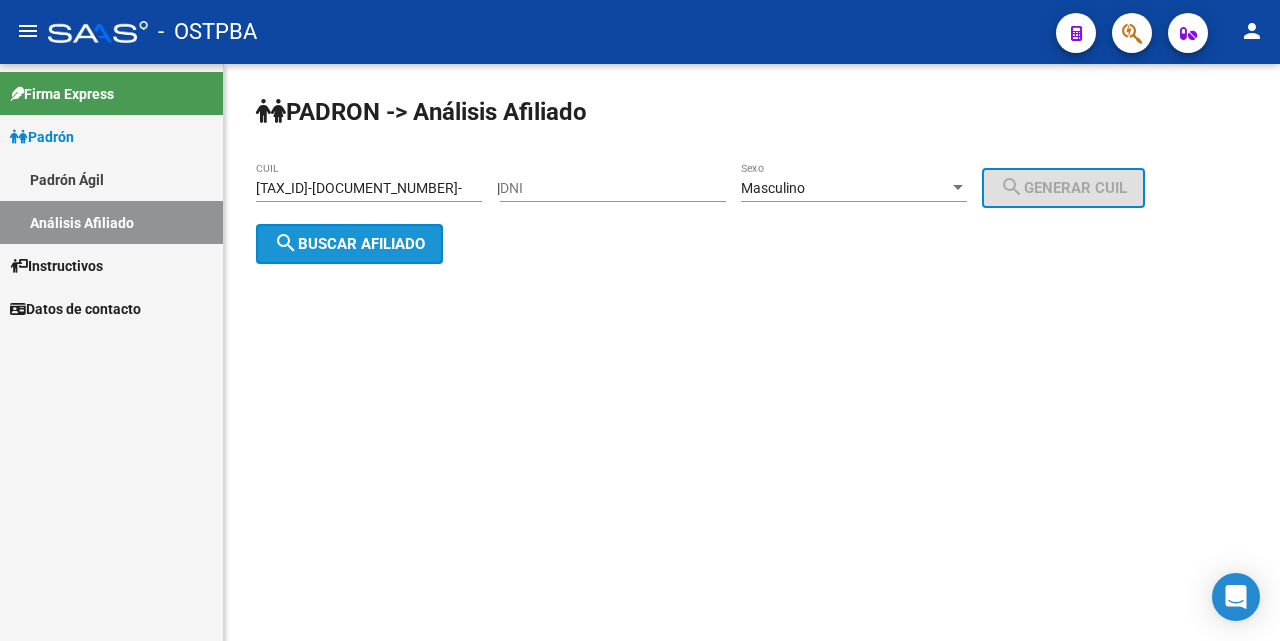 click on "search  Buscar afiliado" 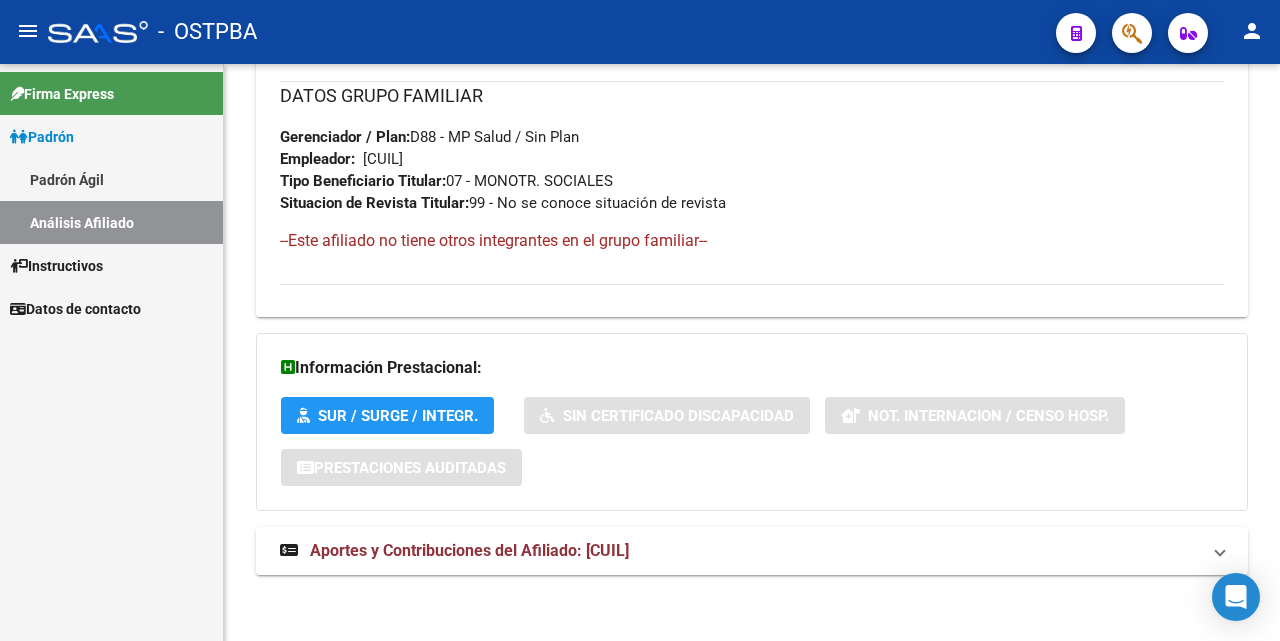 scroll, scrollTop: 1025, scrollLeft: 0, axis: vertical 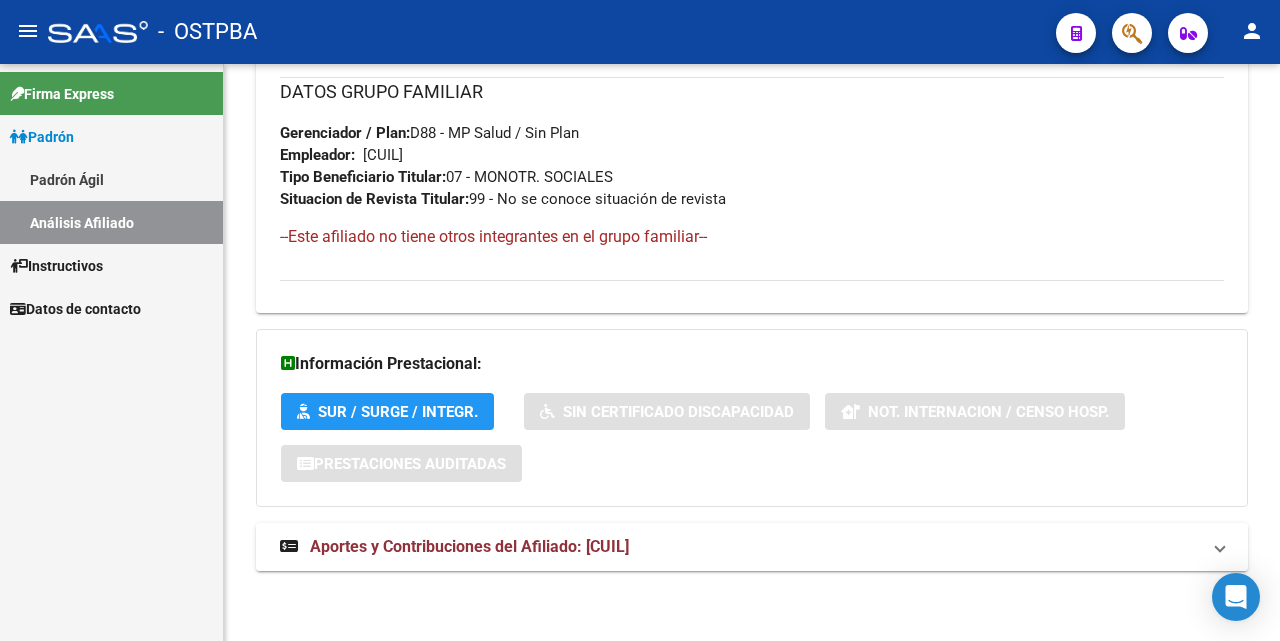 click on "Aportes y Contribuciones del Afiliado: [CUIL]" at bounding box center [469, 546] 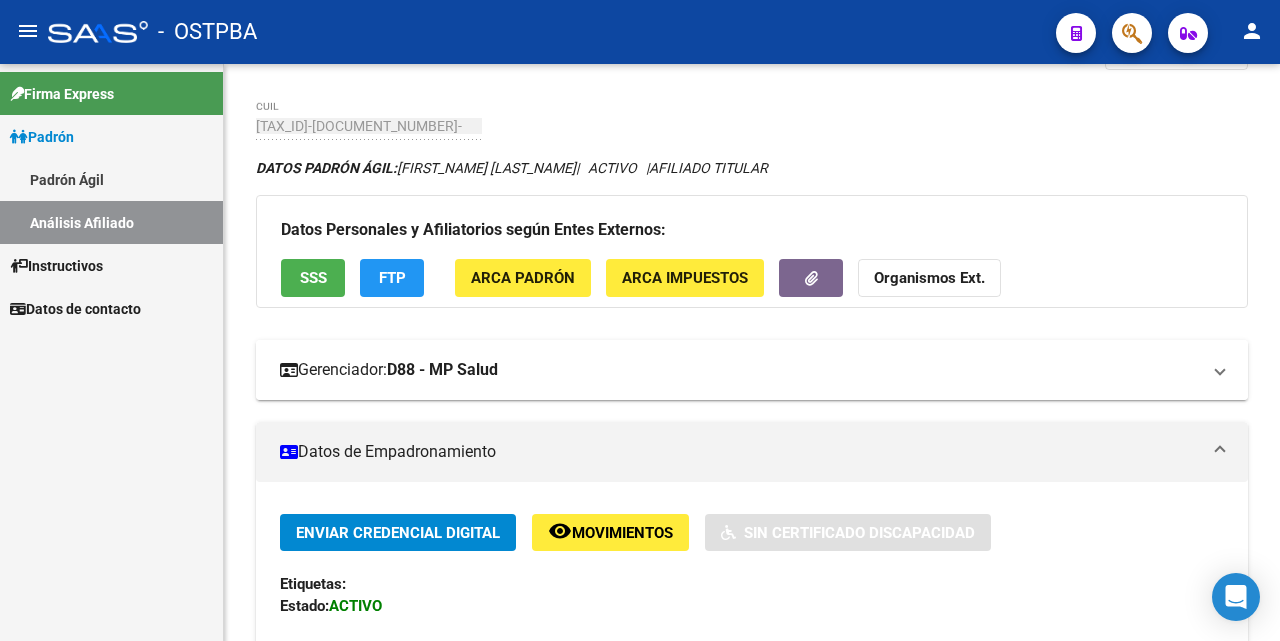 scroll, scrollTop: 0, scrollLeft: 0, axis: both 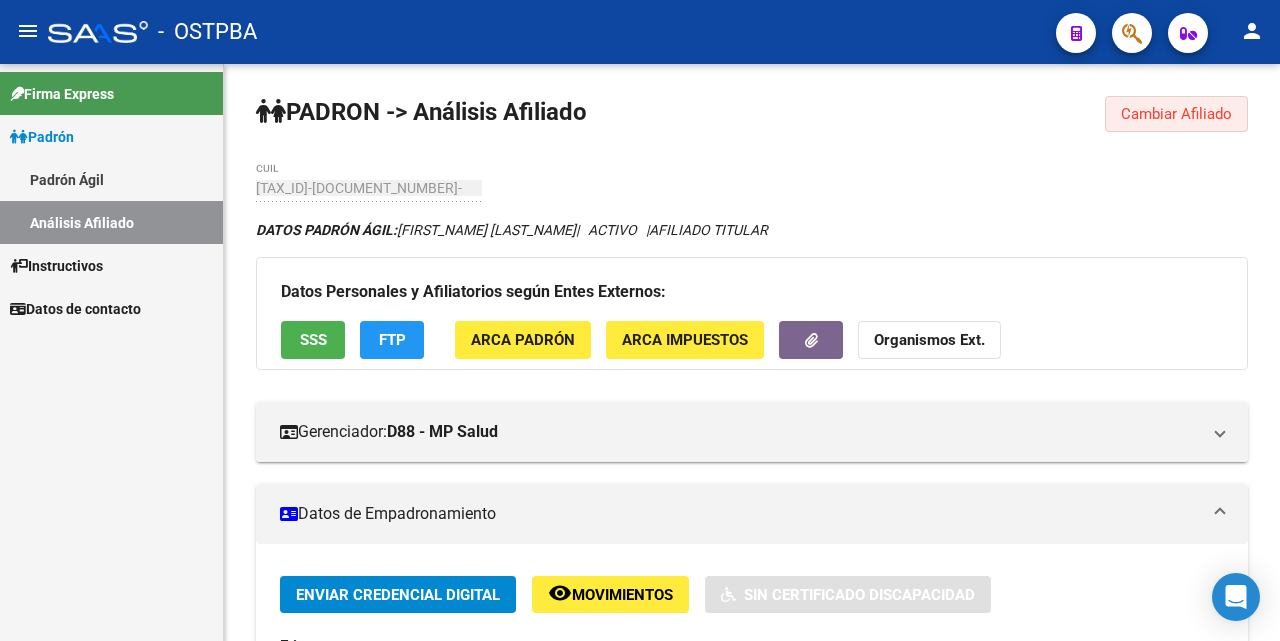click on "Cambiar Afiliado" 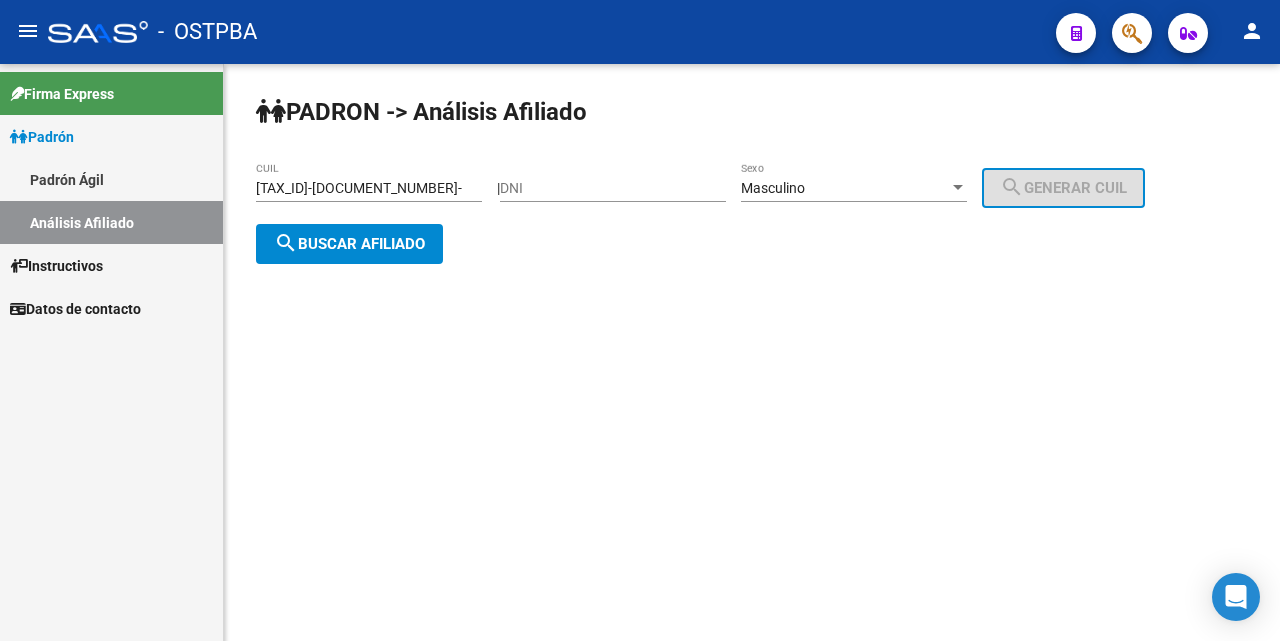 click on "[TAX_ID]-[DOCUMENT_NUMBER]-" at bounding box center [369, 188] 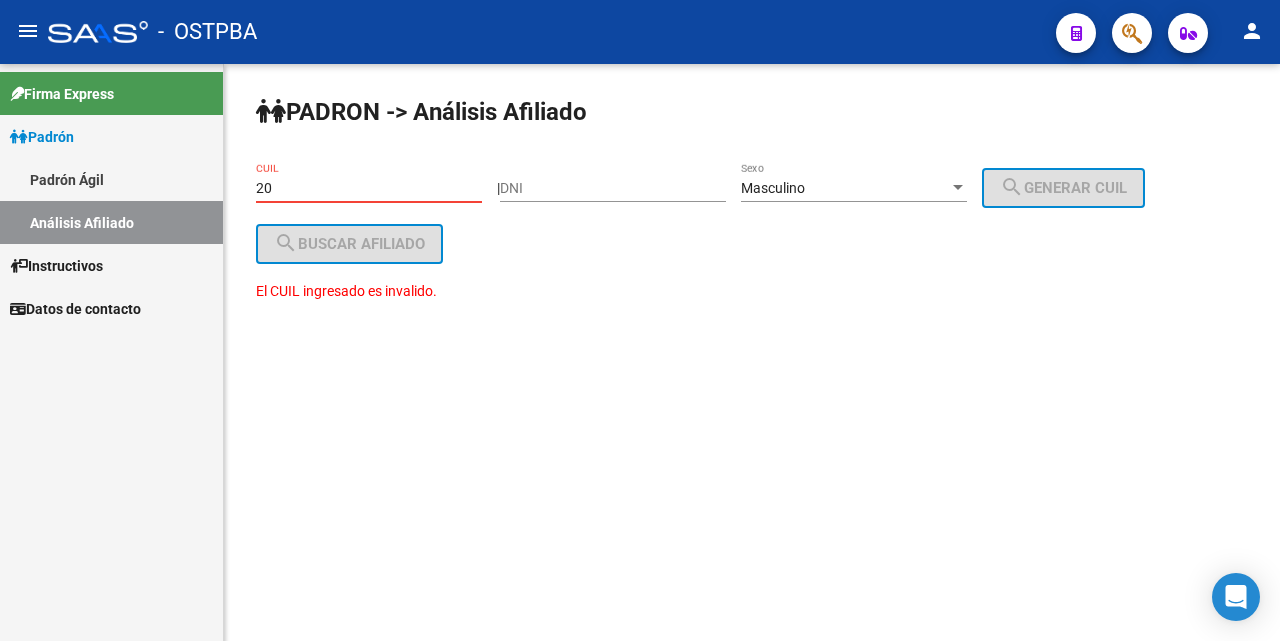 type on "2" 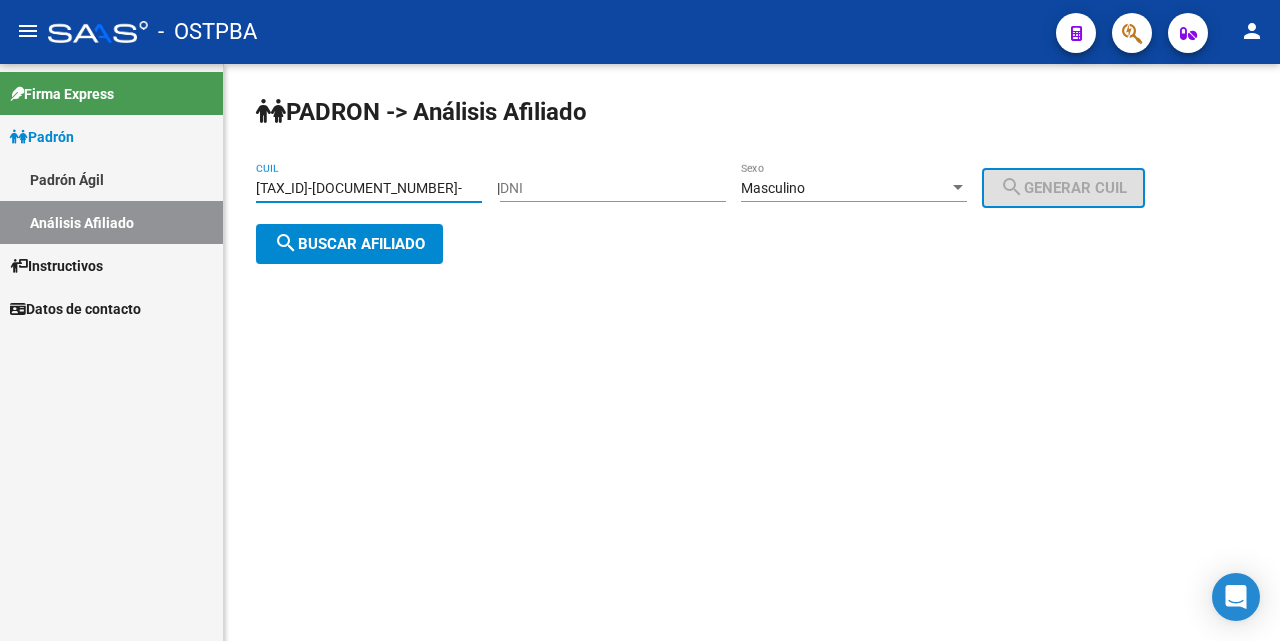 click at bounding box center [958, 187] 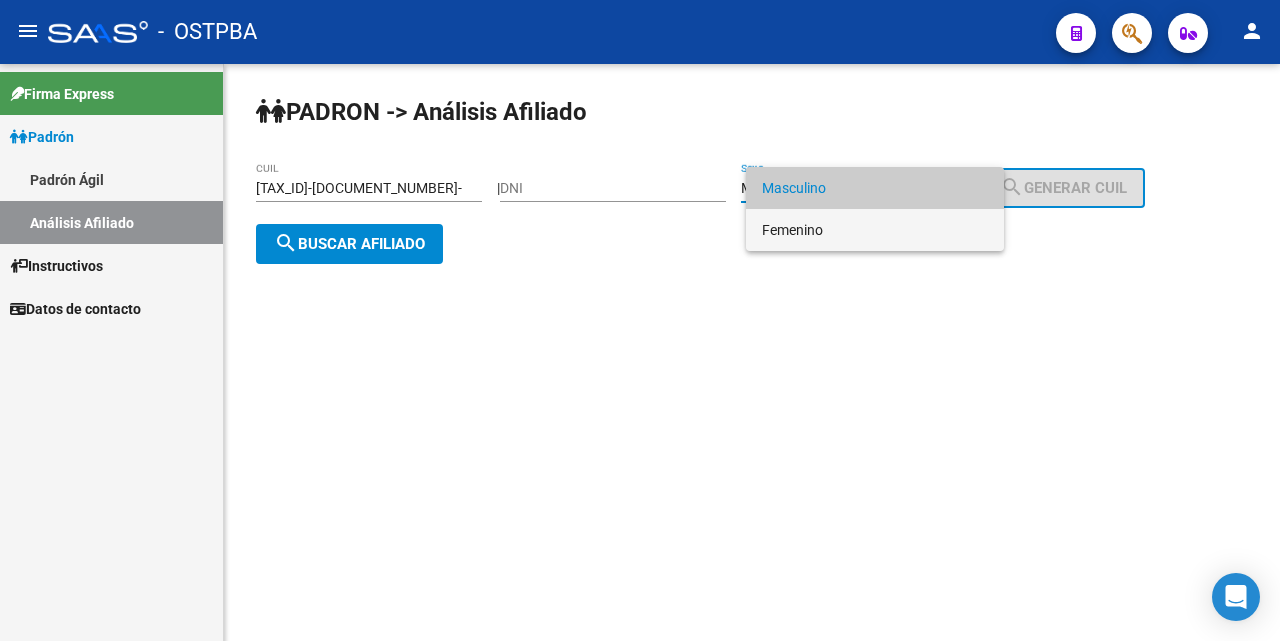 click on "Femenino" at bounding box center (875, 230) 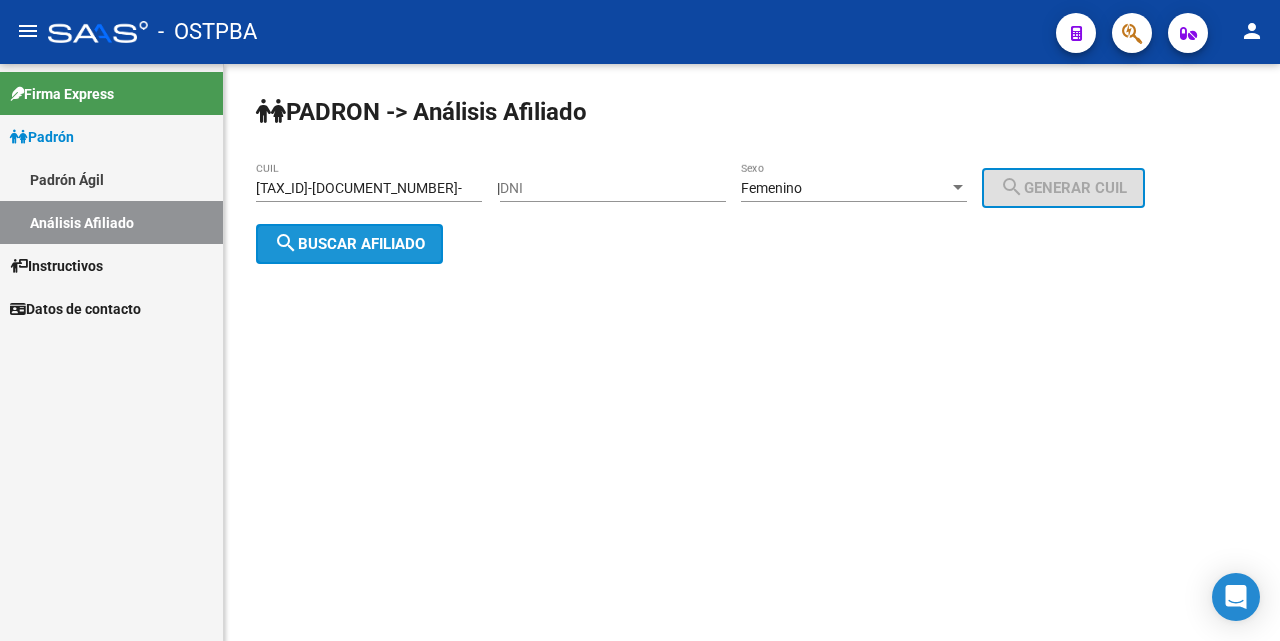 click on "search  Buscar afiliado" 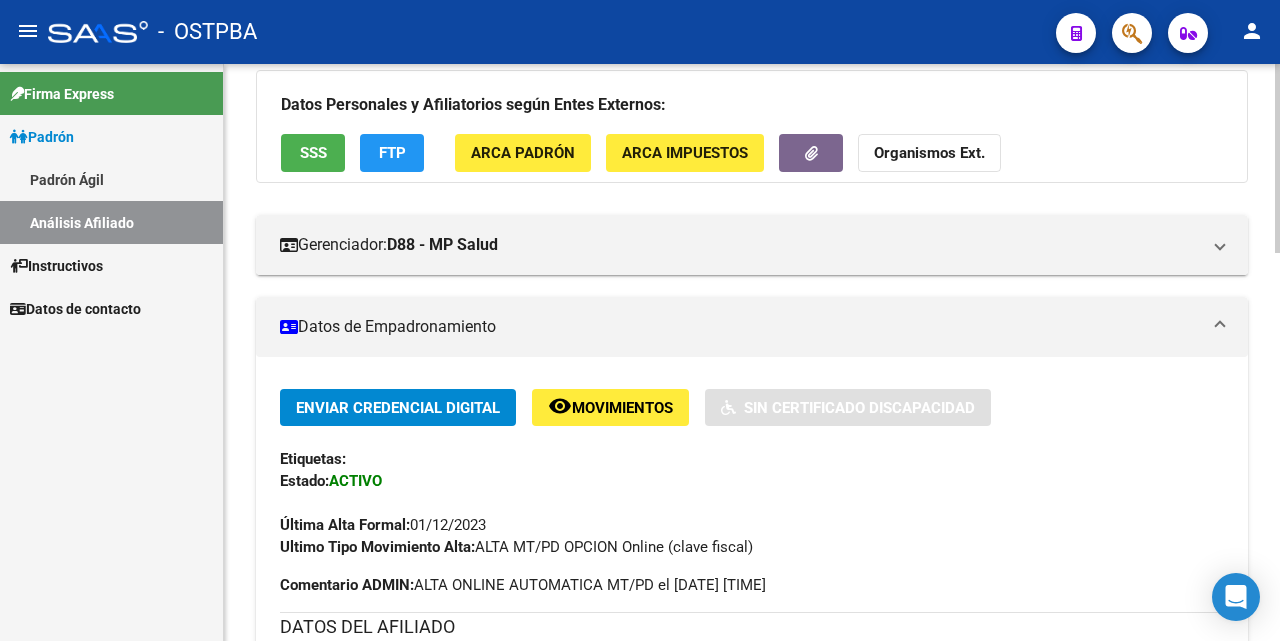scroll, scrollTop: 0, scrollLeft: 0, axis: both 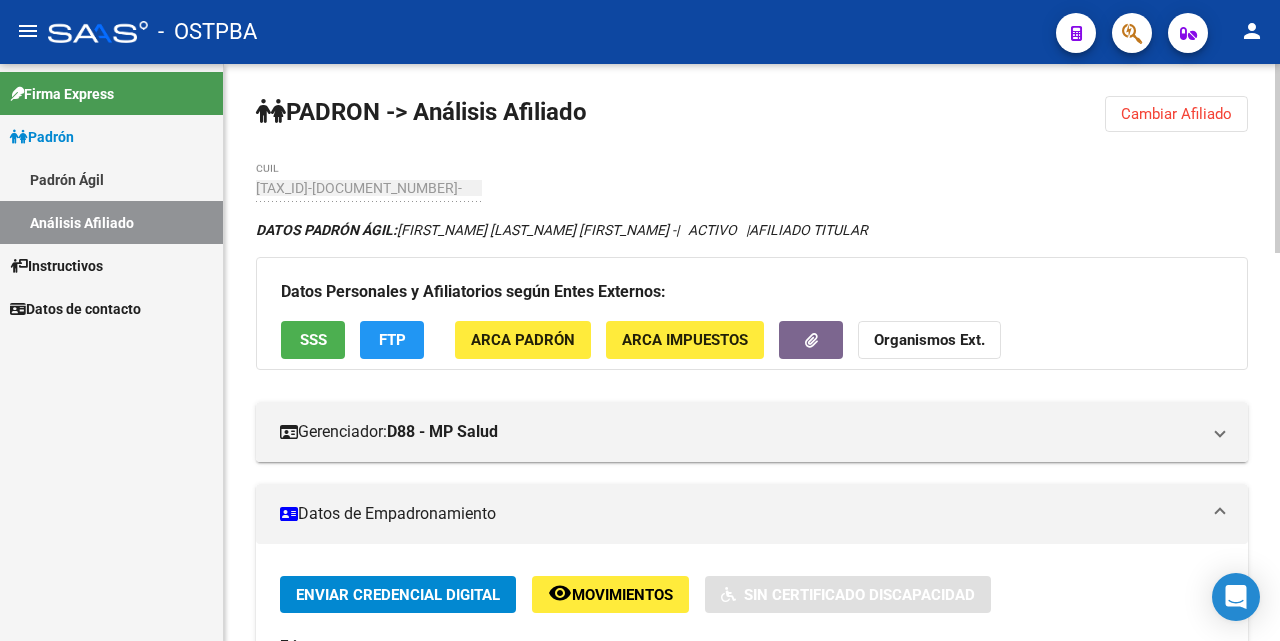 click on "Cambiar Afiliado" 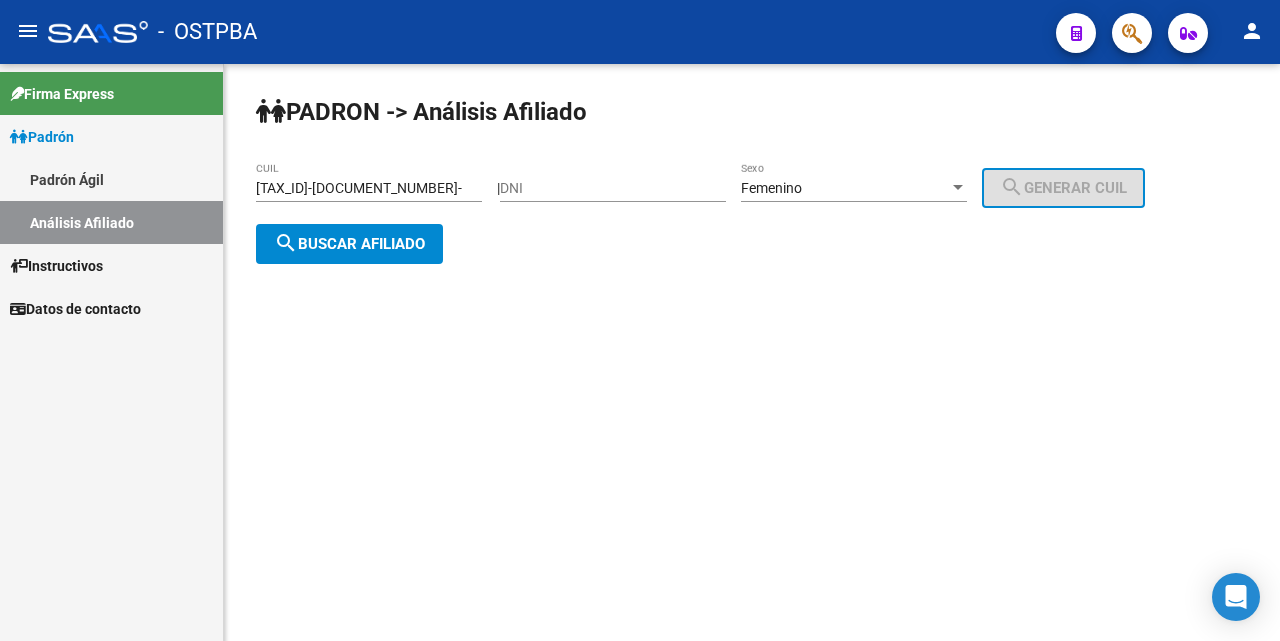 click on "[TAX_ID]-[DOCUMENT_NUMBER]-" at bounding box center [369, 188] 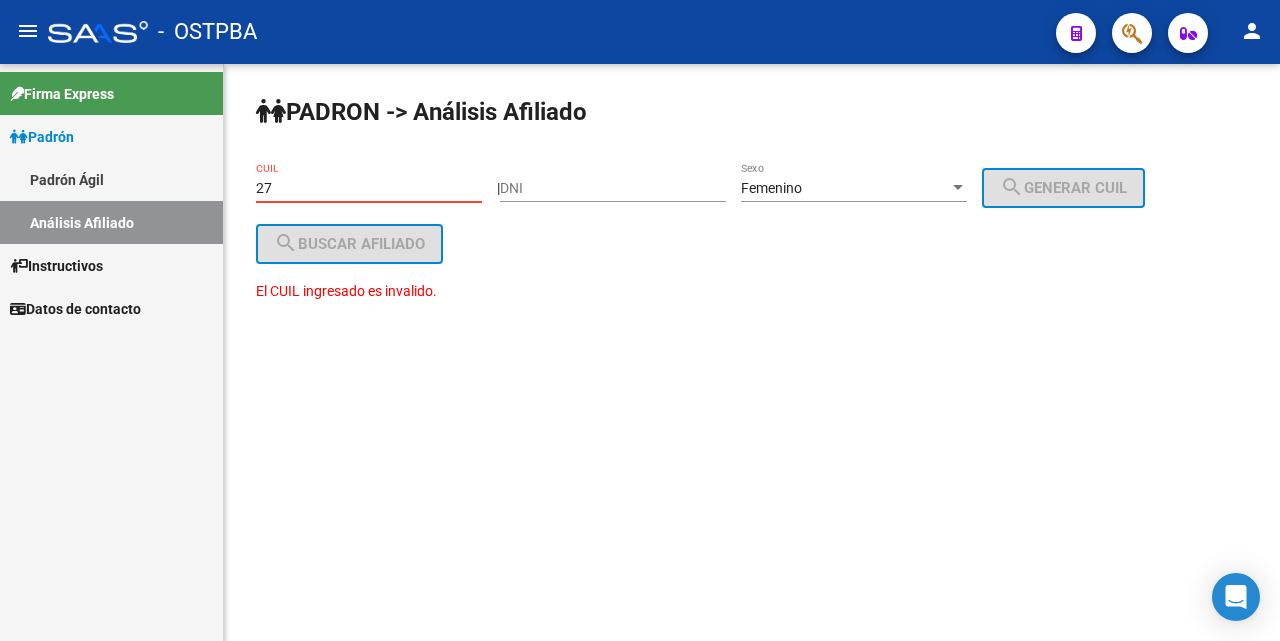 type on "2" 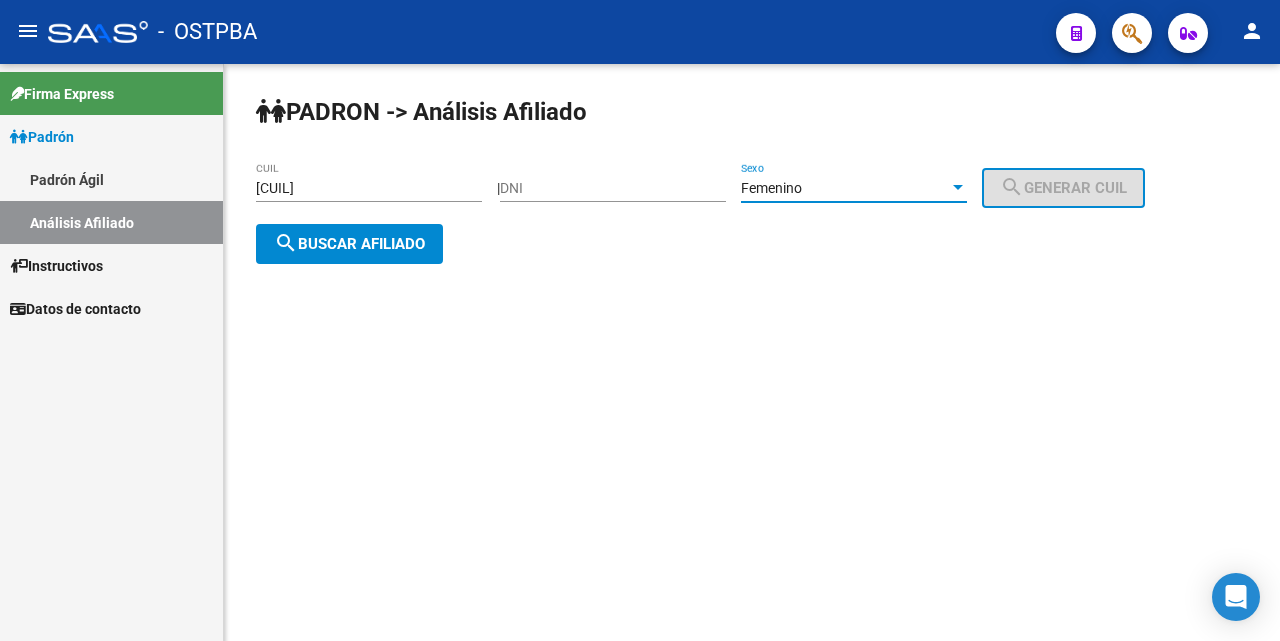 click at bounding box center (958, 187) 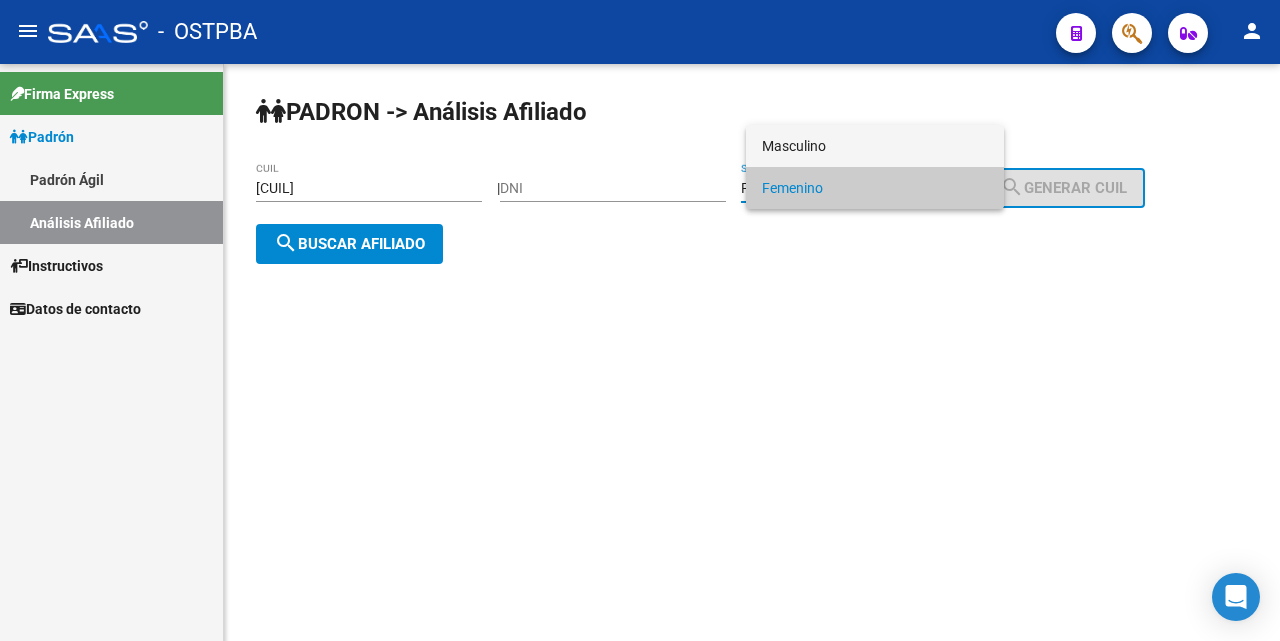 drag, startPoint x: 877, startPoint y: 148, endPoint x: 823, endPoint y: 172, distance: 59.093147 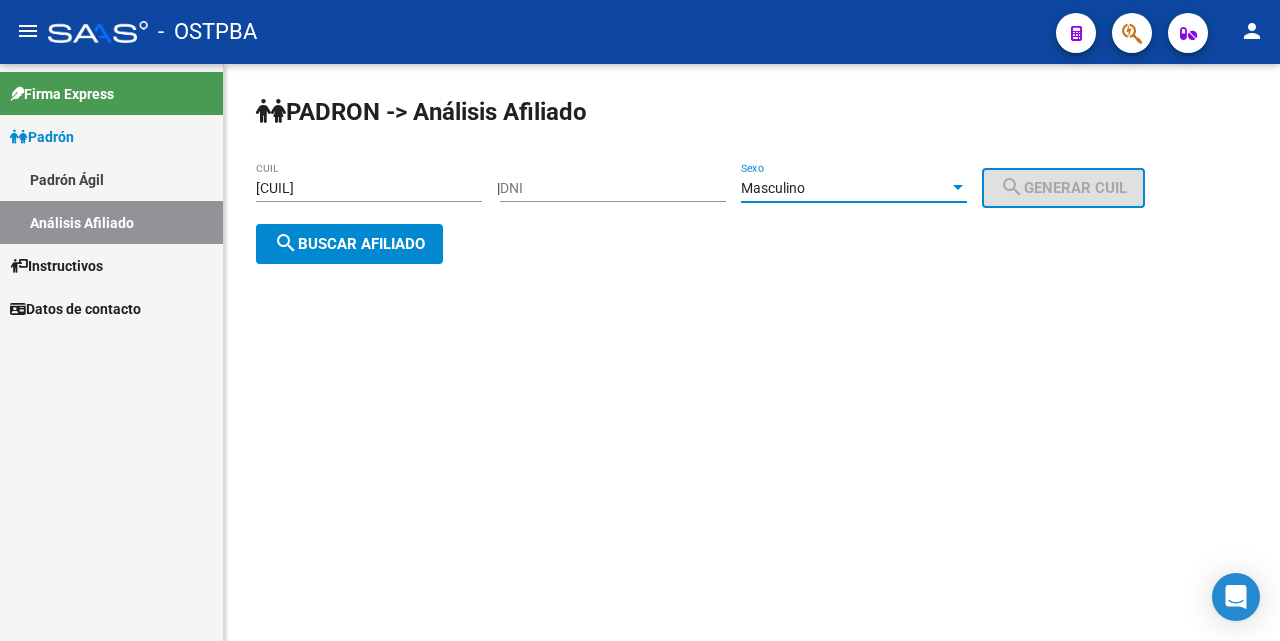 click on "search  Buscar afiliado" 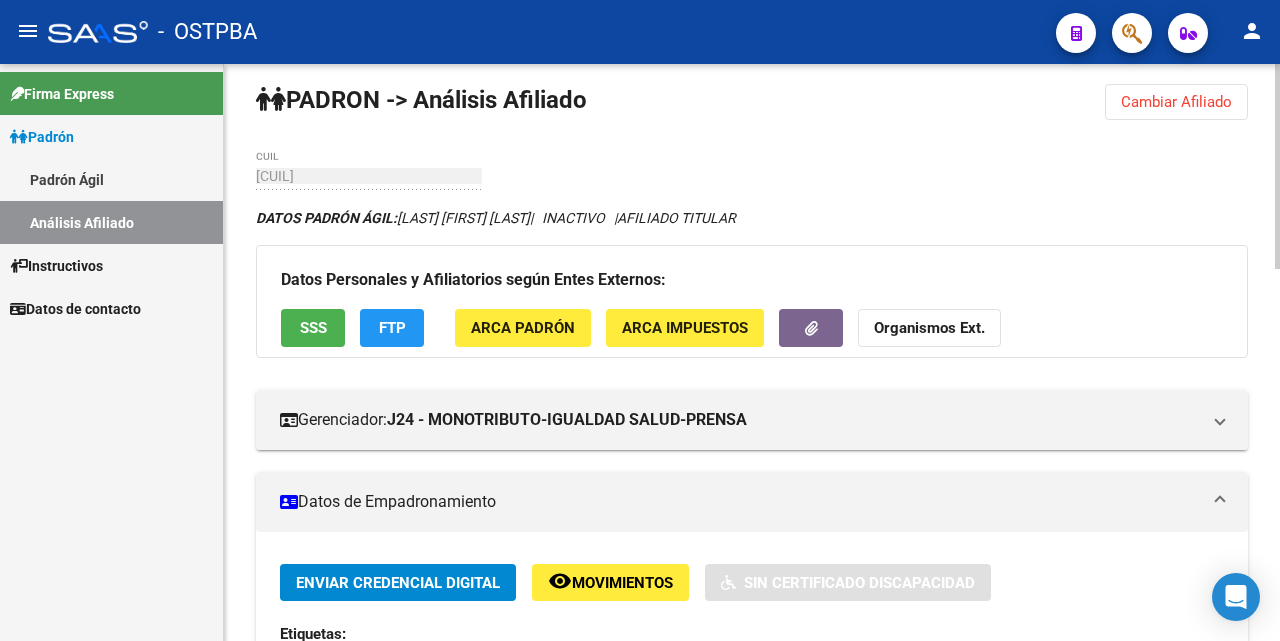 scroll, scrollTop: 0, scrollLeft: 0, axis: both 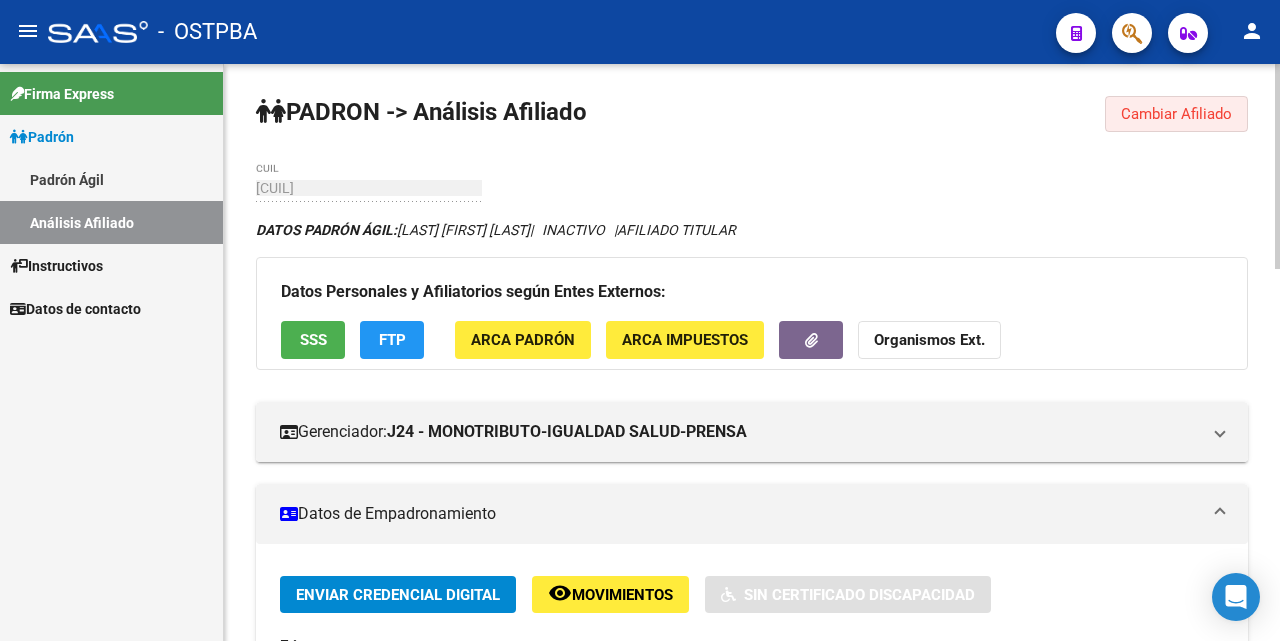 click on "Cambiar Afiliado" 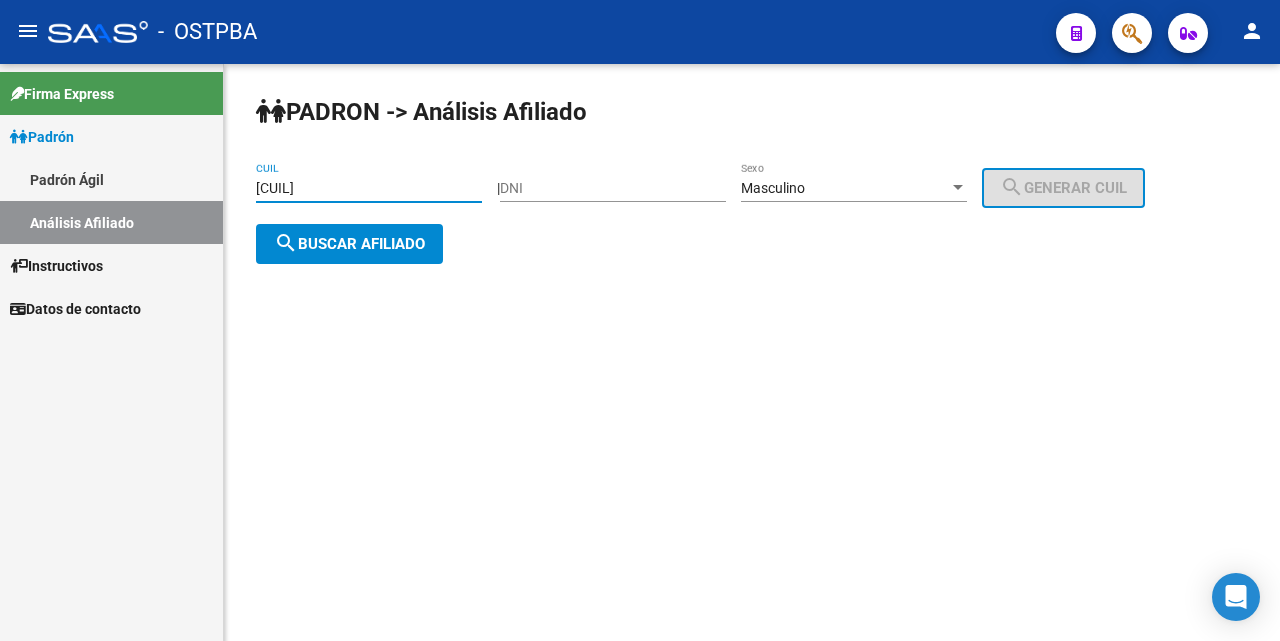 click on "[CUIL]" at bounding box center [369, 188] 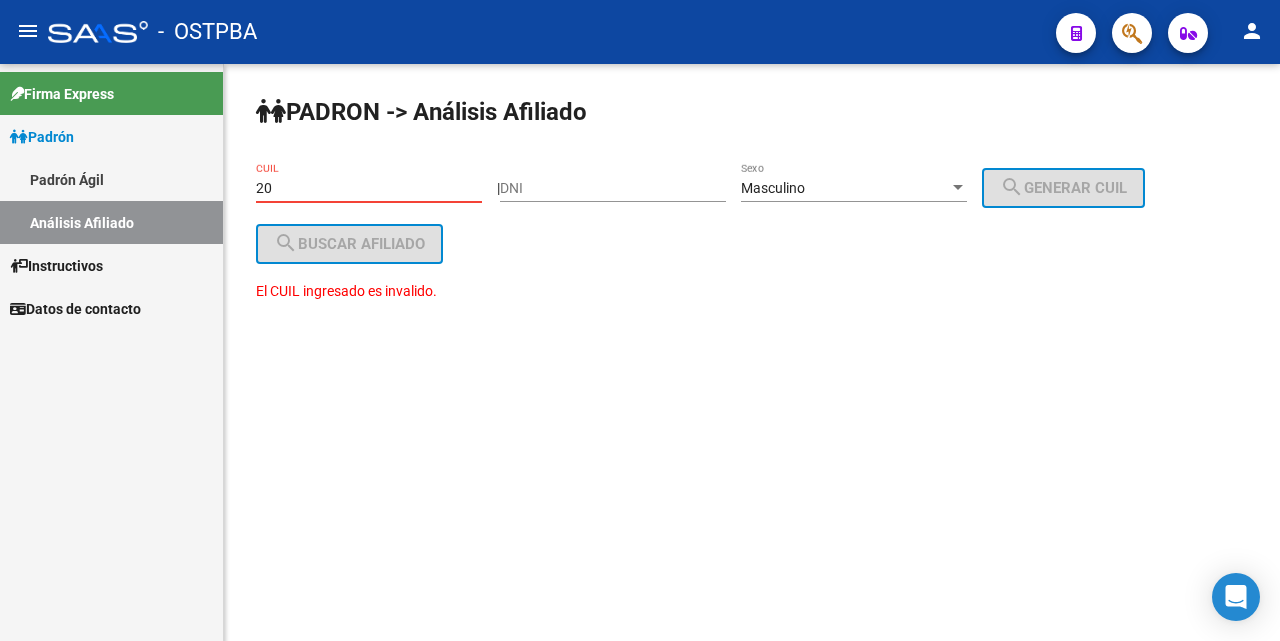 type on "2" 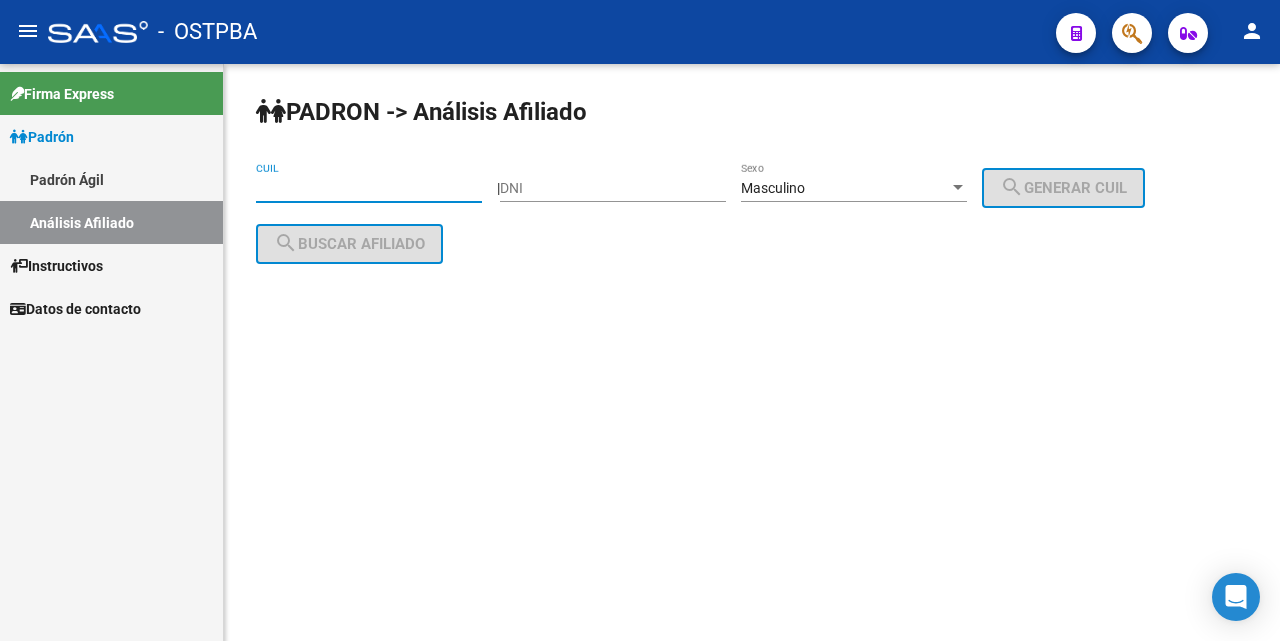 type 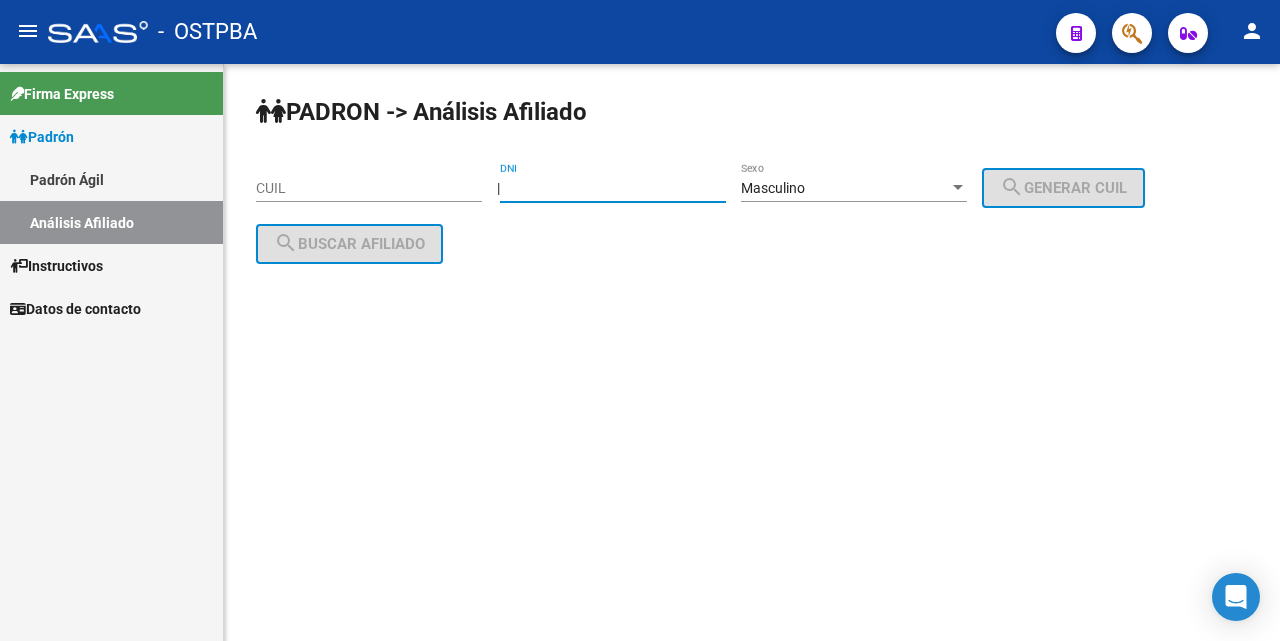 click on "DNI" at bounding box center [613, 188] 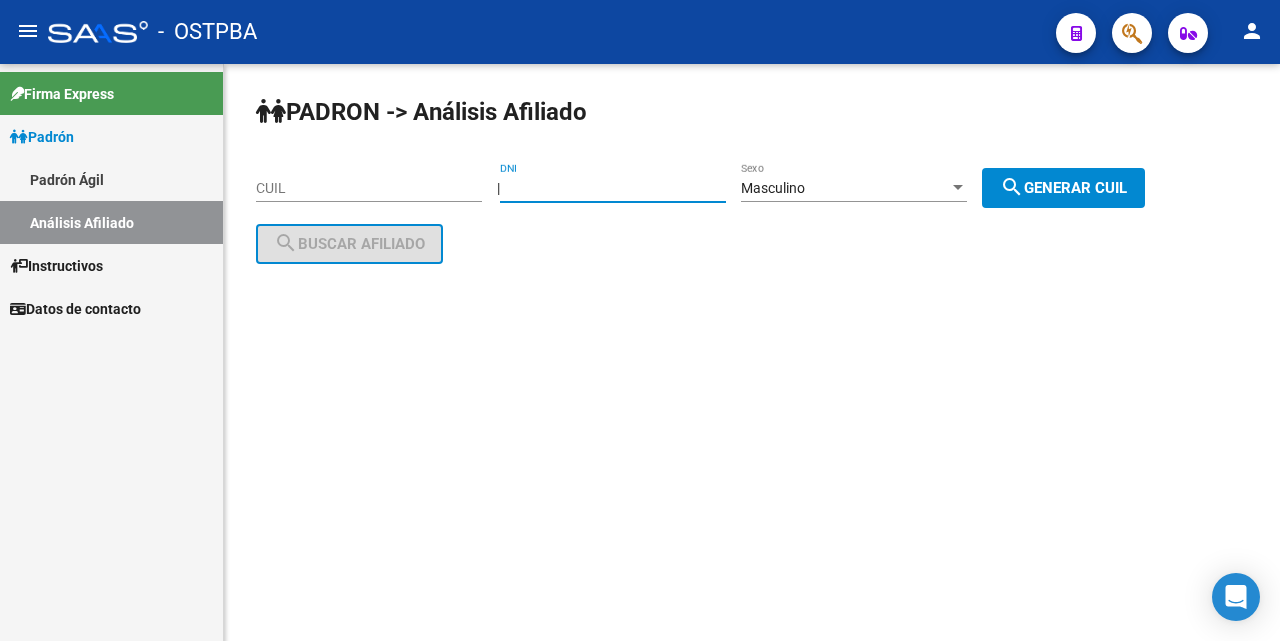 type on "[NUMBER]" 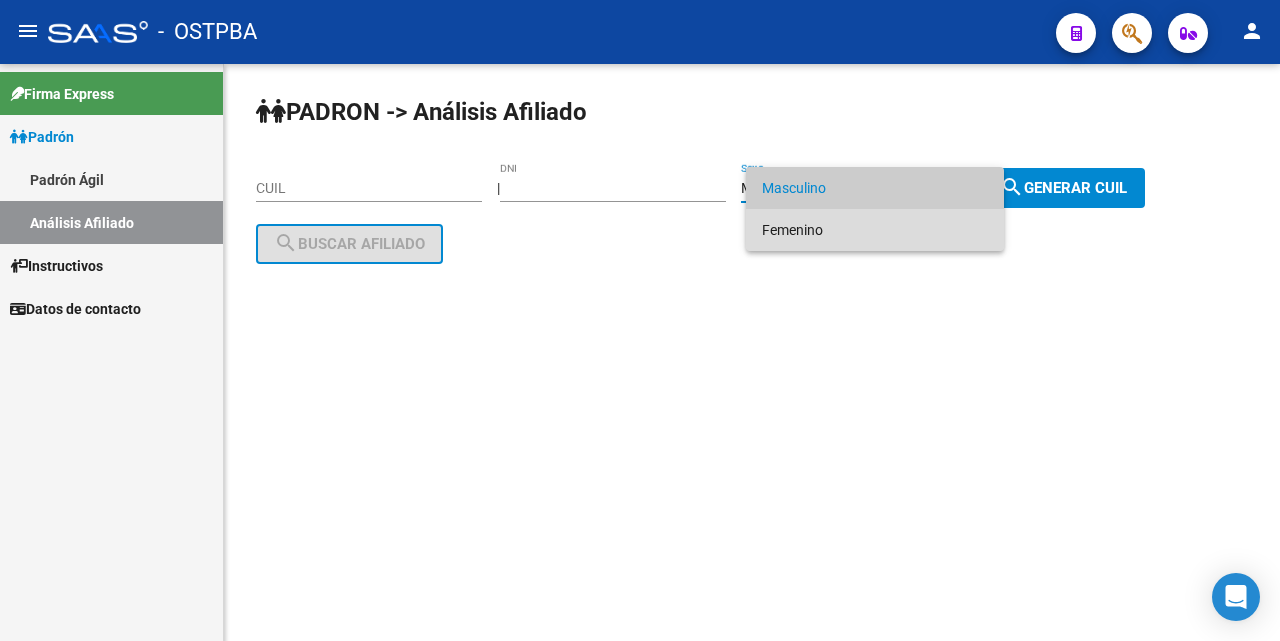 click on "Femenino" at bounding box center [875, 230] 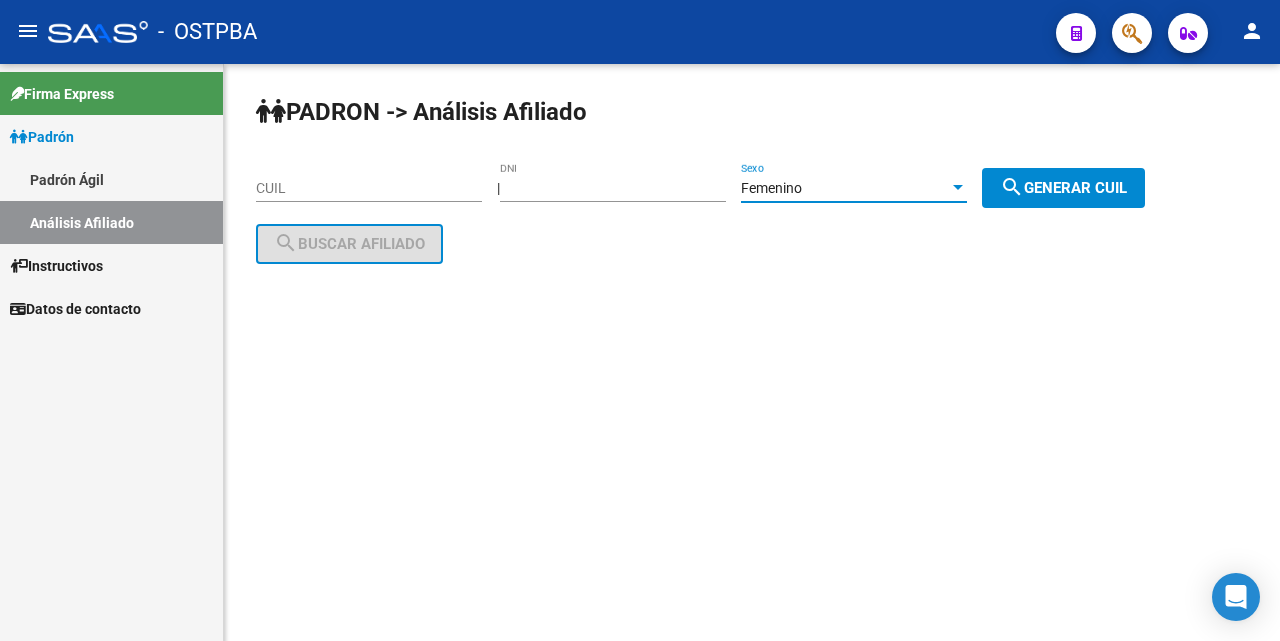 click on "search  Generar CUIL" 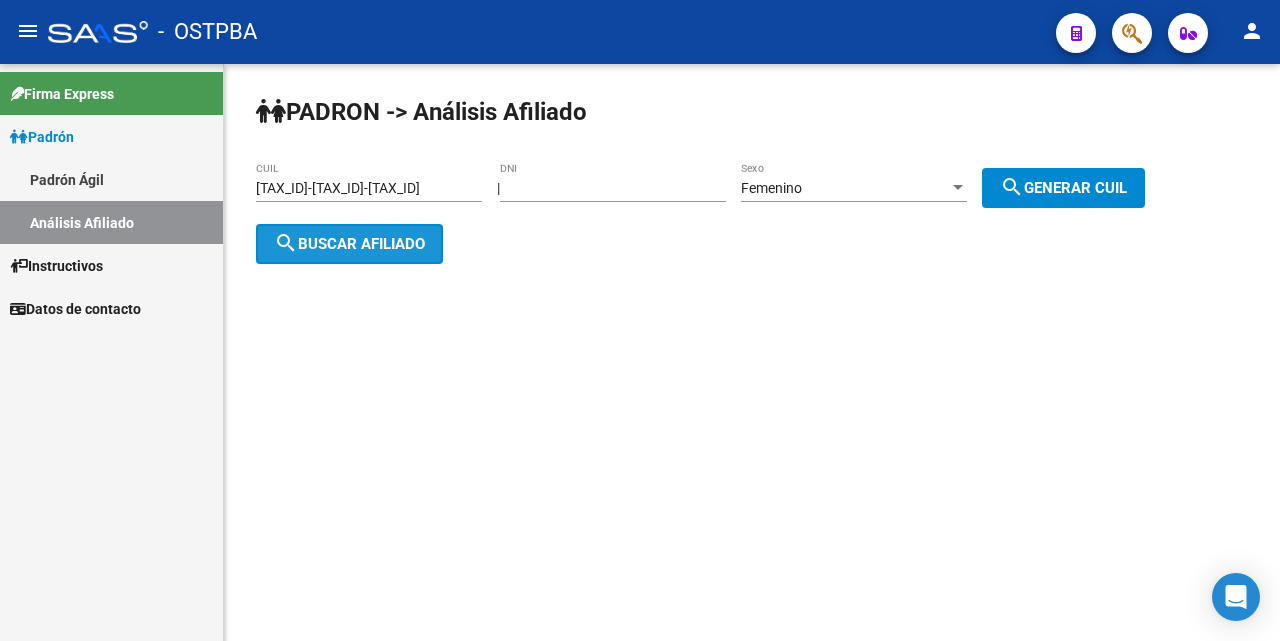 click on "search  Buscar afiliado" 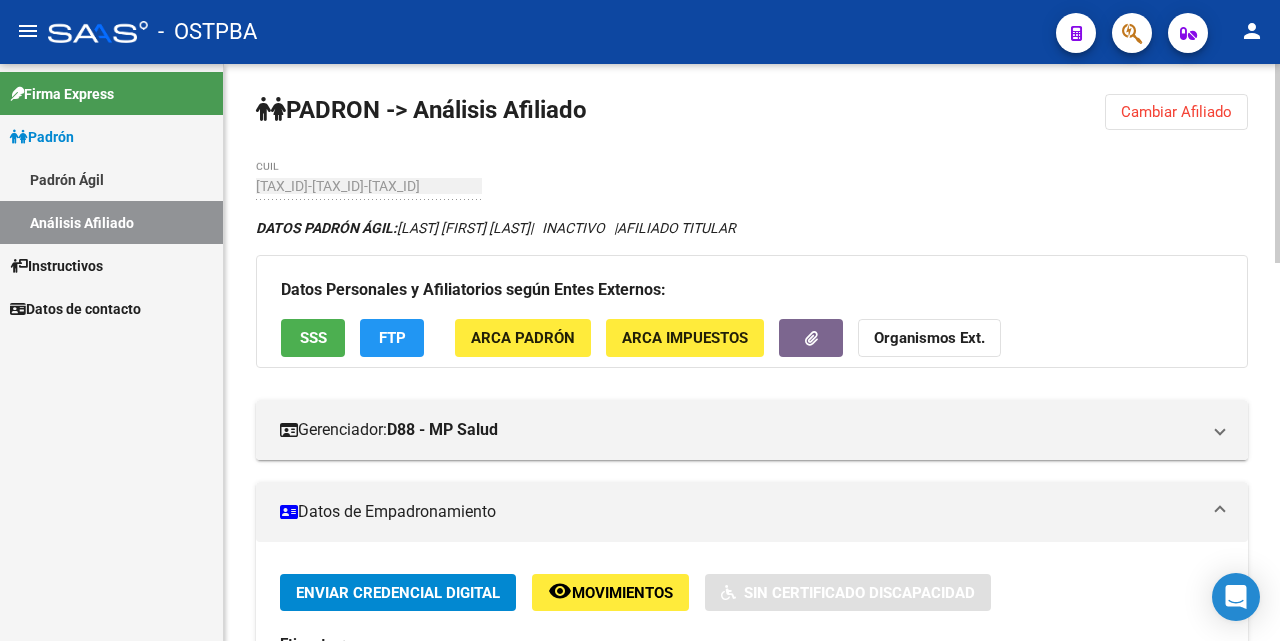 scroll, scrollTop: 0, scrollLeft: 0, axis: both 